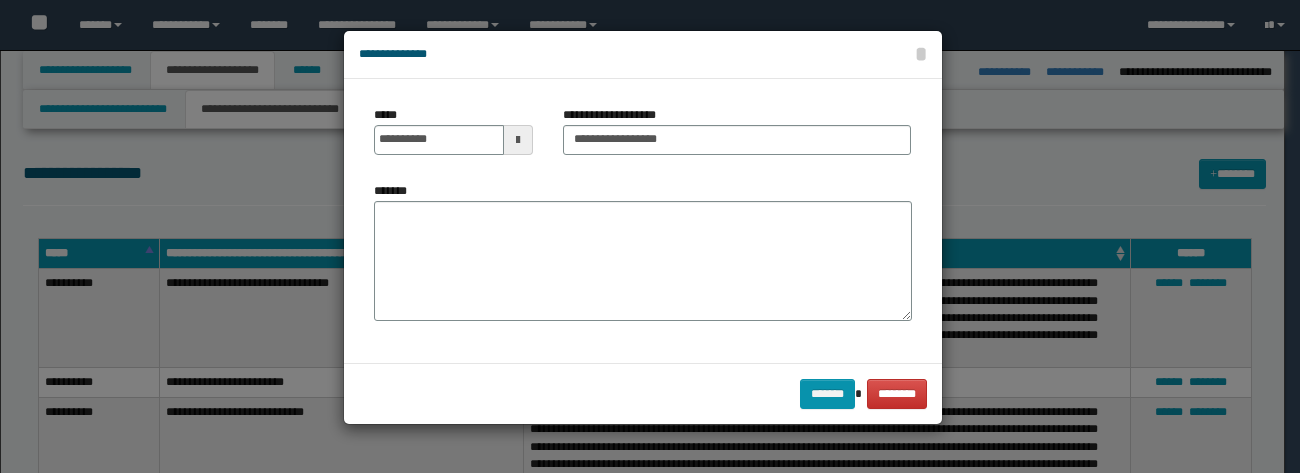select on "*" 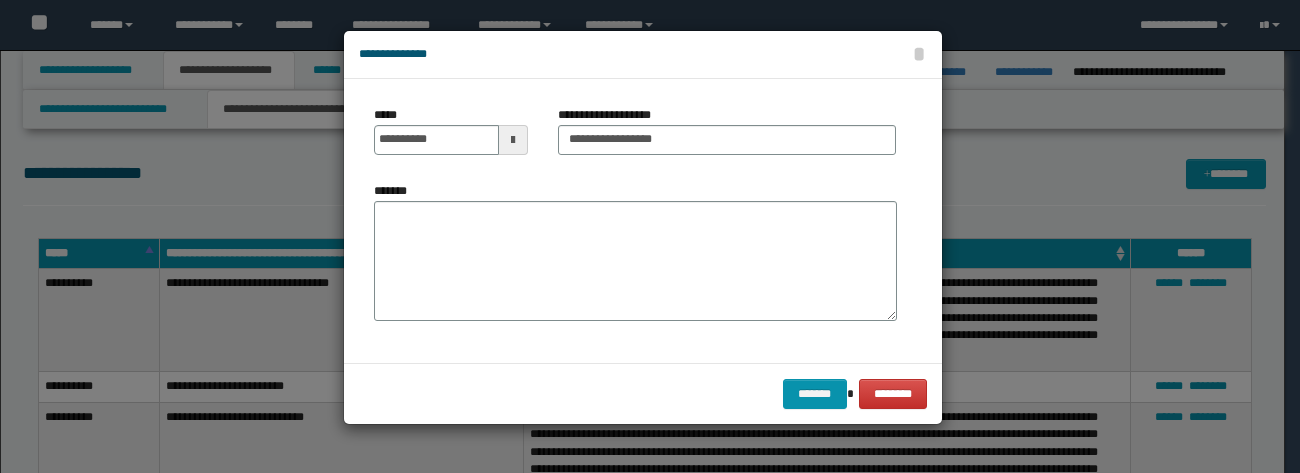 scroll, scrollTop: 754, scrollLeft: 0, axis: vertical 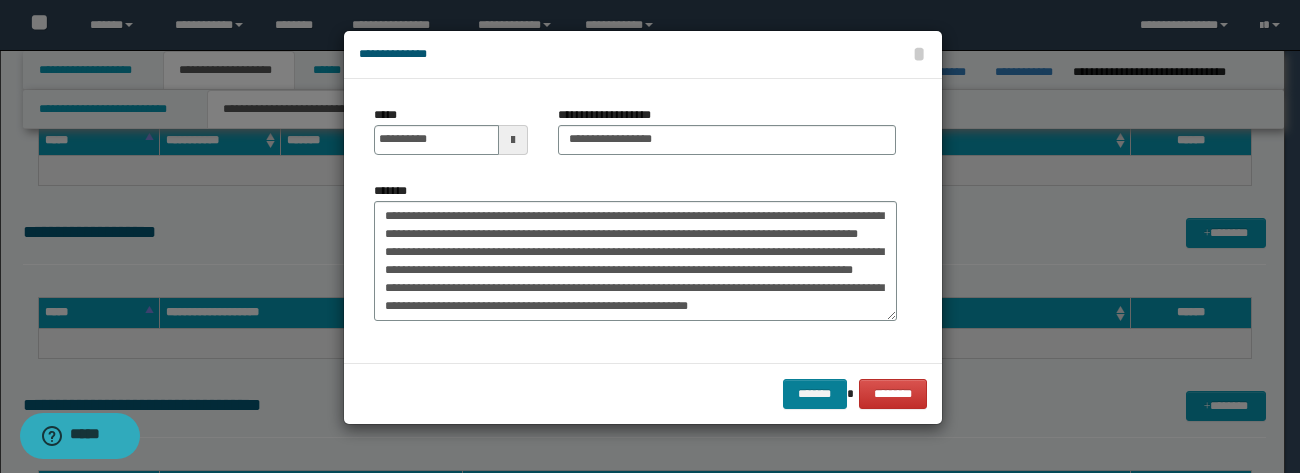 type on "**********" 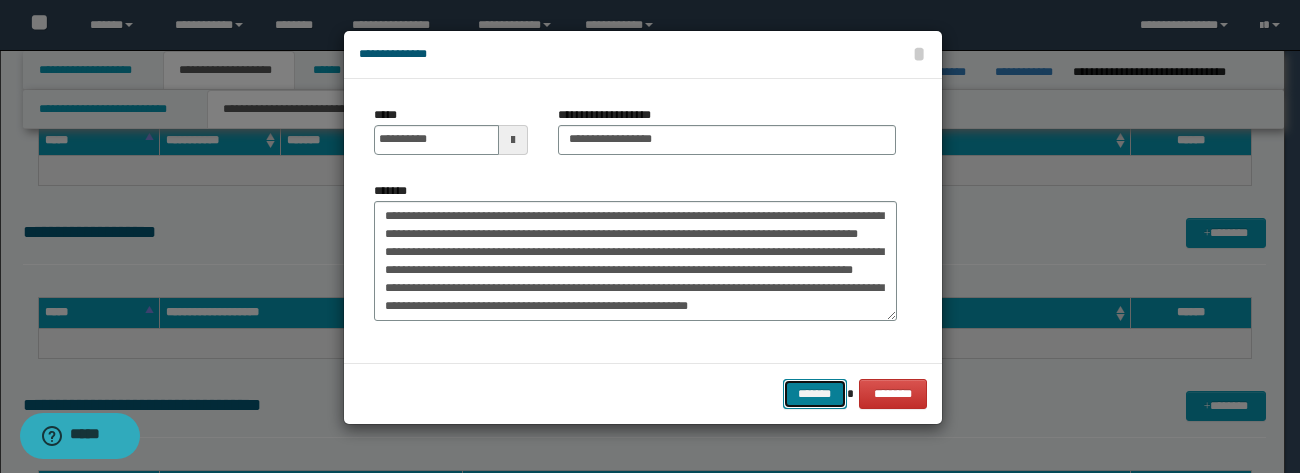 click on "*******" at bounding box center [815, 394] 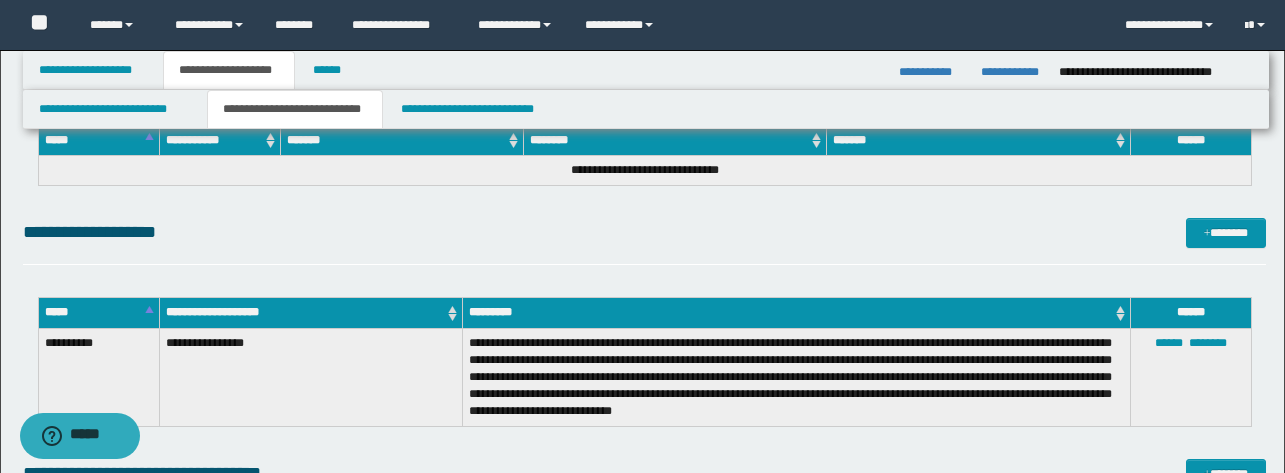 click on "**********" at bounding box center [644, 241] 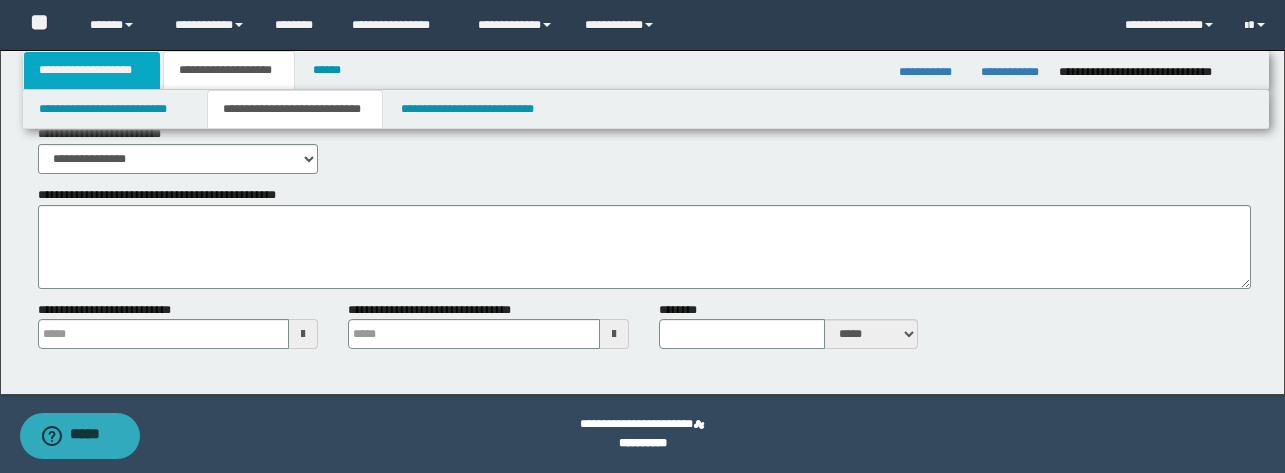 click on "**********" at bounding box center [92, 70] 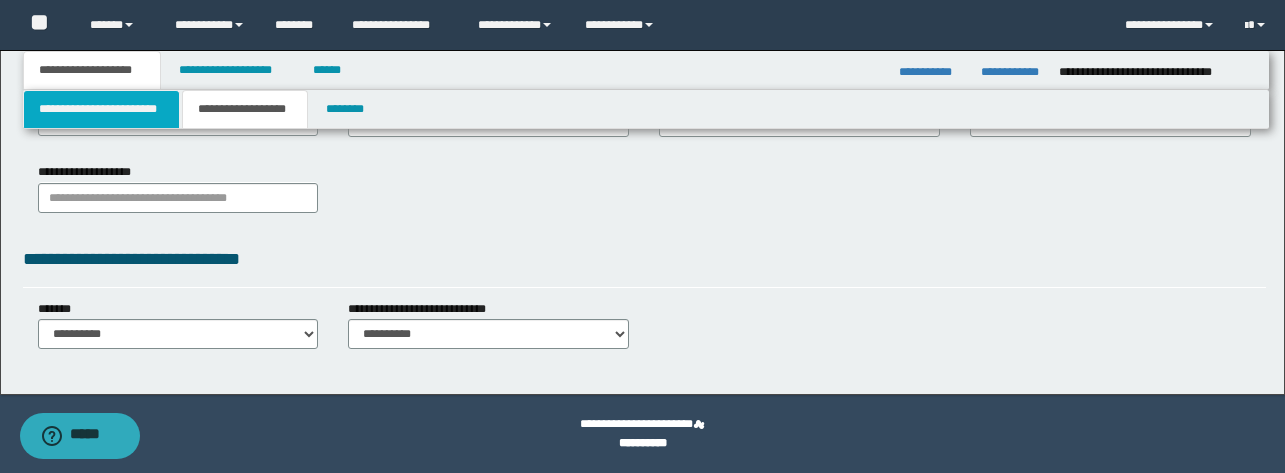 click on "**********" at bounding box center (101, 109) 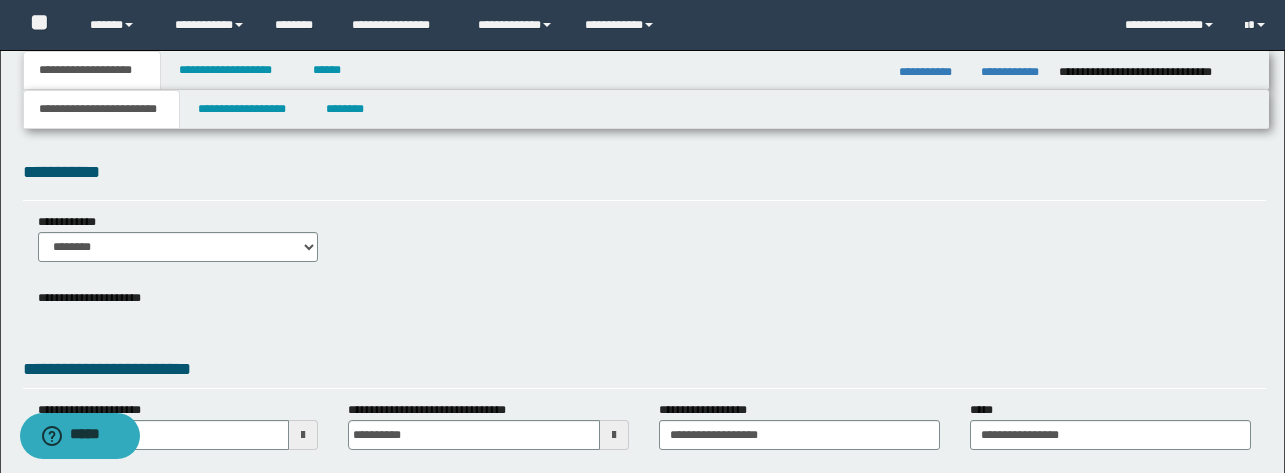 scroll, scrollTop: 0, scrollLeft: 0, axis: both 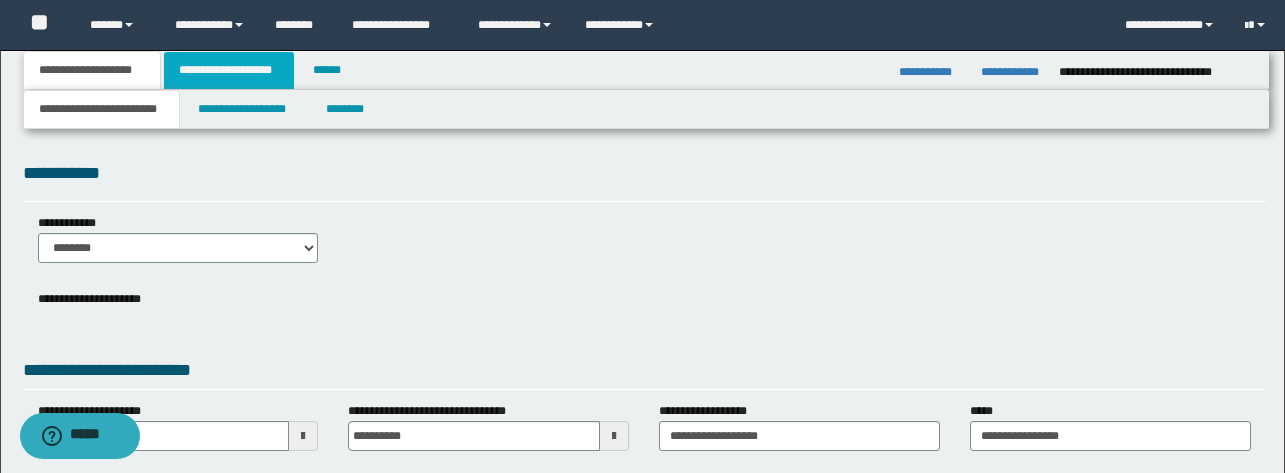 click on "**********" at bounding box center [229, 70] 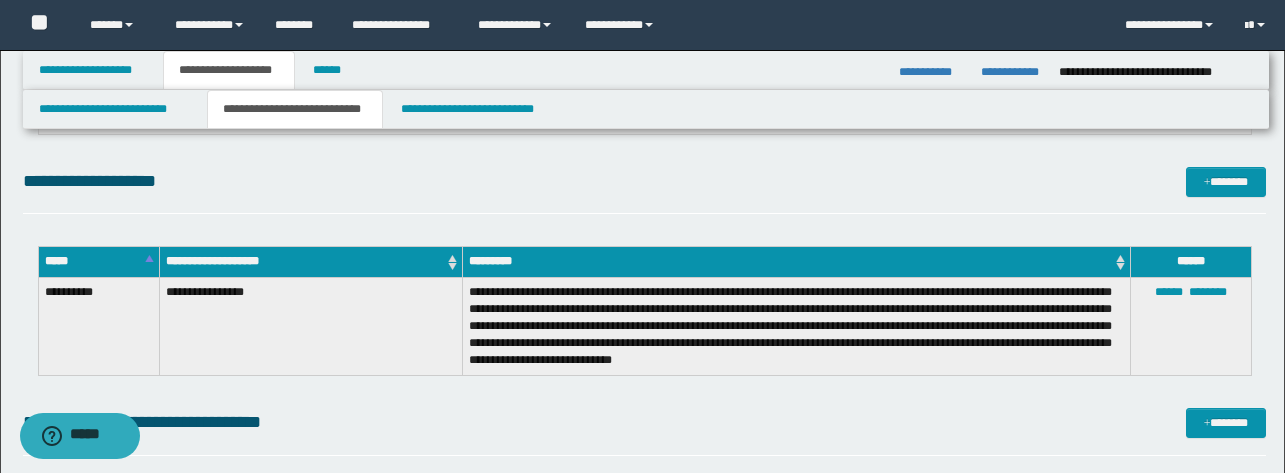 scroll, scrollTop: 1253, scrollLeft: 0, axis: vertical 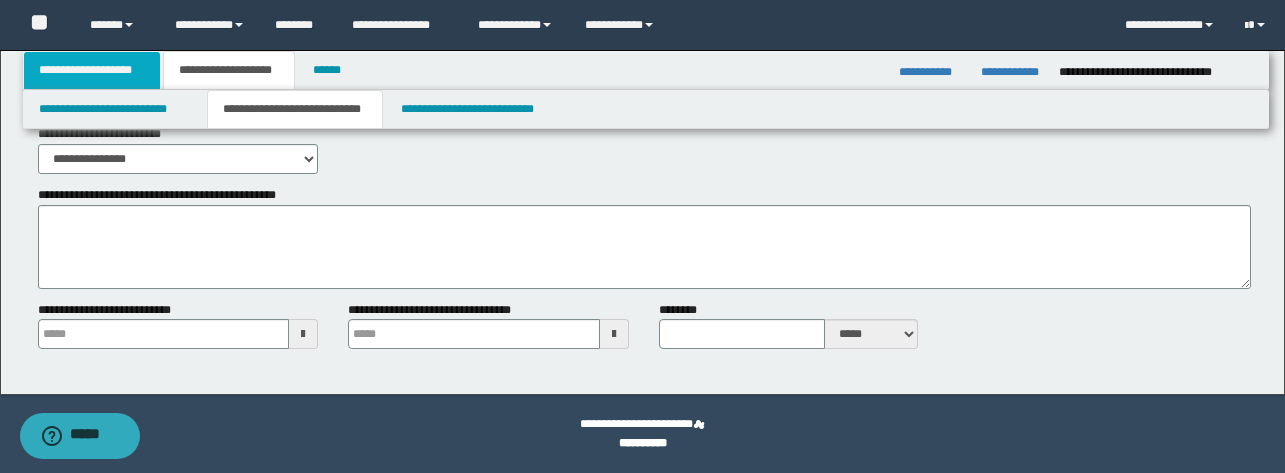 click on "**********" at bounding box center (92, 70) 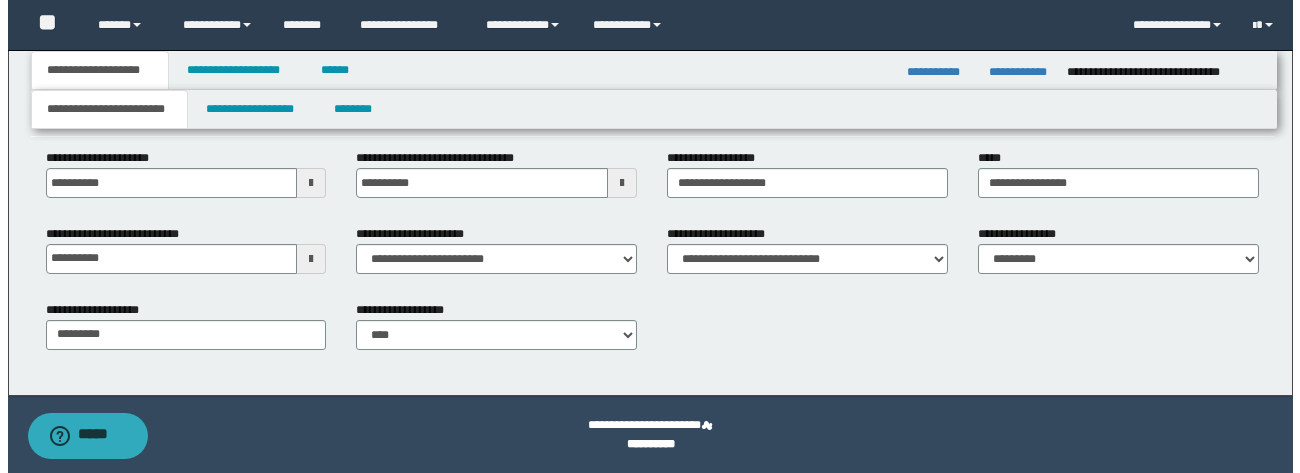 scroll, scrollTop: 253, scrollLeft: 0, axis: vertical 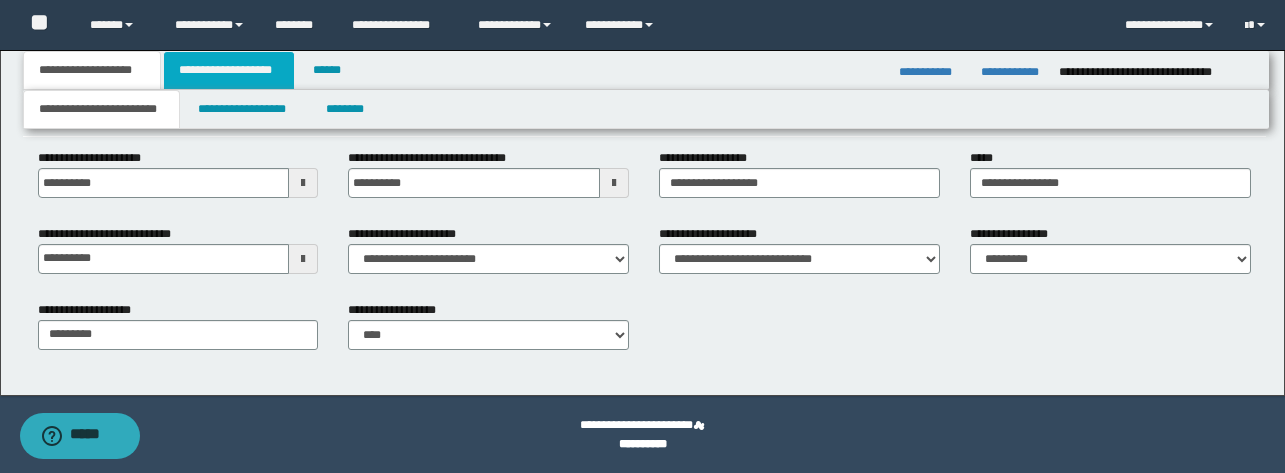click on "**********" at bounding box center (229, 70) 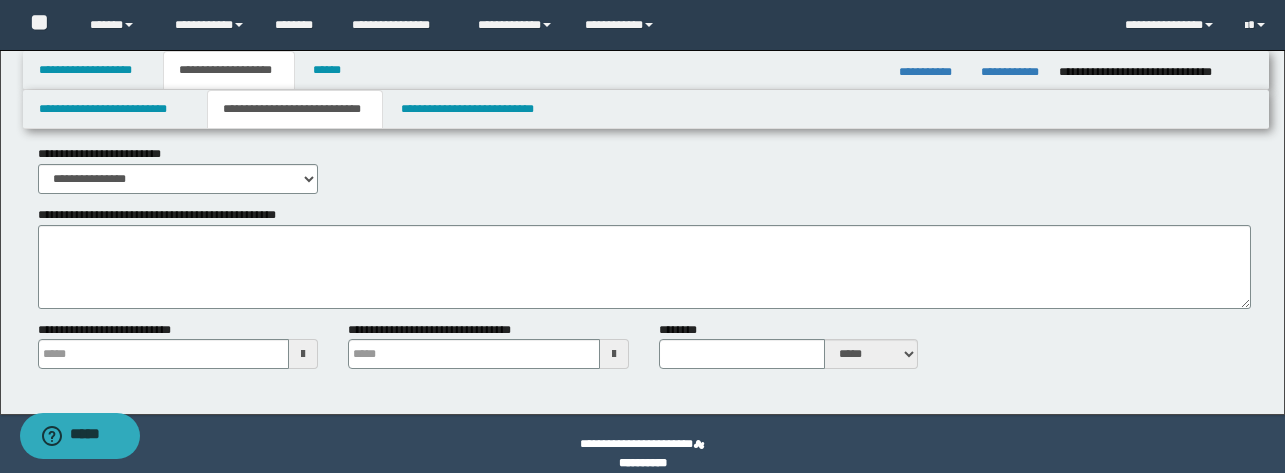 scroll, scrollTop: 1253, scrollLeft: 0, axis: vertical 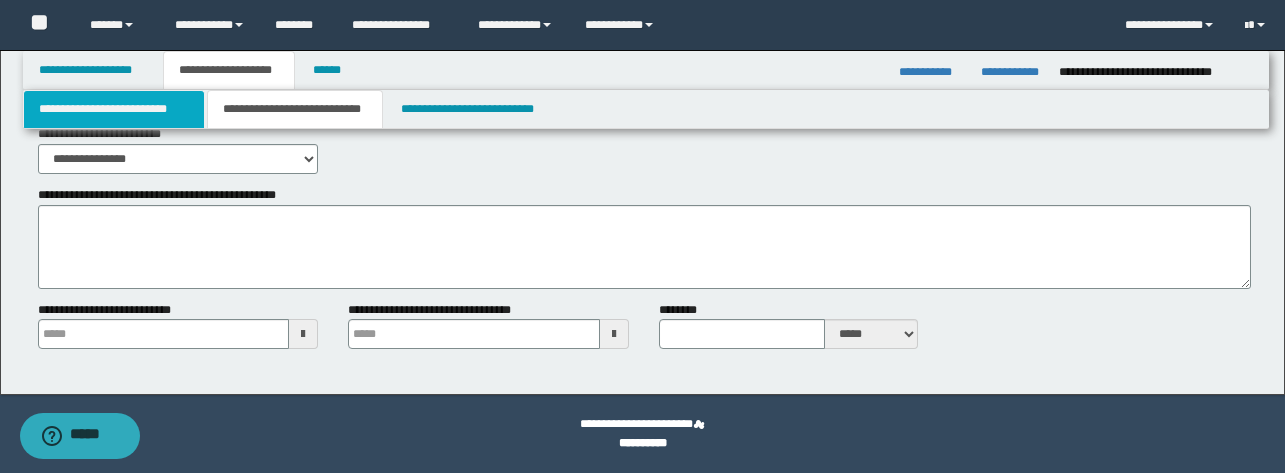 click on "**********" at bounding box center [114, 109] 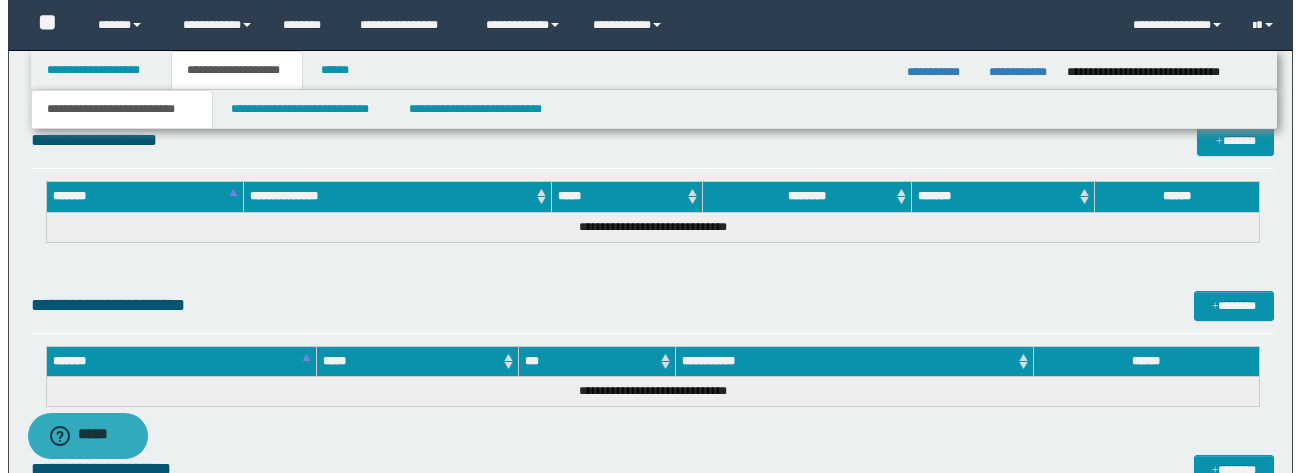 scroll, scrollTop: 1460, scrollLeft: 0, axis: vertical 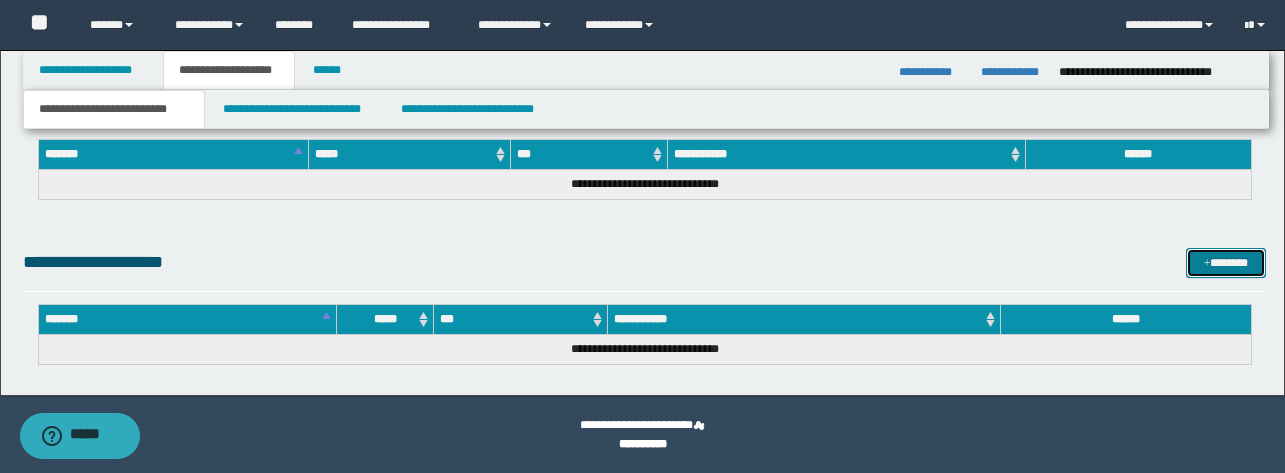 click on "*******" at bounding box center [1226, 263] 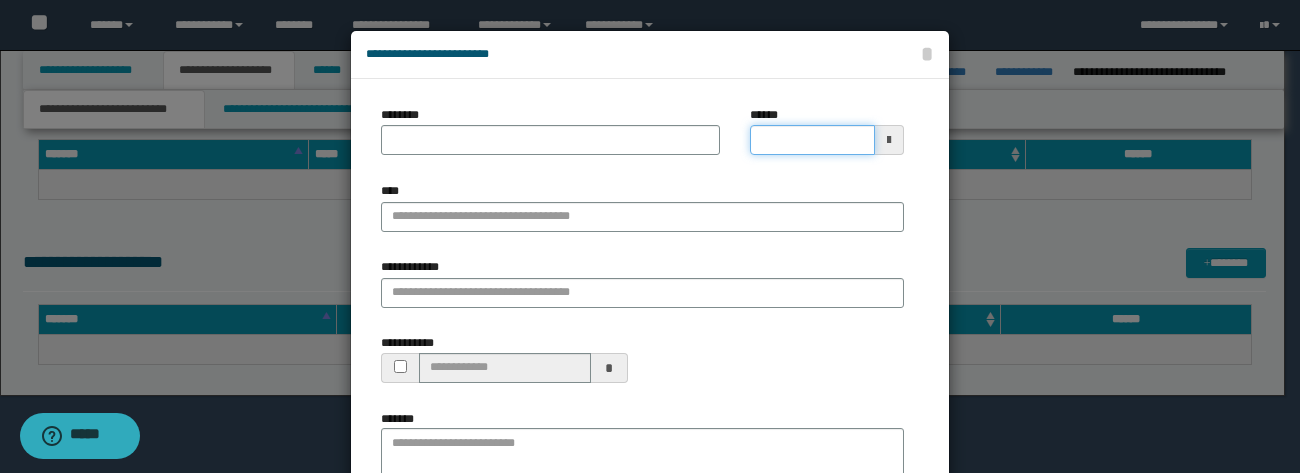 click on "******" at bounding box center (812, 140) 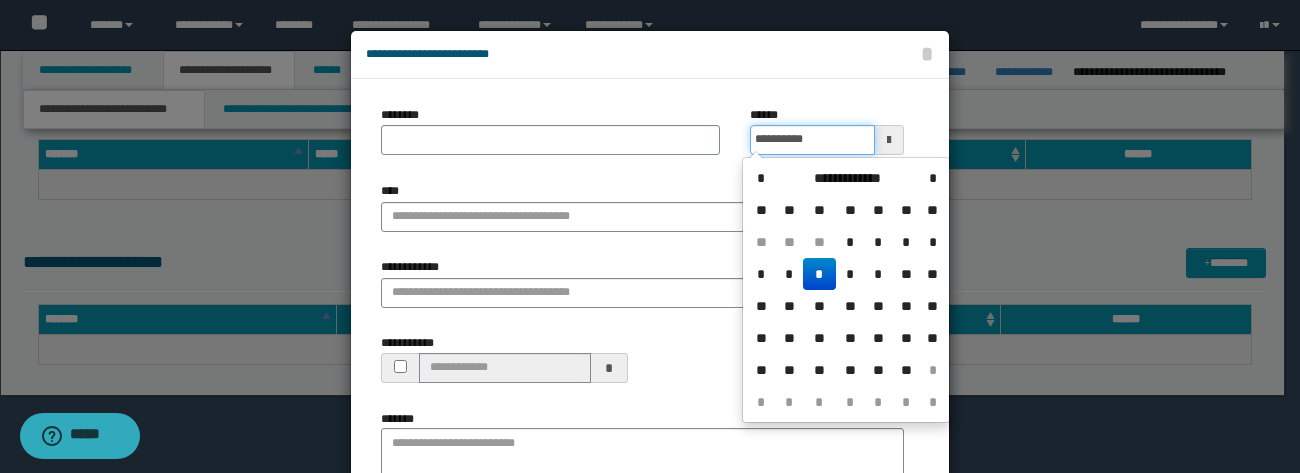 type on "**********" 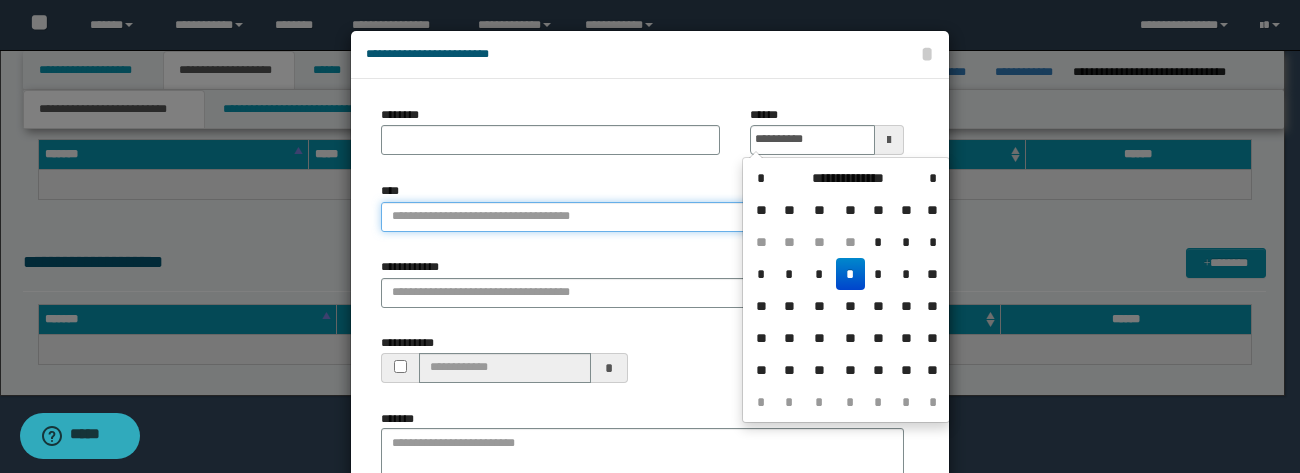 click on "****" at bounding box center [642, 217] 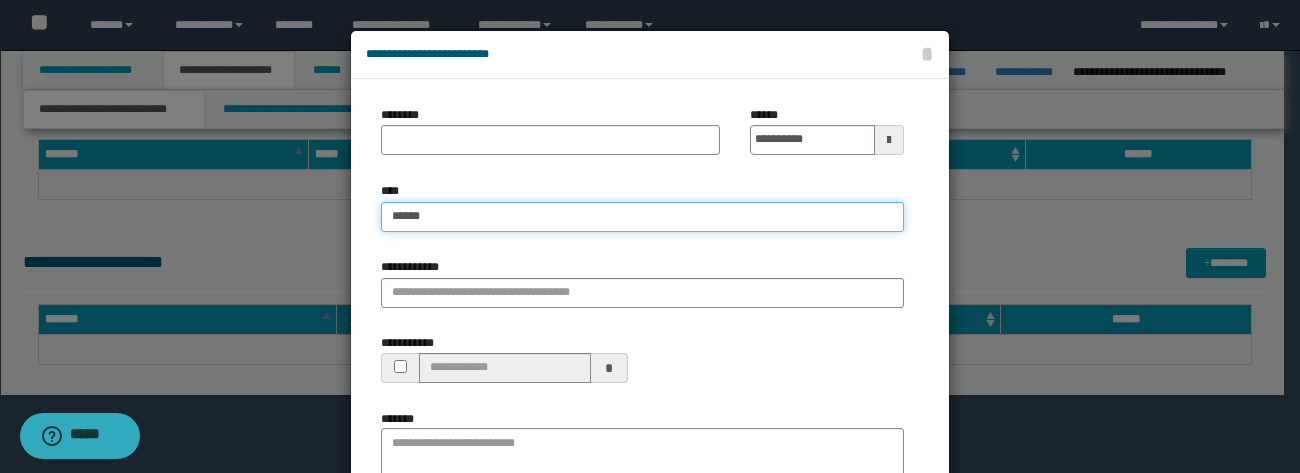 type on "*******" 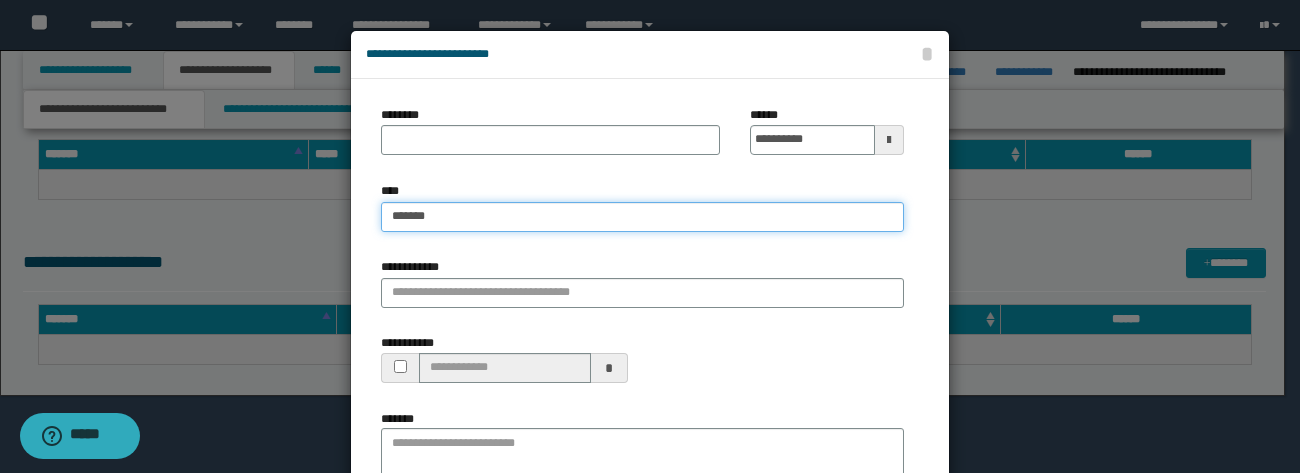 type on "*******" 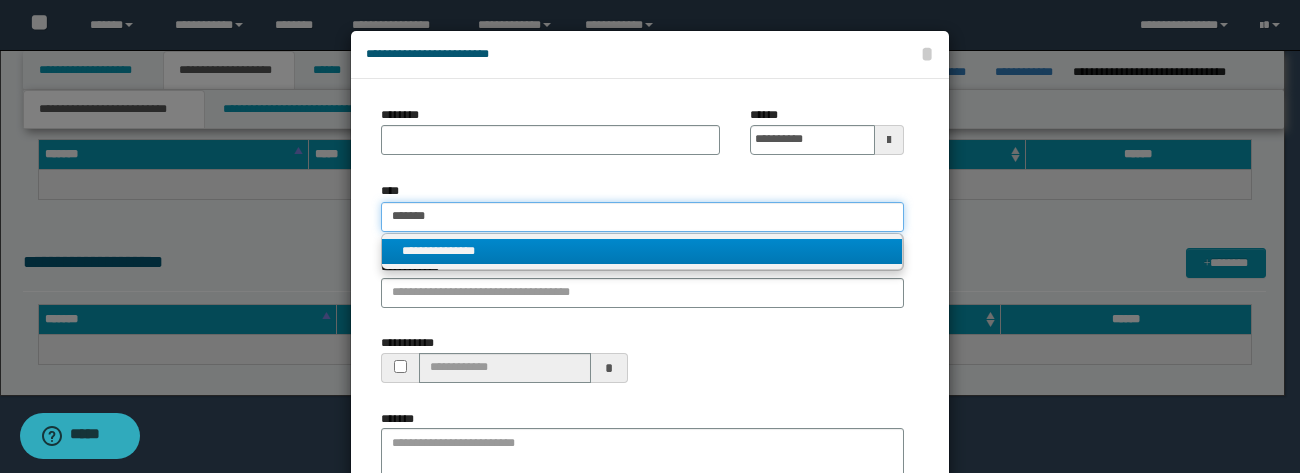 type on "*******" 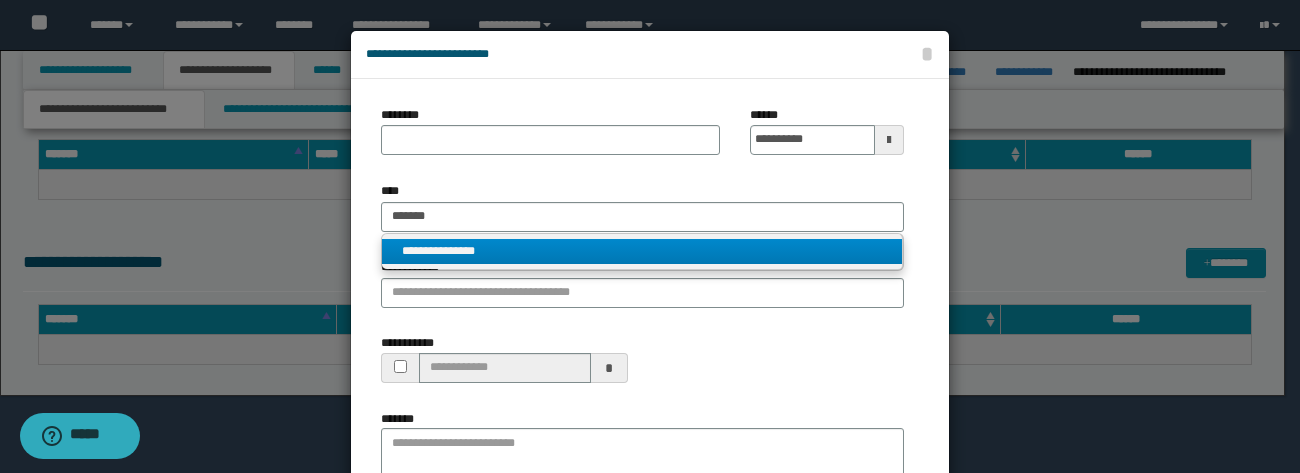 click on "**********" at bounding box center (642, 251) 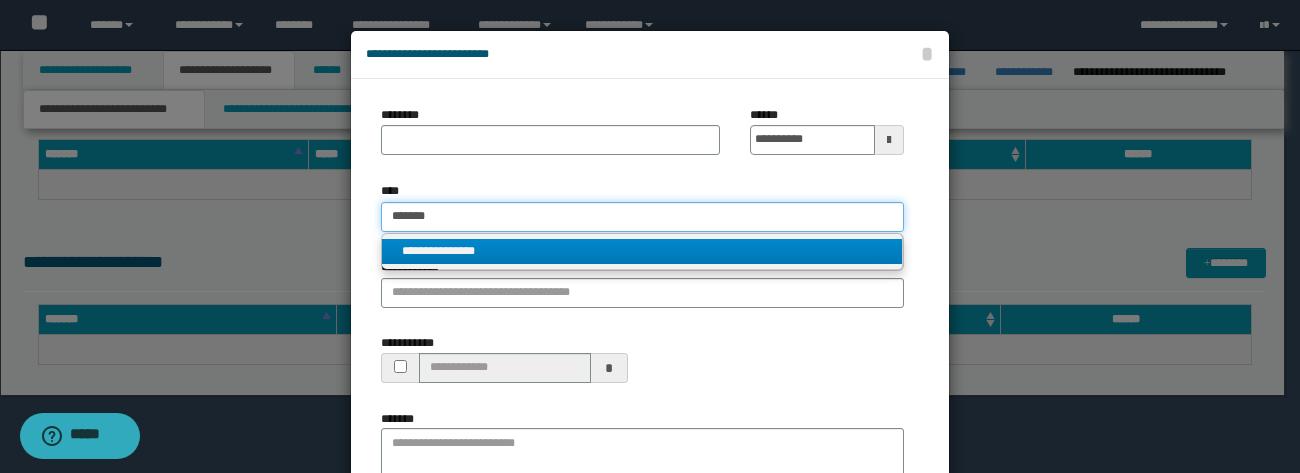 type 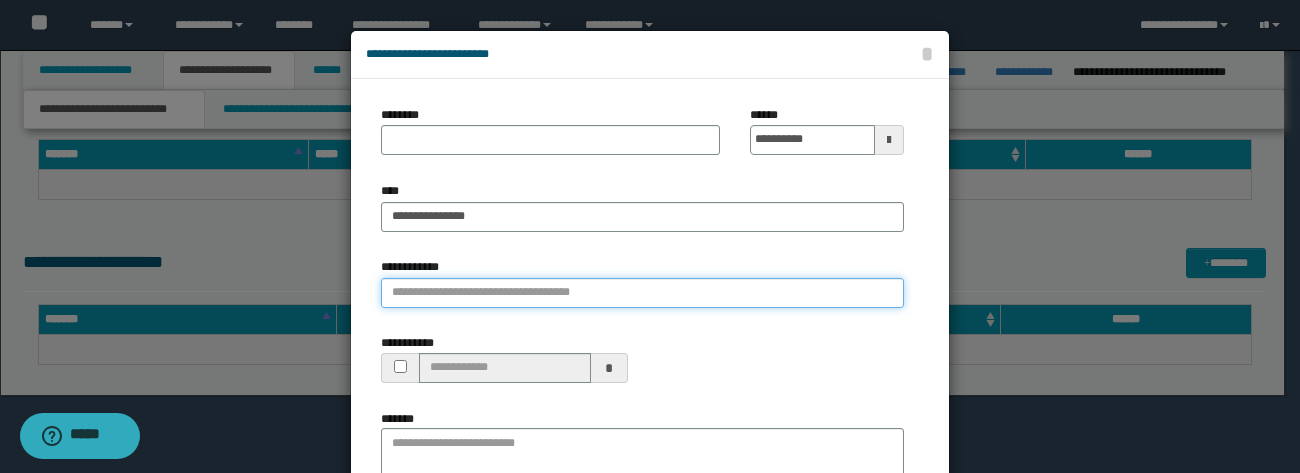 click on "**********" at bounding box center (642, 293) 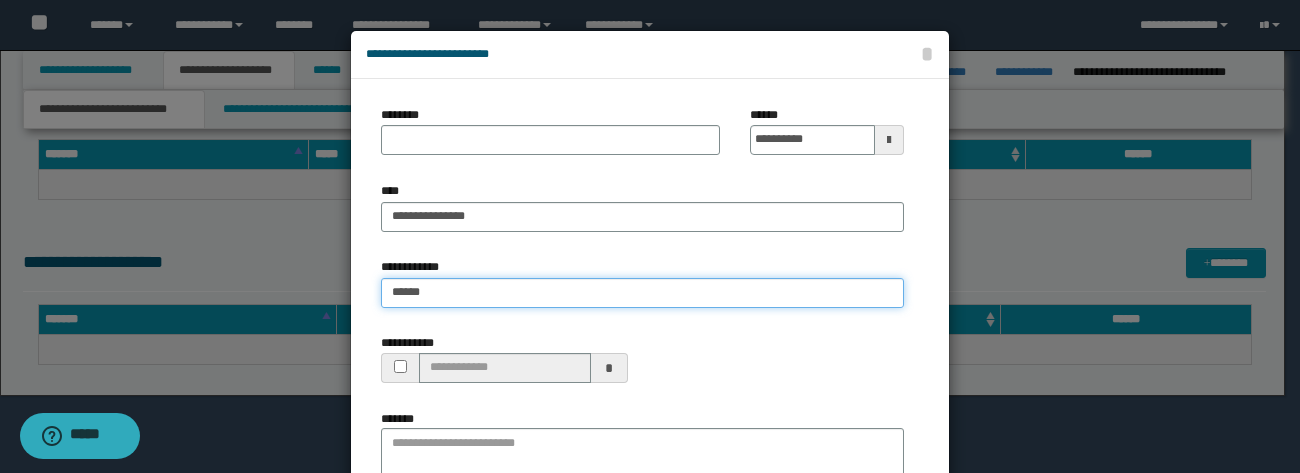 type on "******" 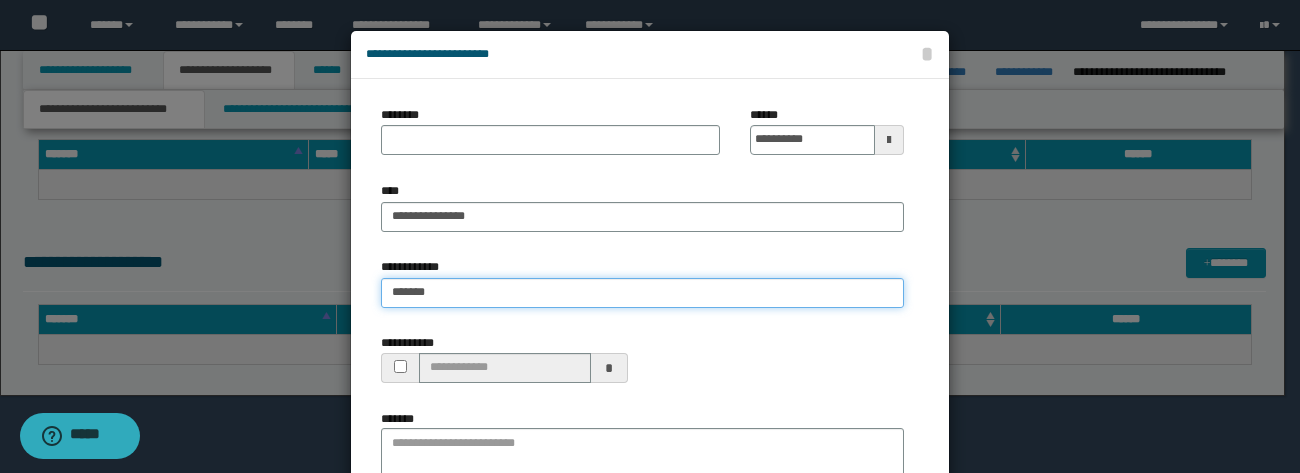 type on "**********" 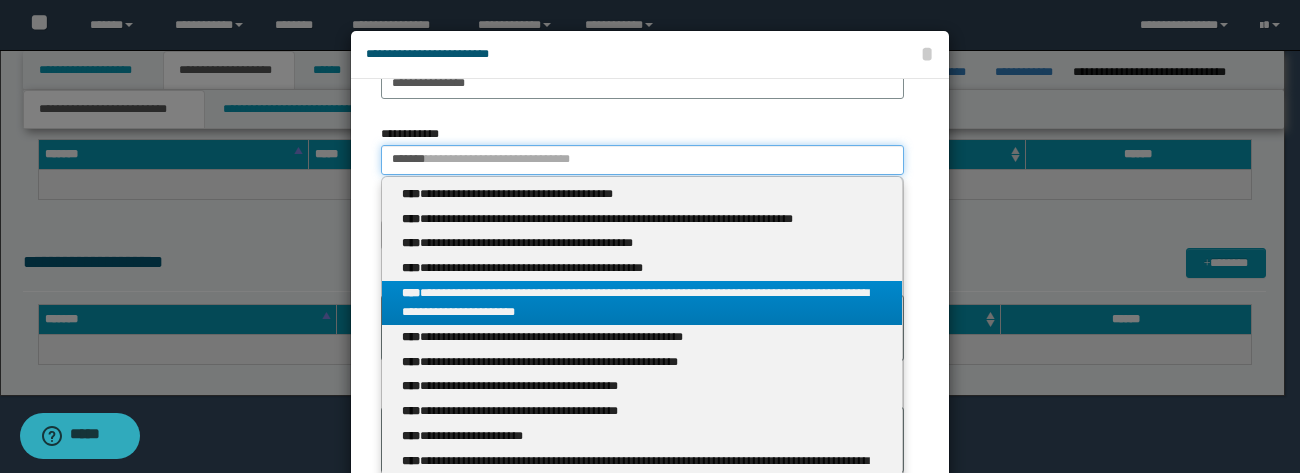 scroll, scrollTop: 133, scrollLeft: 0, axis: vertical 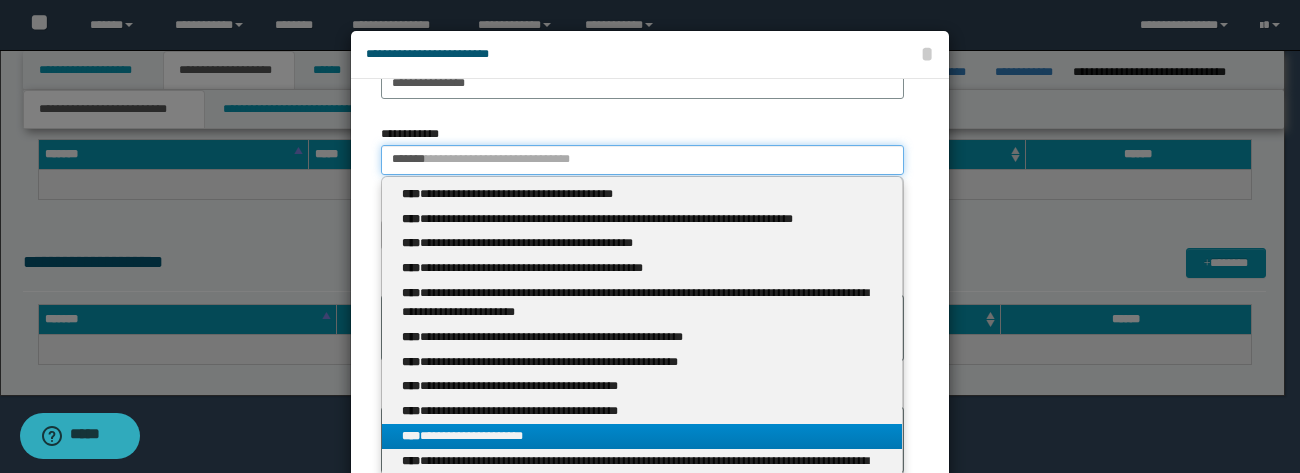 type on "******" 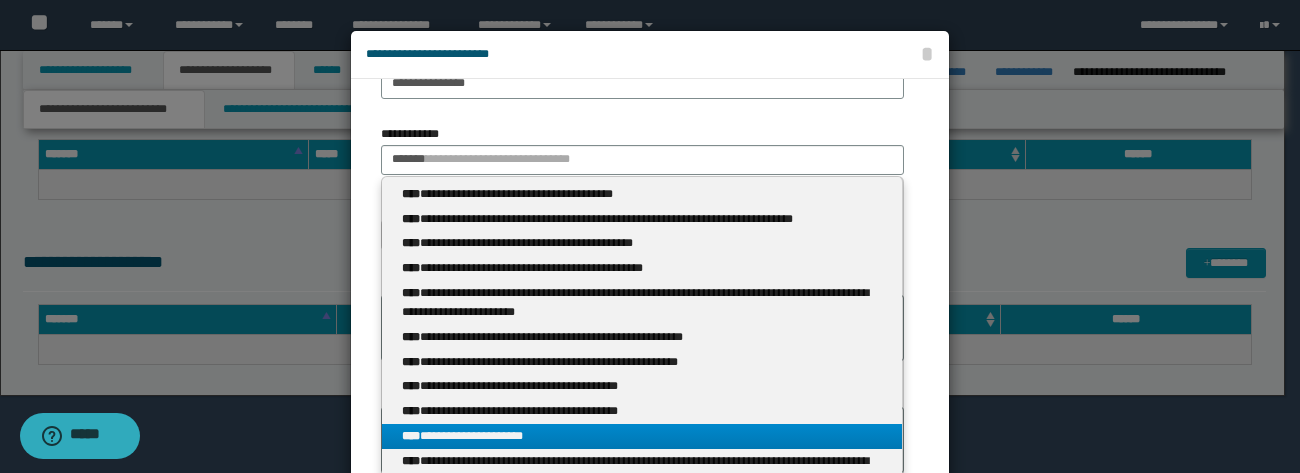click on "**********" at bounding box center (642, 436) 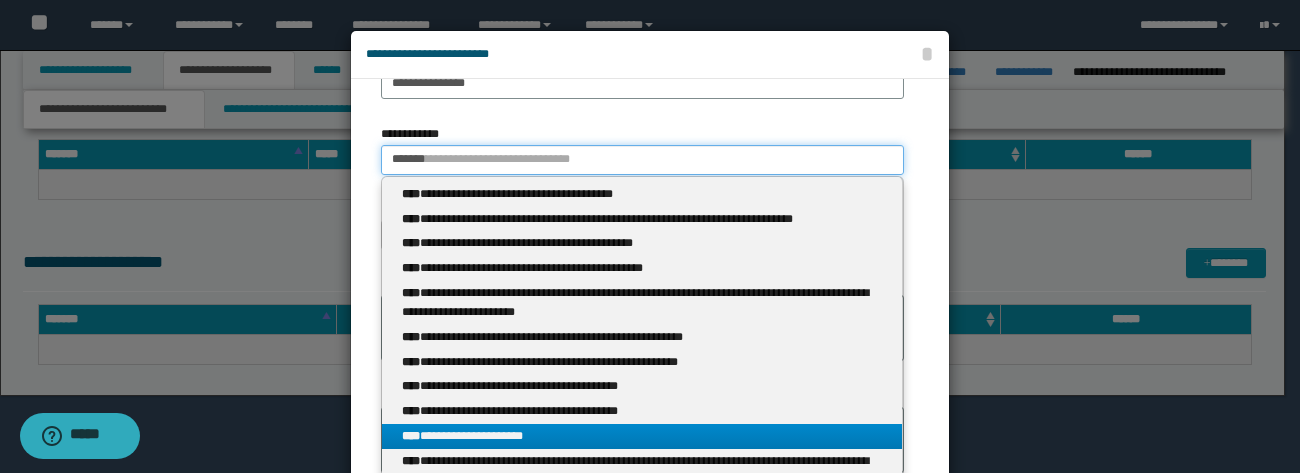 type 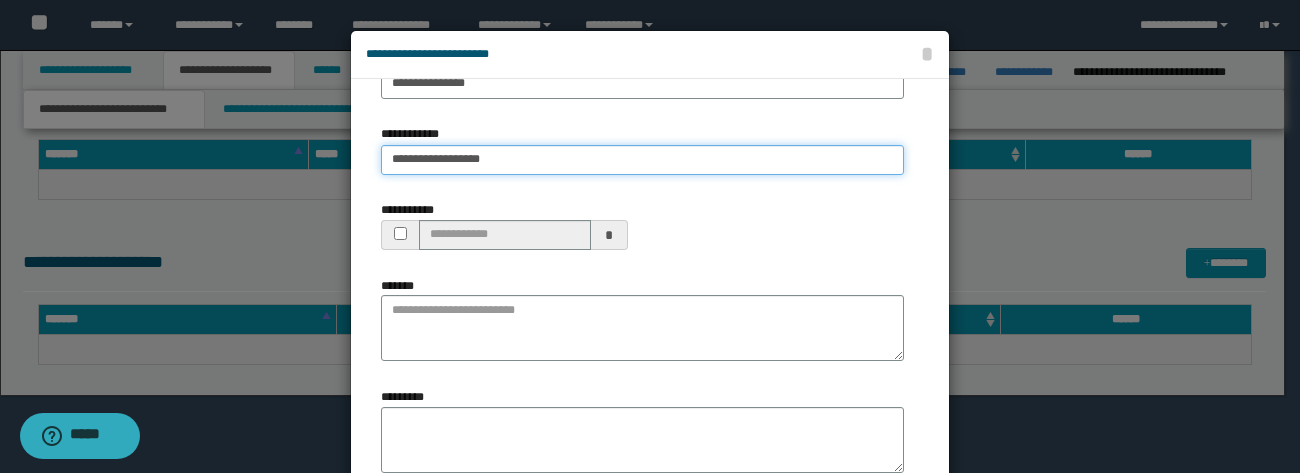 scroll, scrollTop: 0, scrollLeft: 0, axis: both 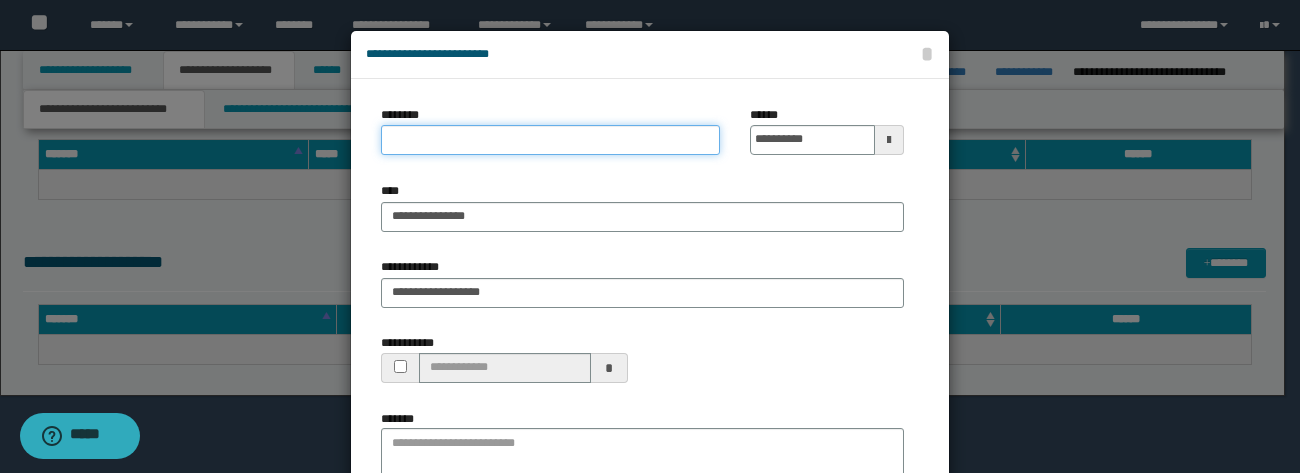 click on "********" at bounding box center (550, 140) 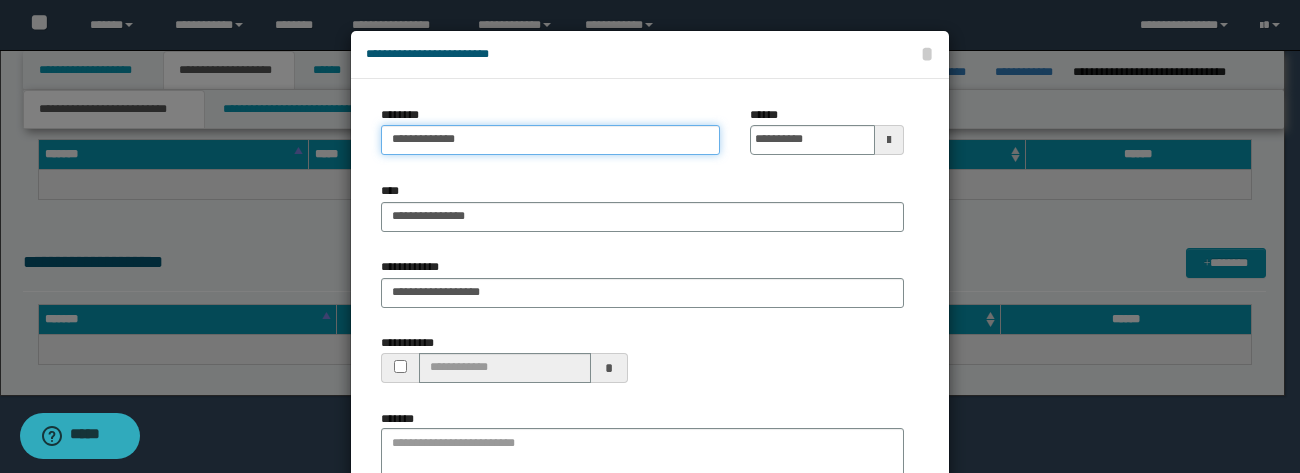 scroll, scrollTop: 170, scrollLeft: 0, axis: vertical 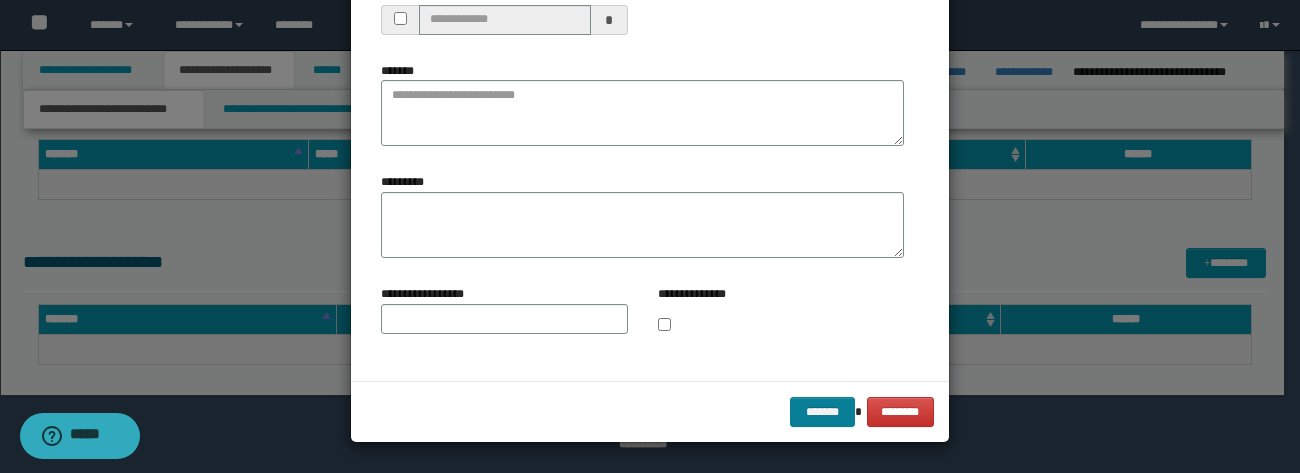 type on "**********" 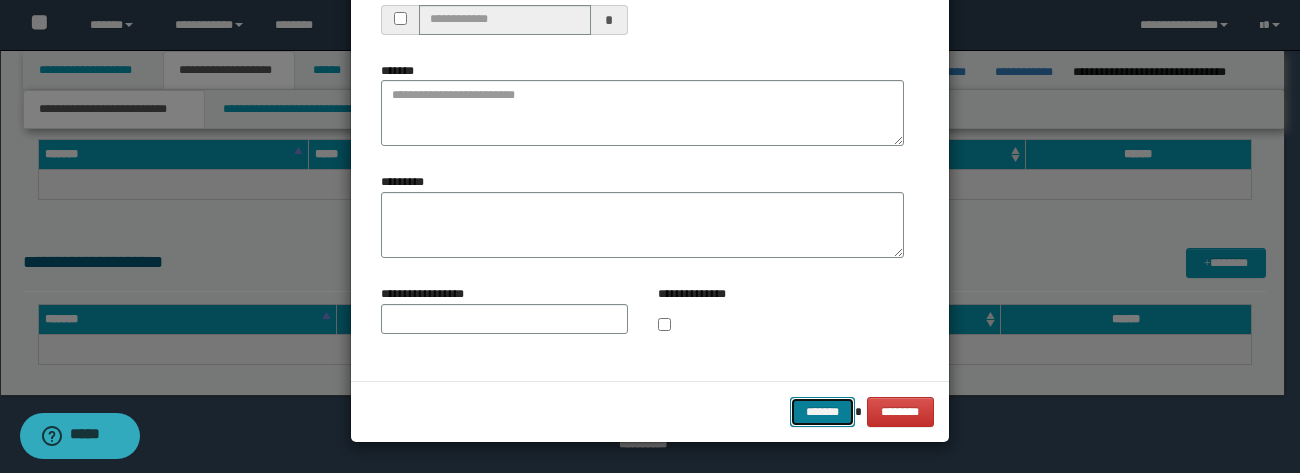 click on "*******" at bounding box center (822, 412) 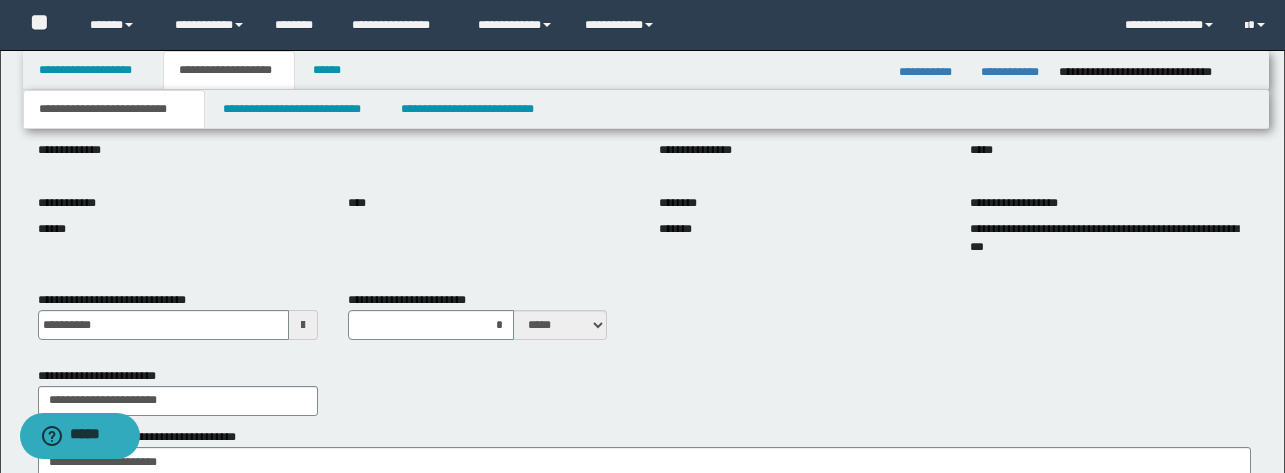 scroll, scrollTop: 0, scrollLeft: 0, axis: both 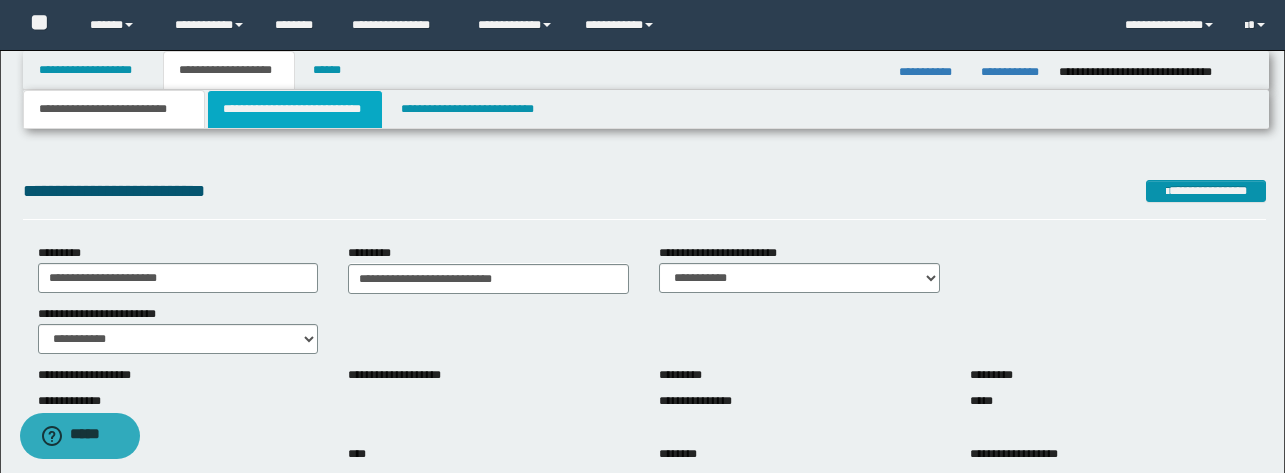 click on "**********" at bounding box center (295, 109) 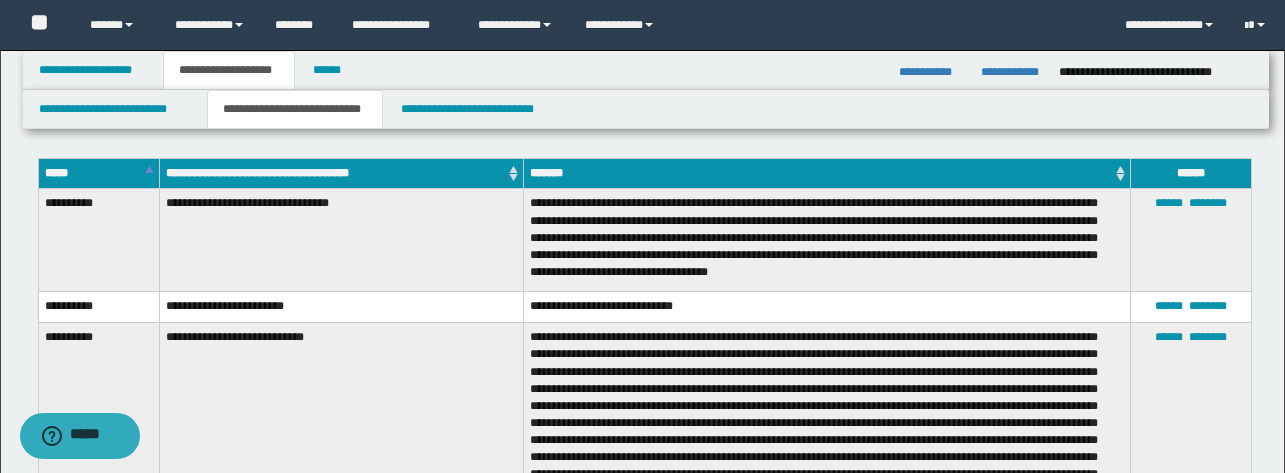 scroll, scrollTop: 81, scrollLeft: 0, axis: vertical 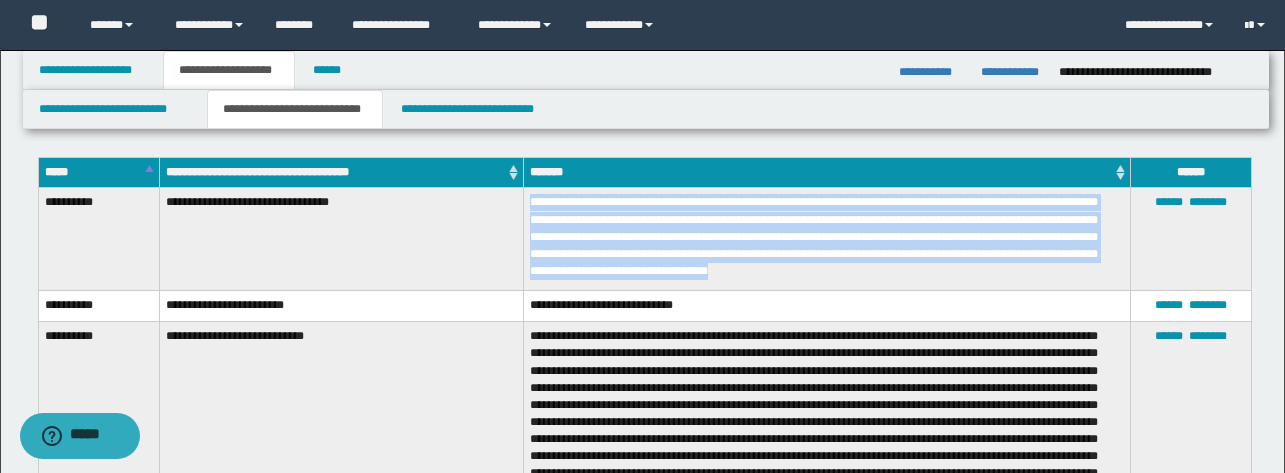drag, startPoint x: 1049, startPoint y: 269, endPoint x: 533, endPoint y: 204, distance: 520.0779 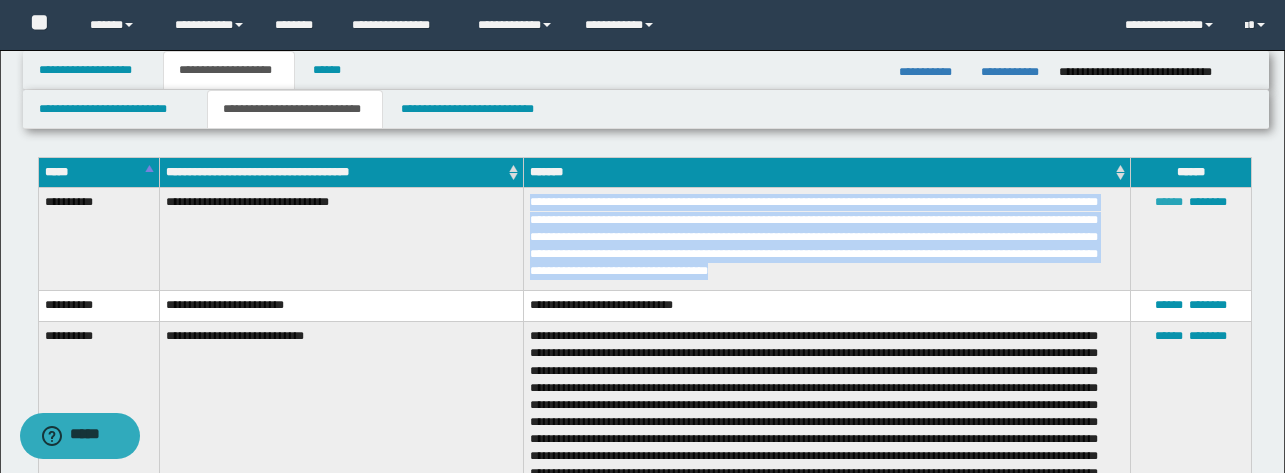 click on "******" at bounding box center (1169, 202) 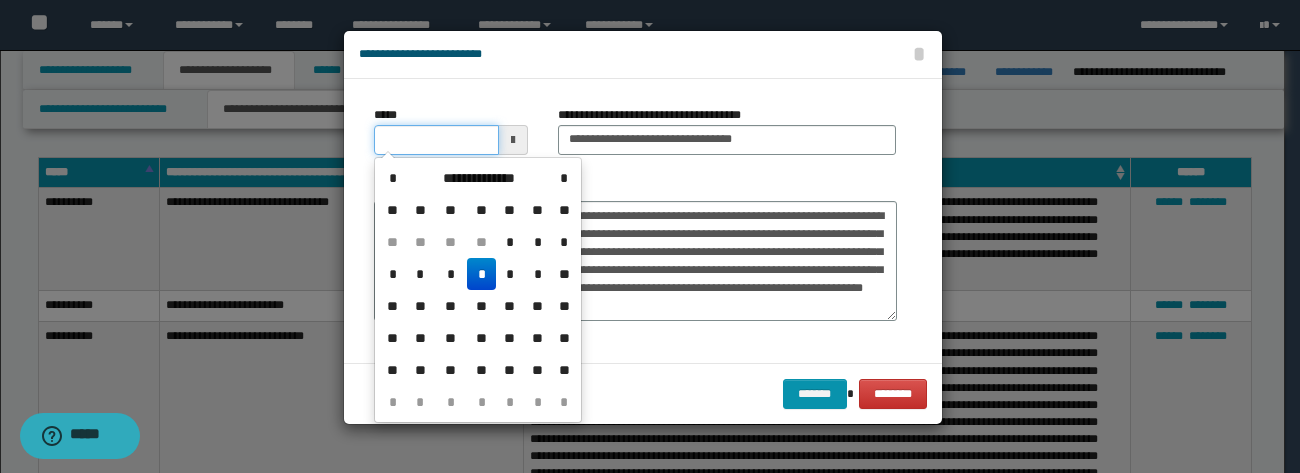 click on "*****" at bounding box center [436, 140] 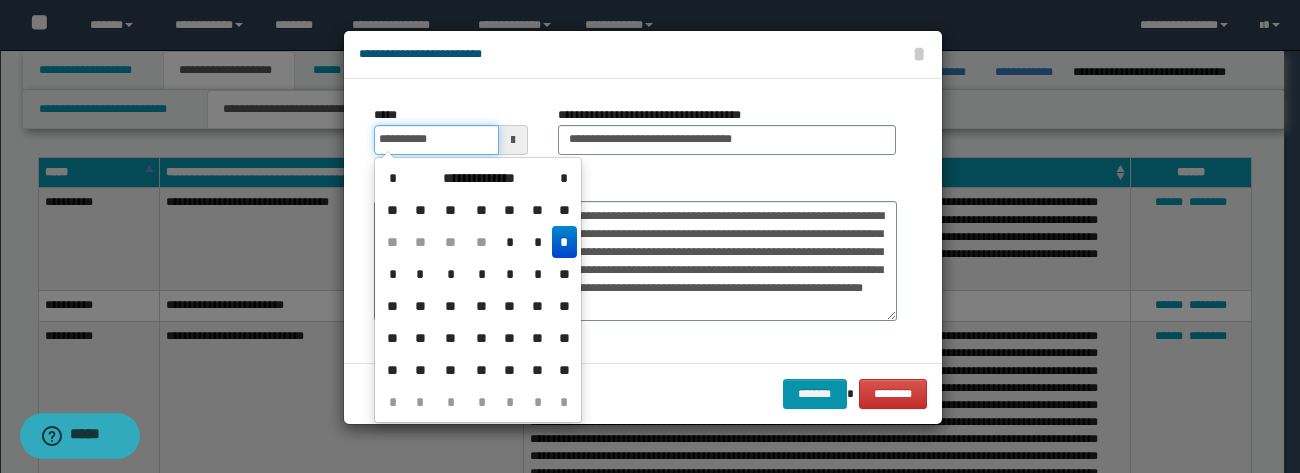 type on "**********" 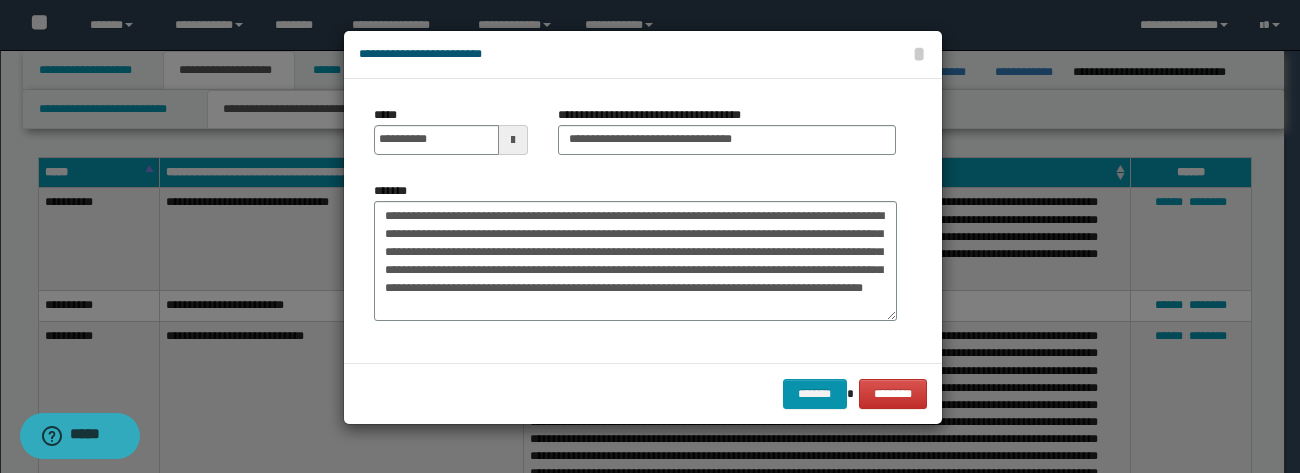 click on "**********" at bounding box center (635, 221) 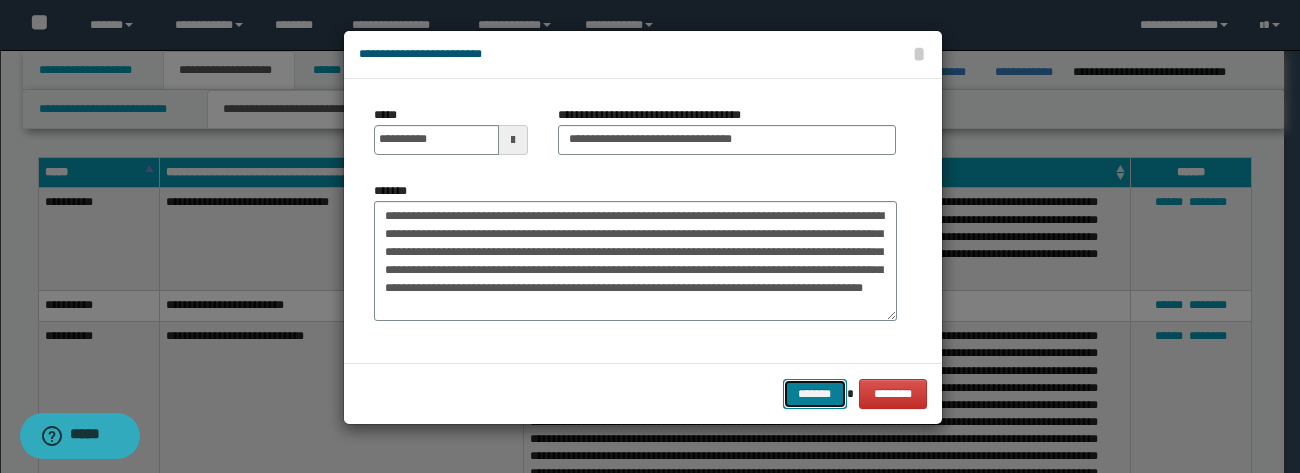 click on "*******" at bounding box center [815, 394] 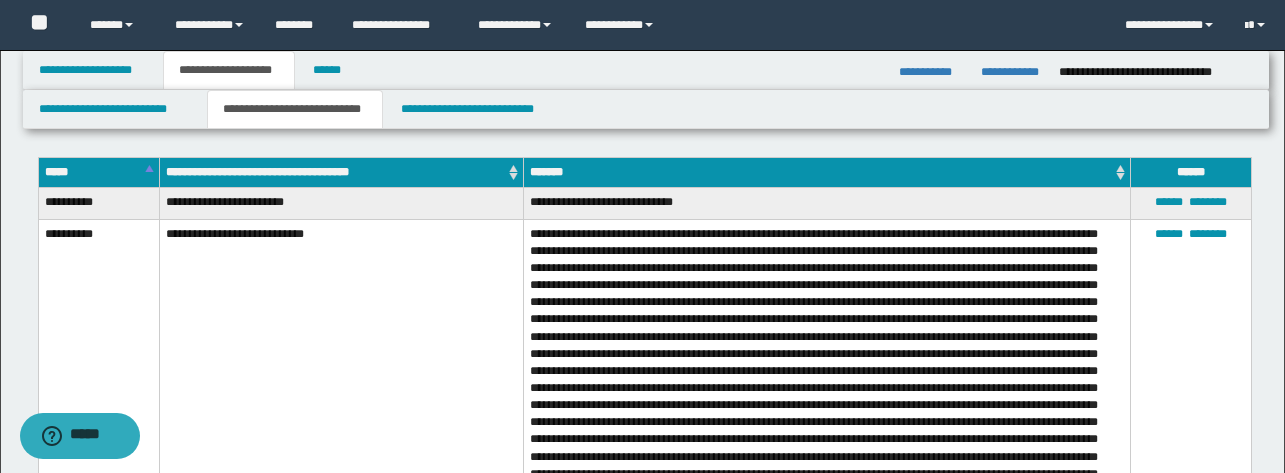 scroll, scrollTop: 0, scrollLeft: 0, axis: both 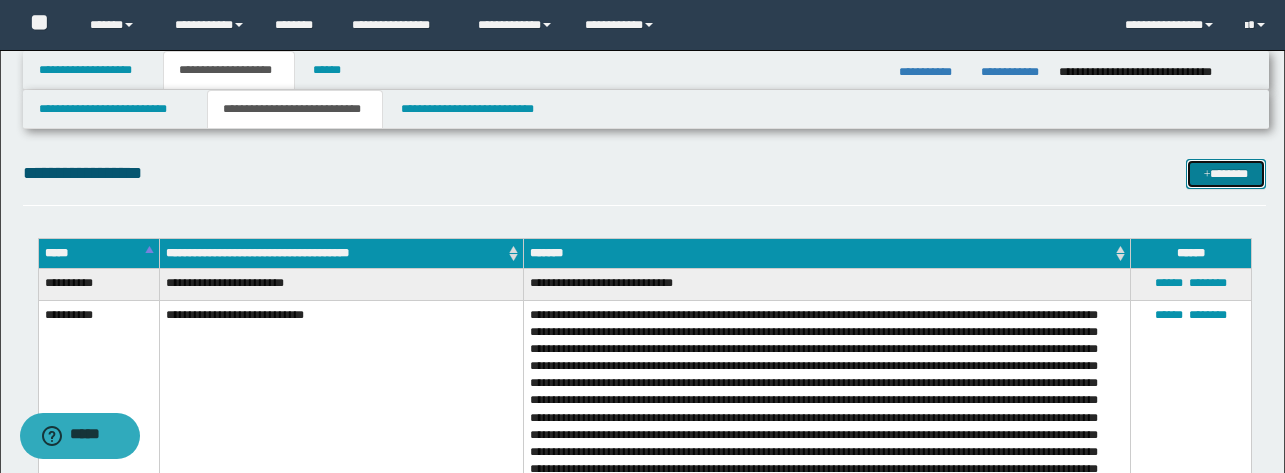 click on "*******" at bounding box center [1226, 174] 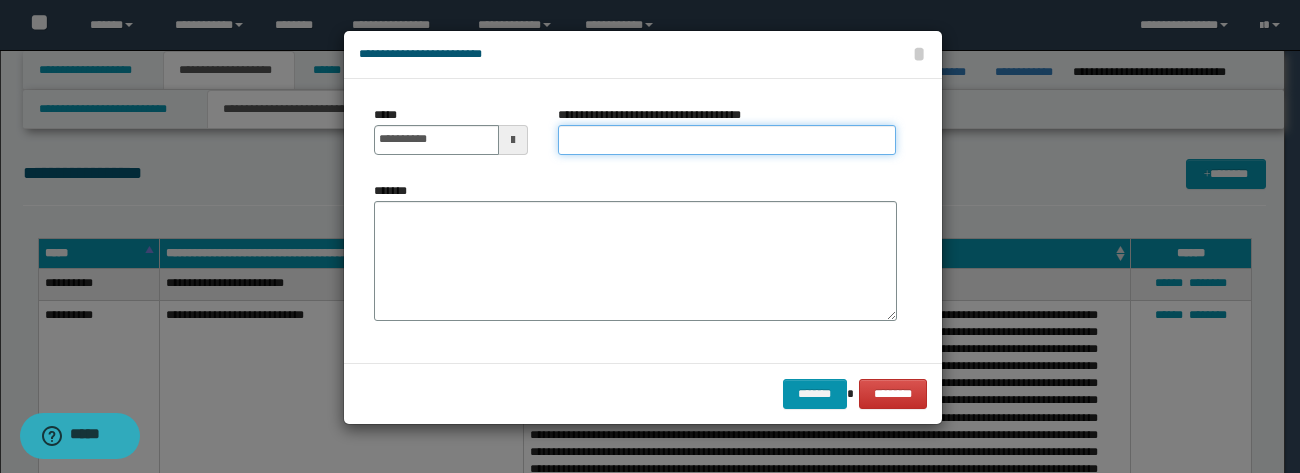 click on "**********" at bounding box center (727, 140) 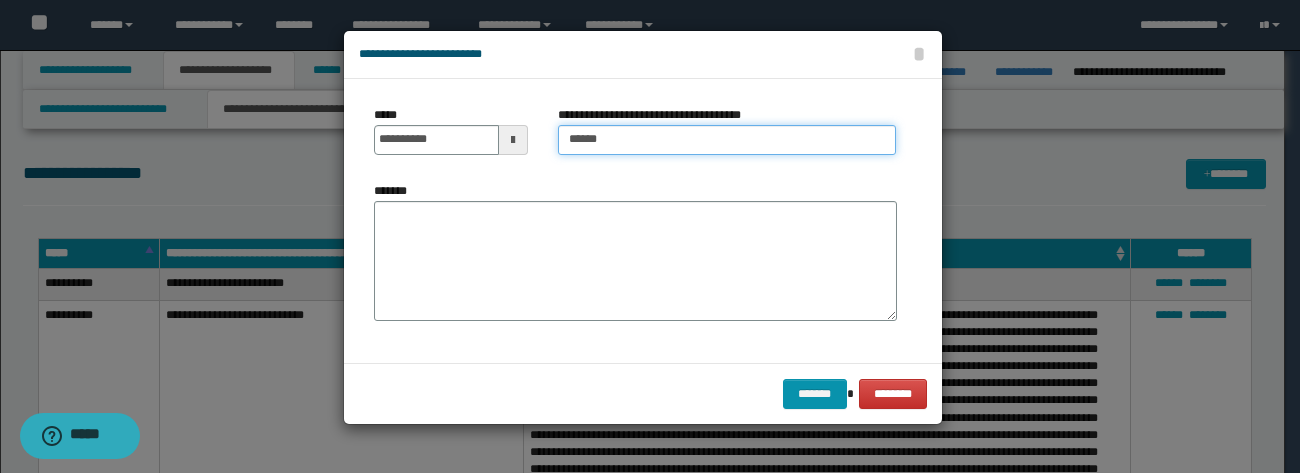 type on "**********" 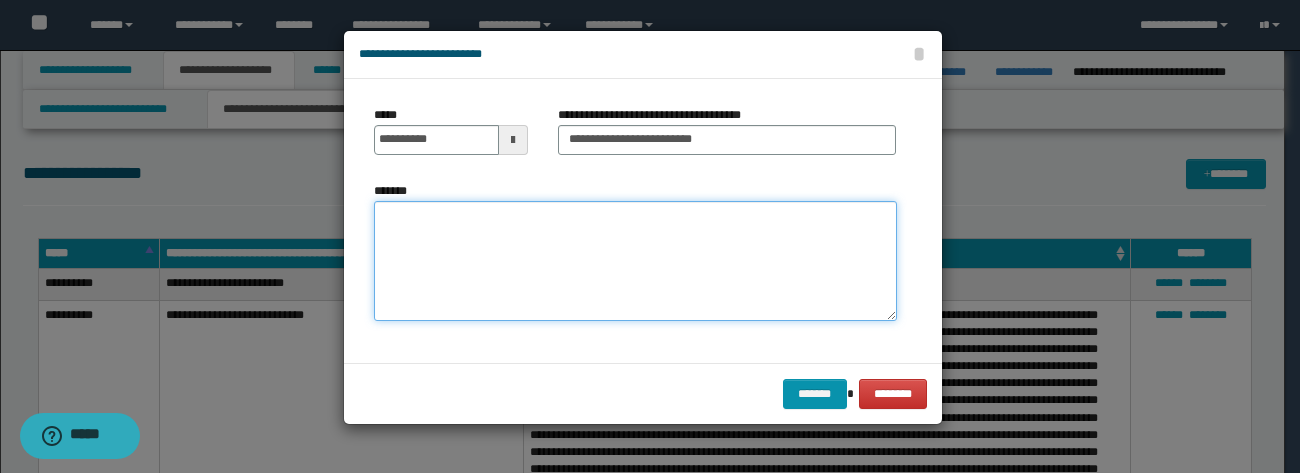 click on "*******" at bounding box center (635, 261) 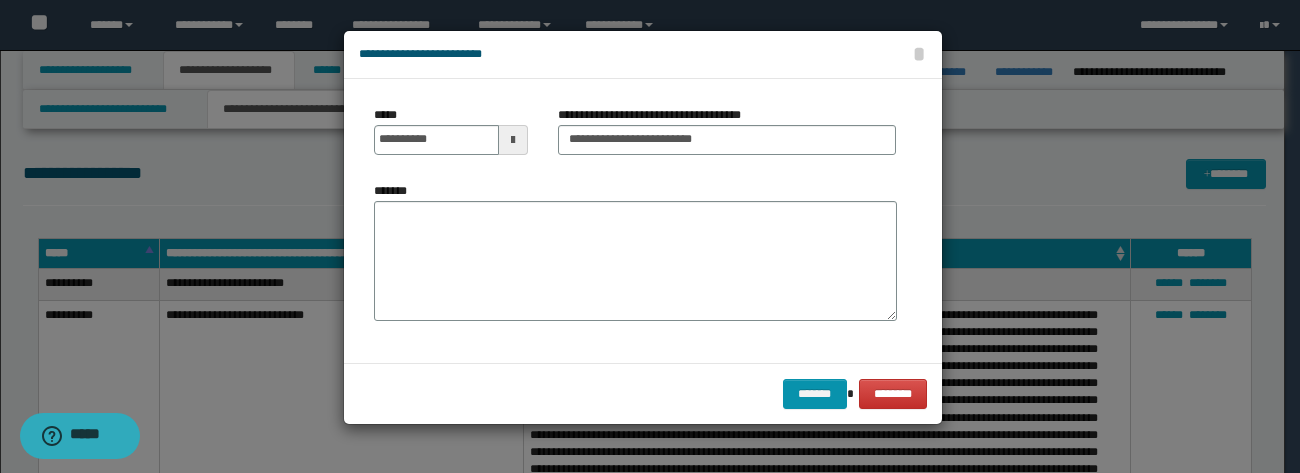 drag, startPoint x: 550, startPoint y: 92, endPoint x: 513, endPoint y: 105, distance: 39.217342 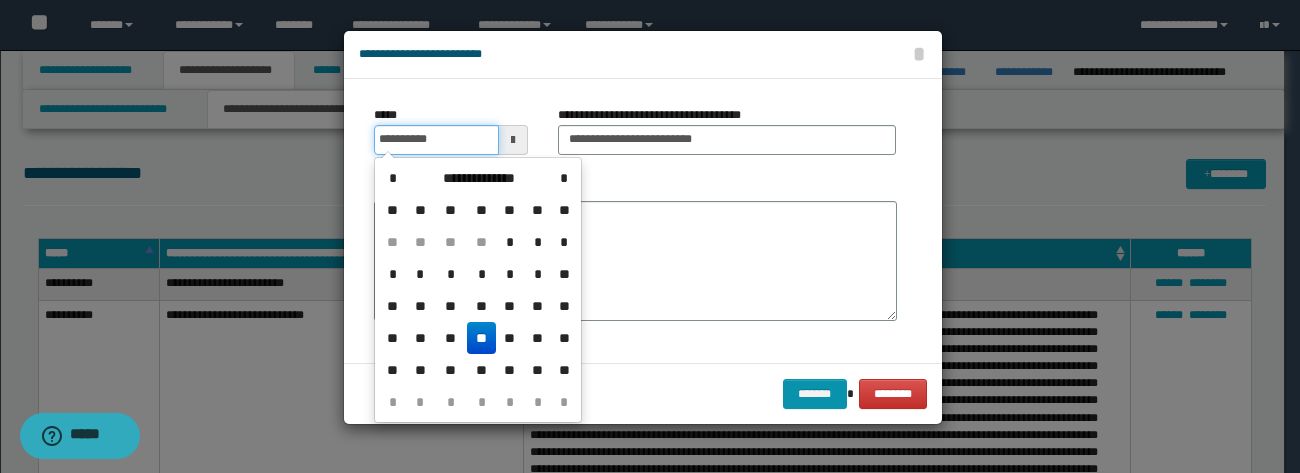 click on "**********" at bounding box center [642, 236] 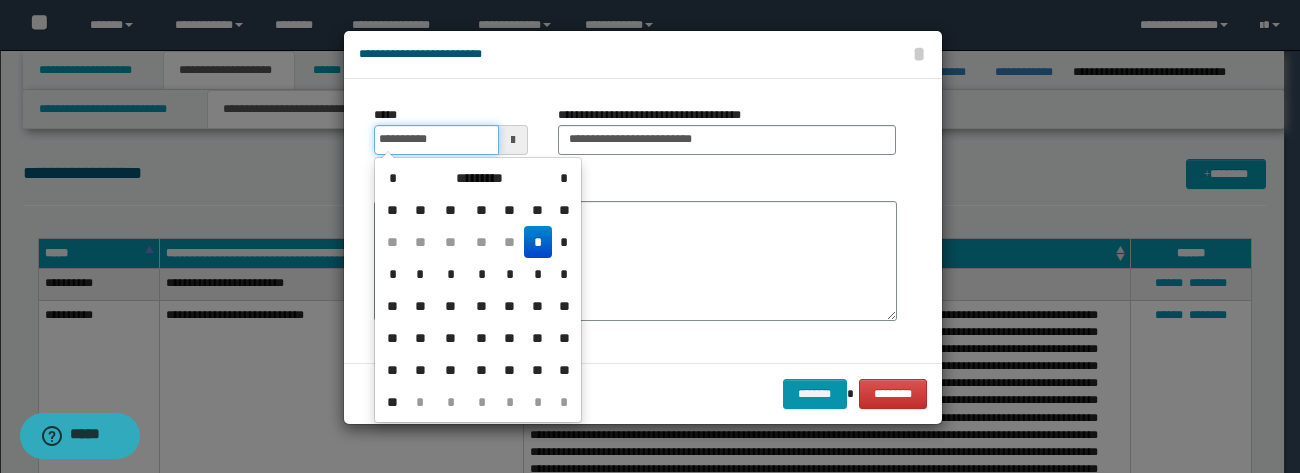 type on "**********" 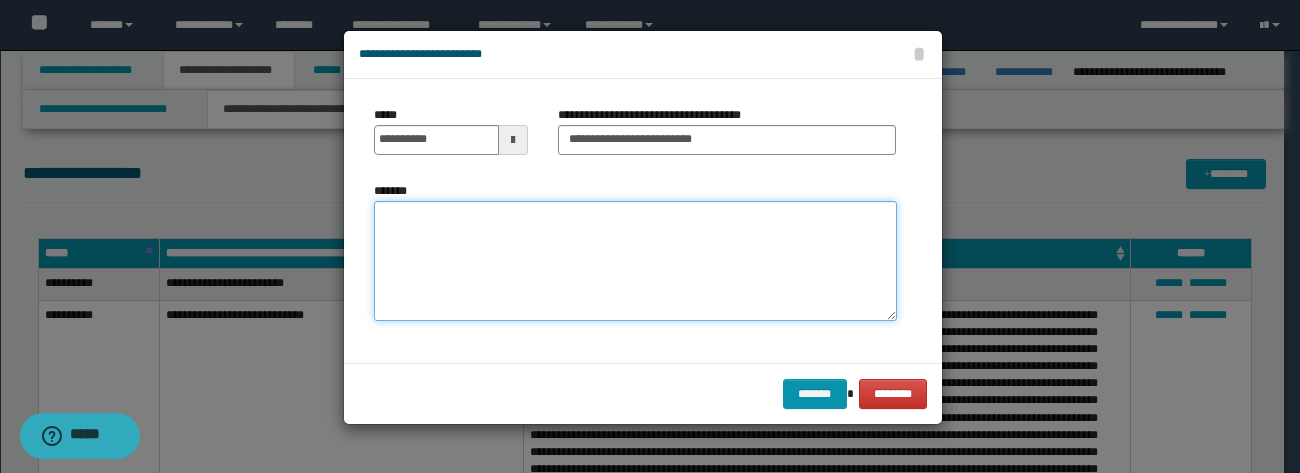click on "*******" at bounding box center [635, 261] 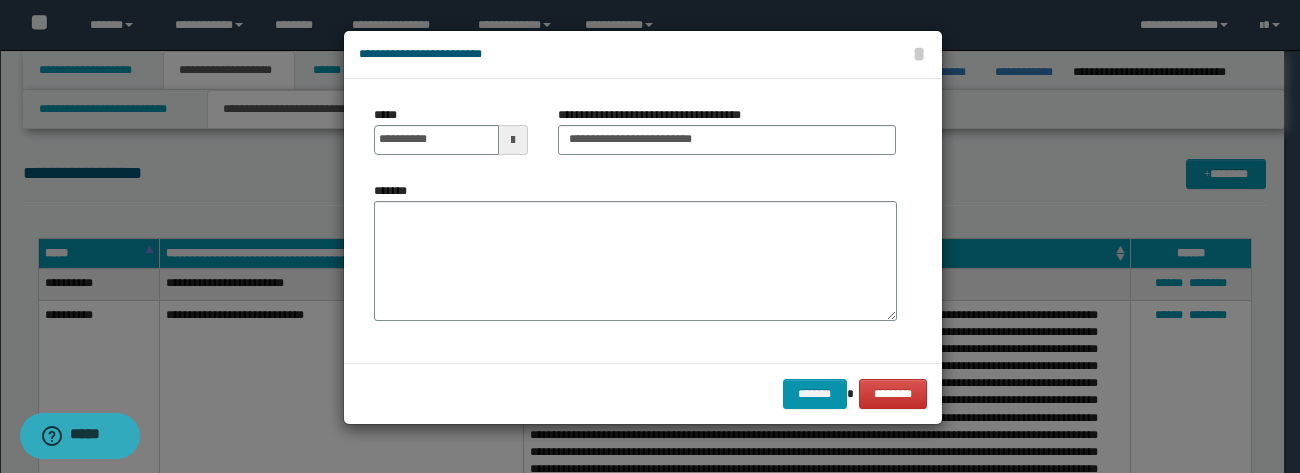 click on "**********" at bounding box center (643, 55) 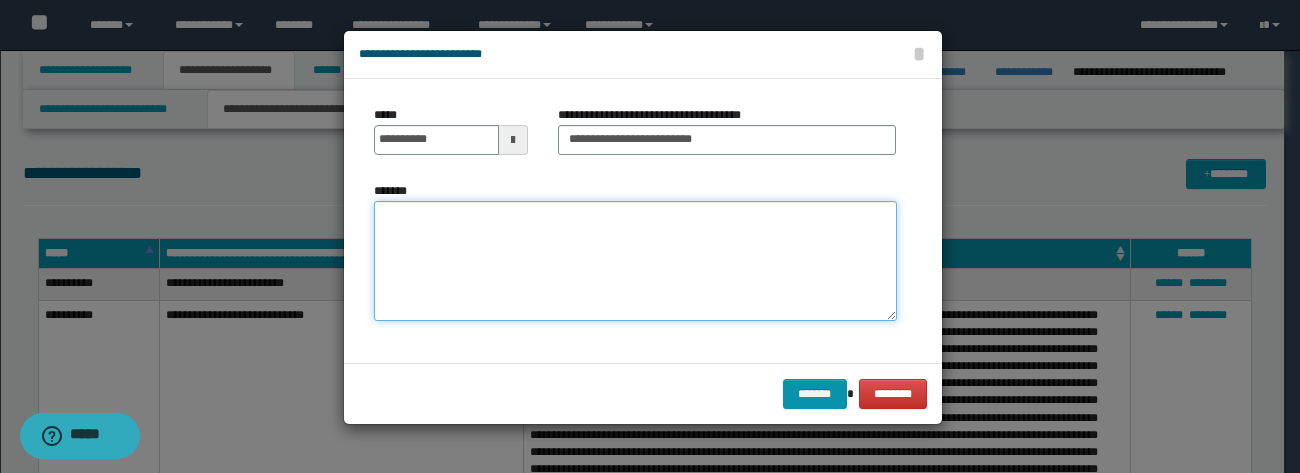 click on "*******" at bounding box center [635, 261] 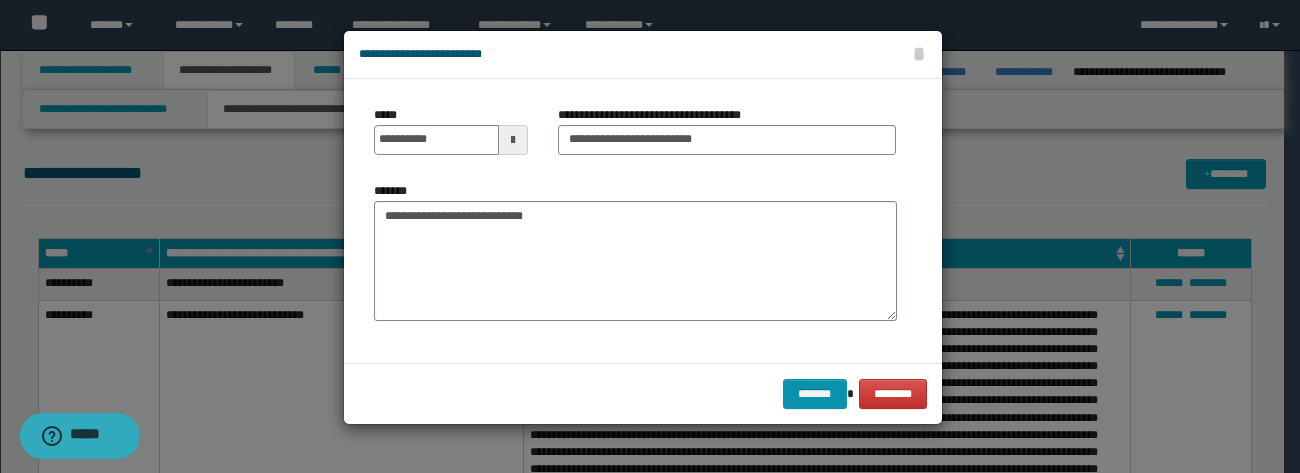 click on "**********" at bounding box center (643, 54) 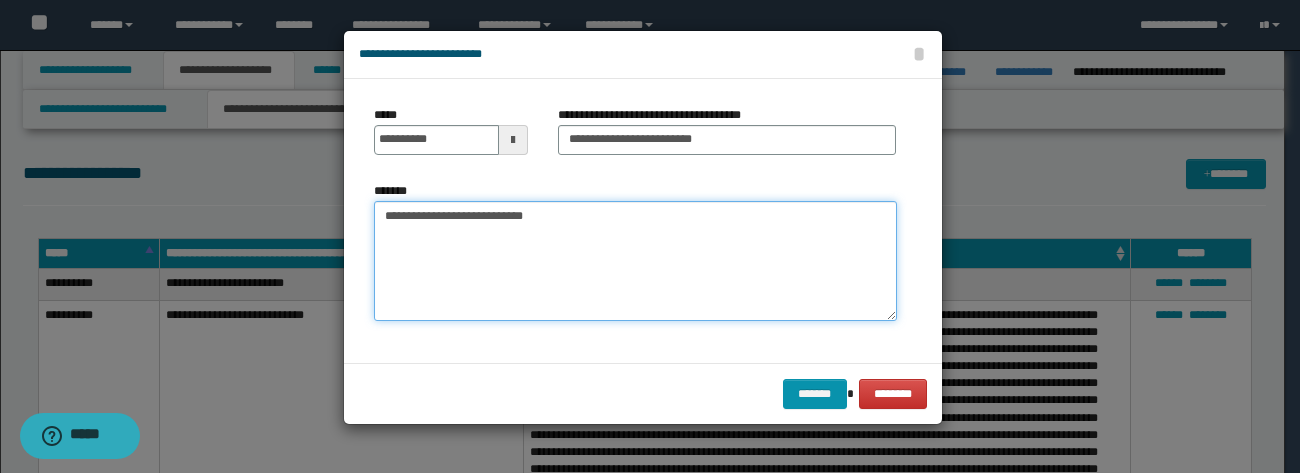 click on "**********" at bounding box center [635, 261] 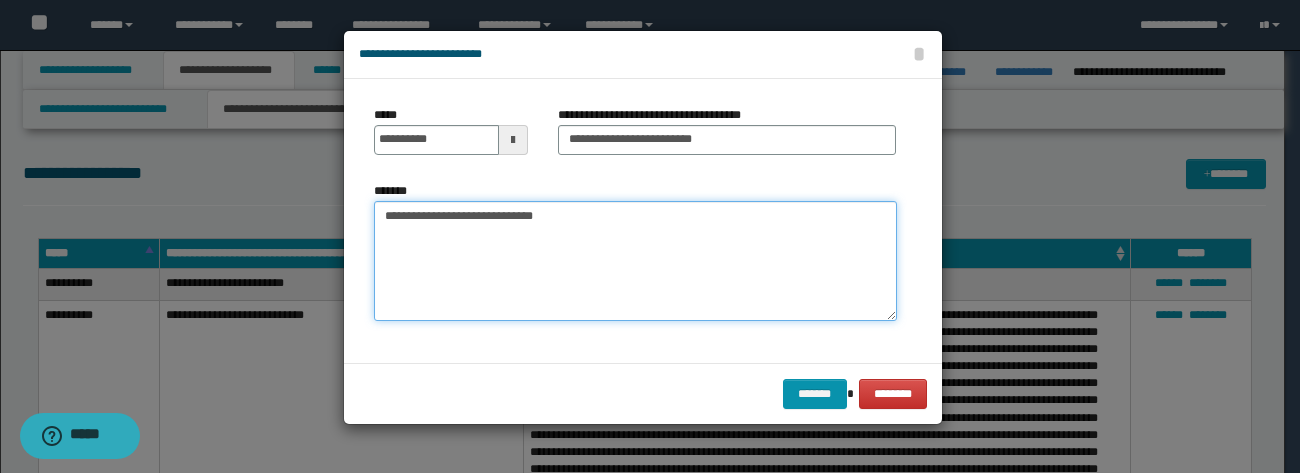 type on "**********" 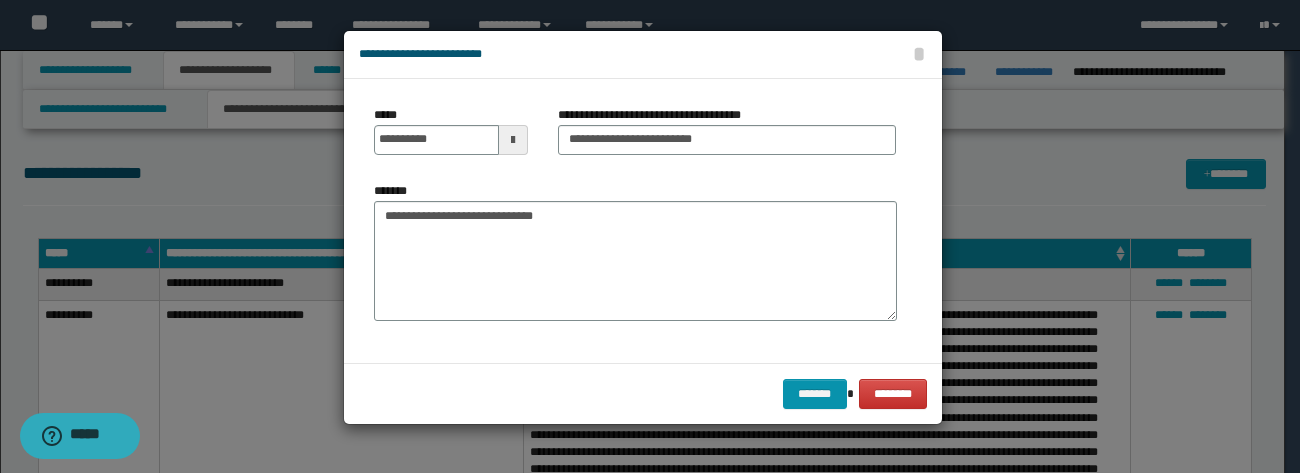 click on "**********" at bounding box center (643, 55) 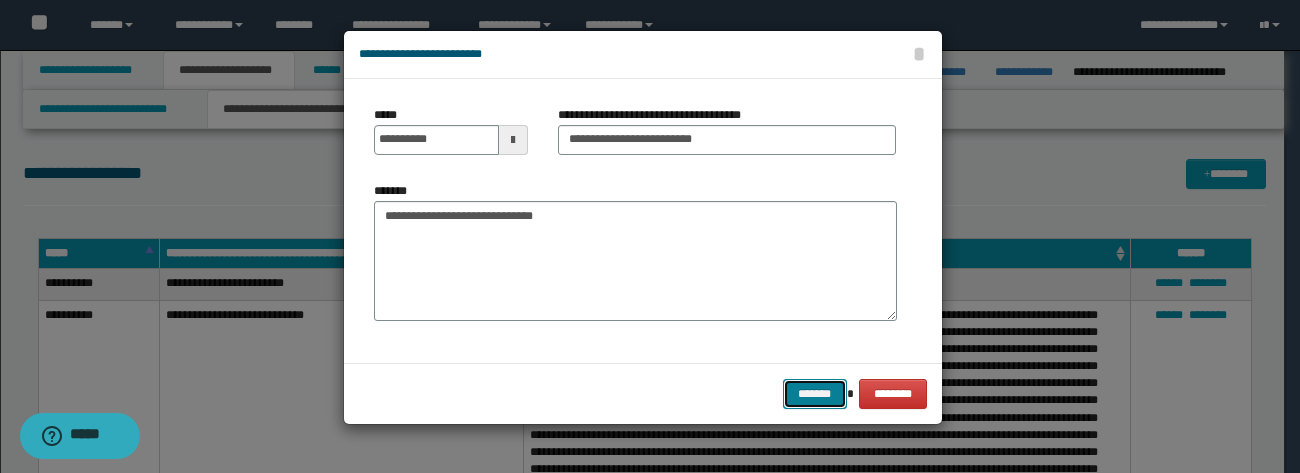 click on "*******" at bounding box center [815, 394] 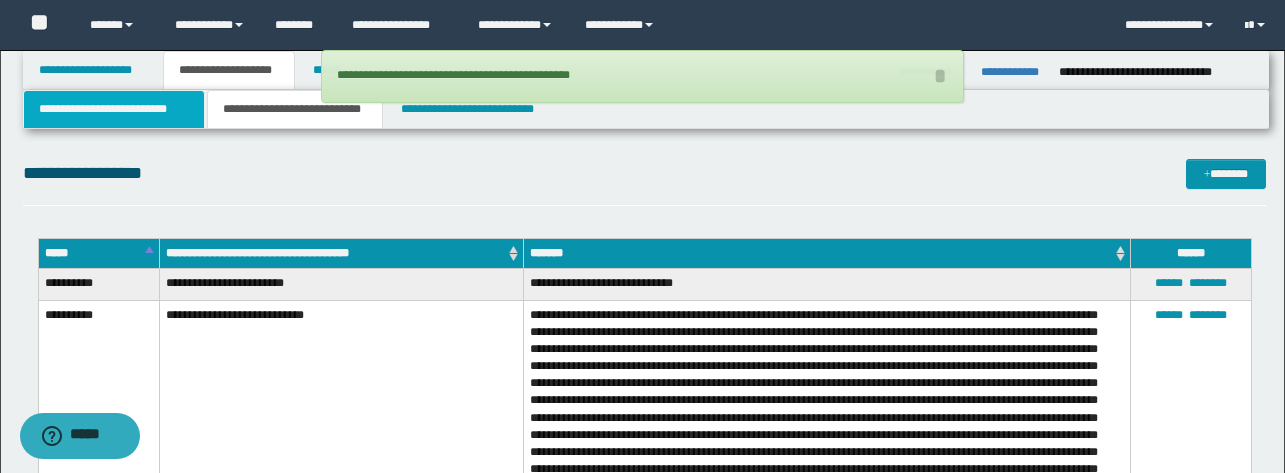 click on "**********" at bounding box center (114, 109) 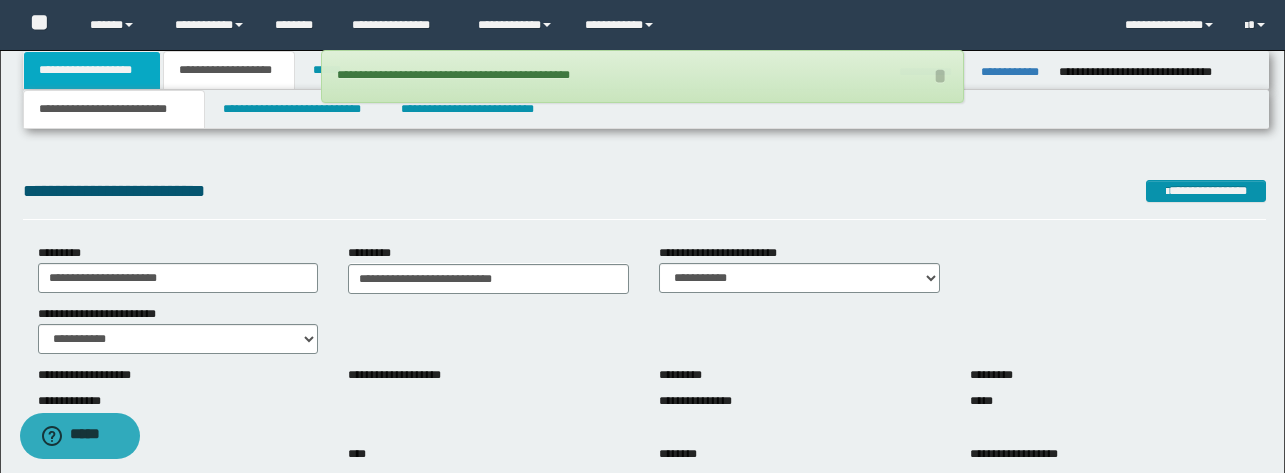 click on "**********" at bounding box center (92, 70) 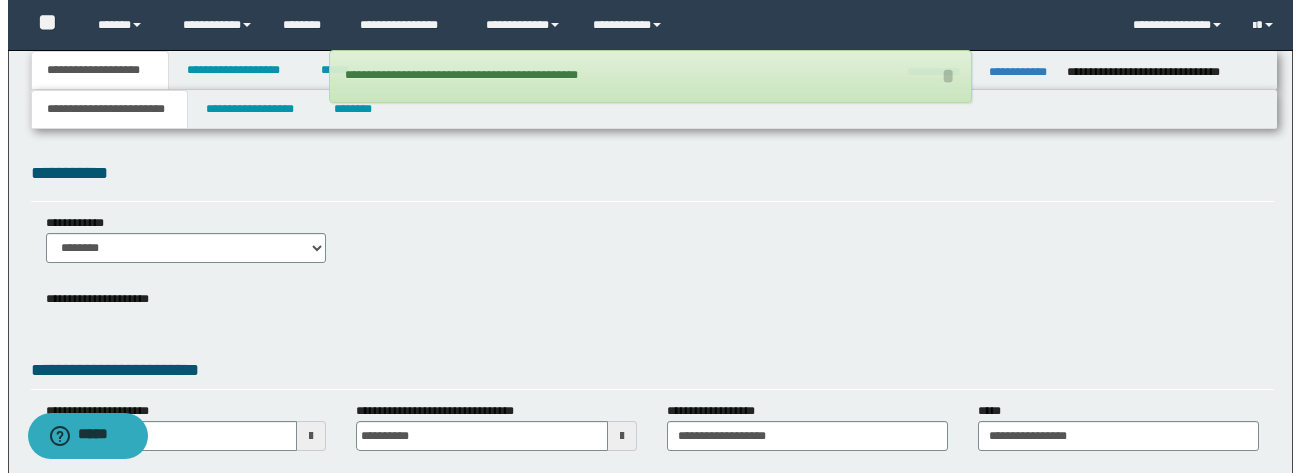 scroll, scrollTop: 126, scrollLeft: 0, axis: vertical 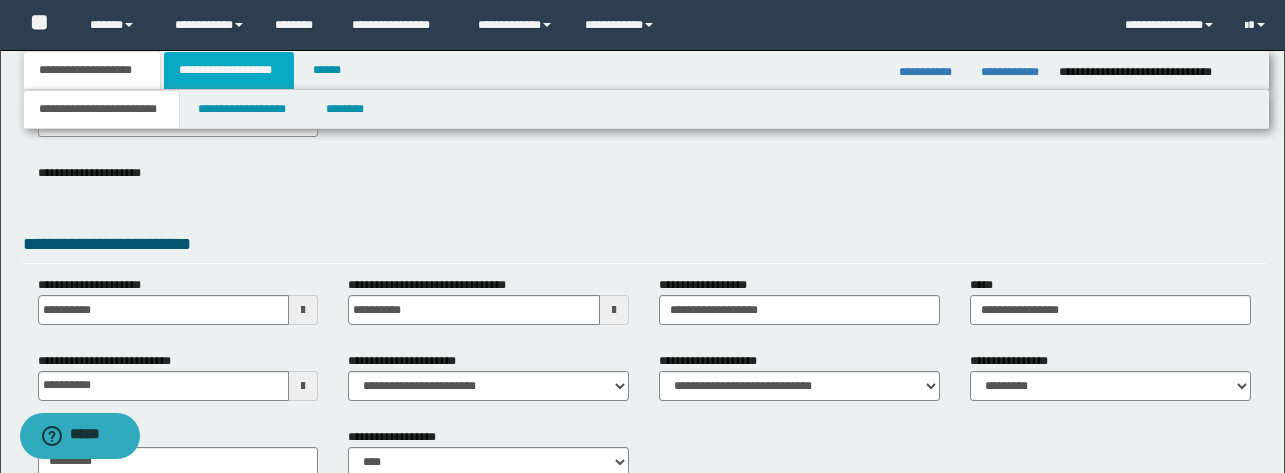 click on "**********" at bounding box center [229, 70] 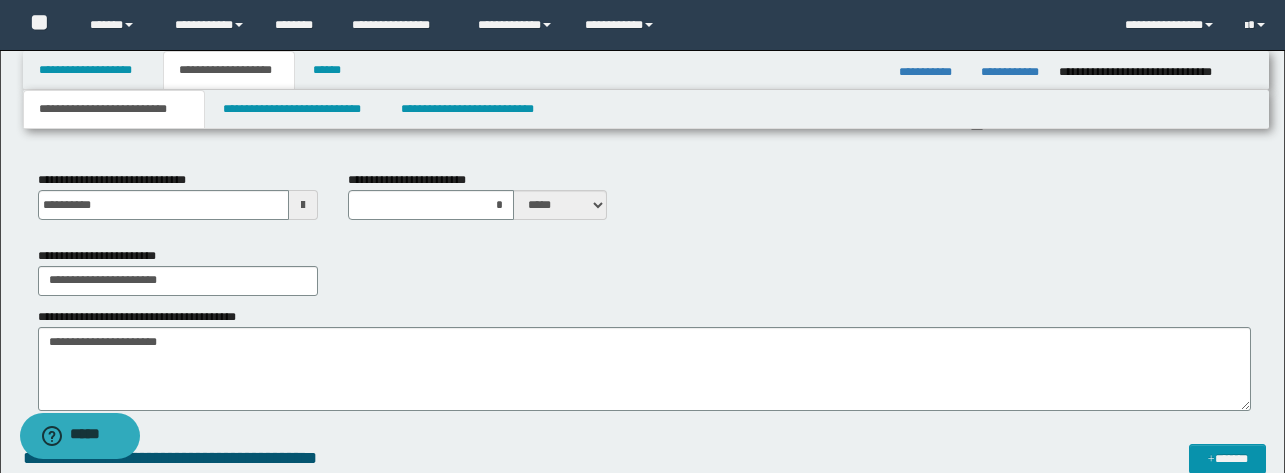 scroll, scrollTop: 369, scrollLeft: 0, axis: vertical 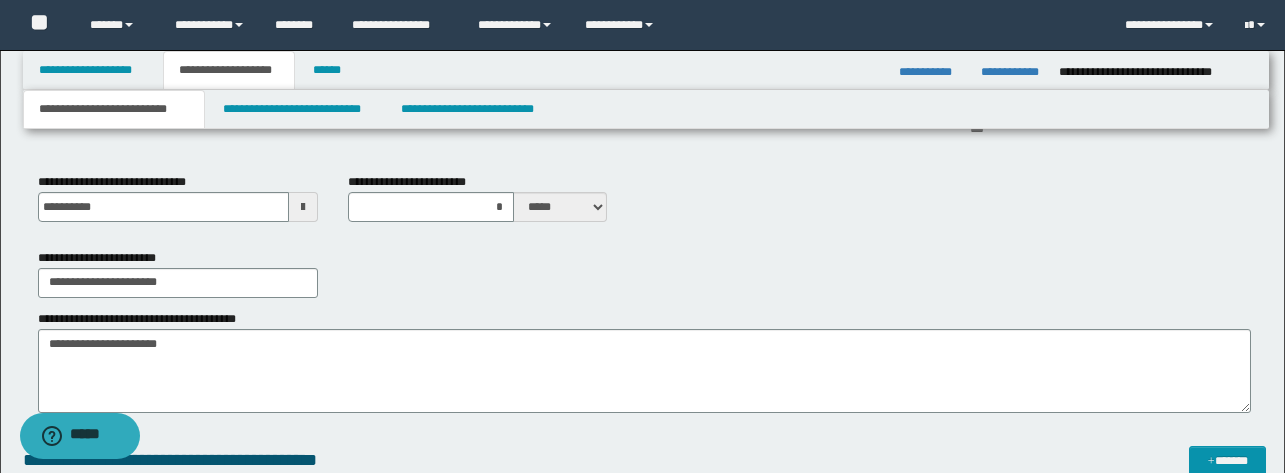 click on "**********" at bounding box center (644, 460) 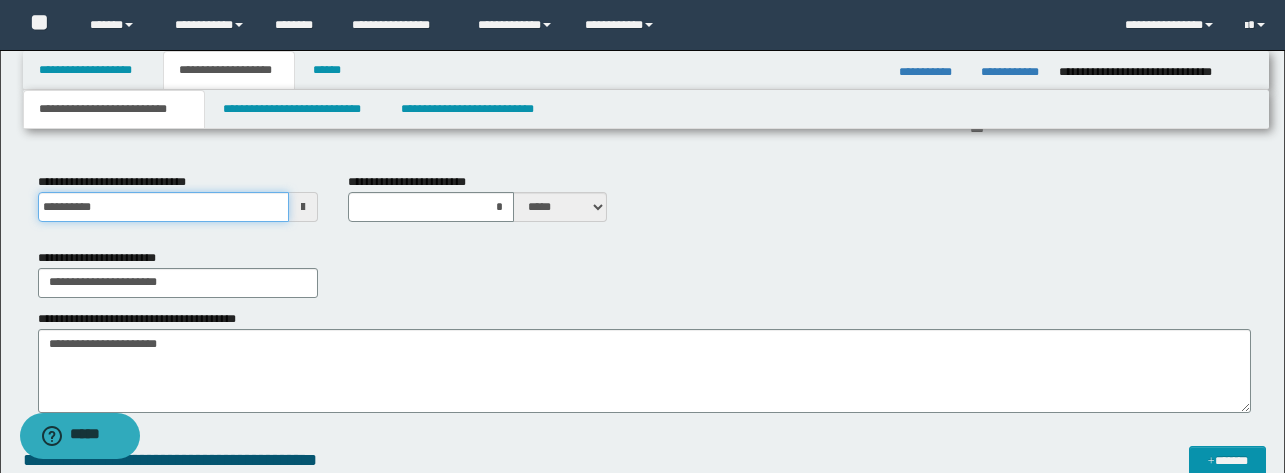 click on "**********" at bounding box center [164, 207] 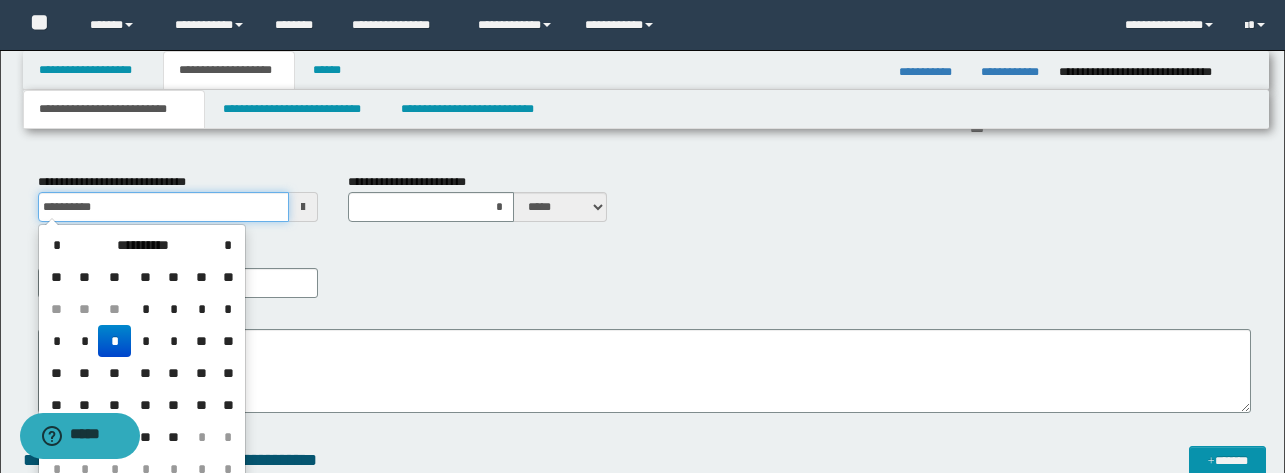 click on "**********" at bounding box center [164, 207] 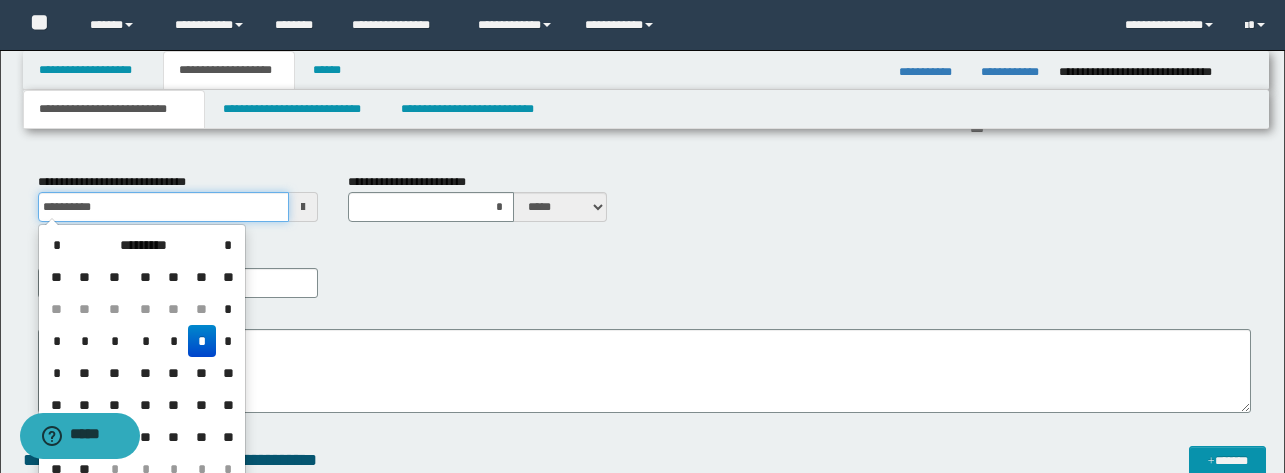 type on "**********" 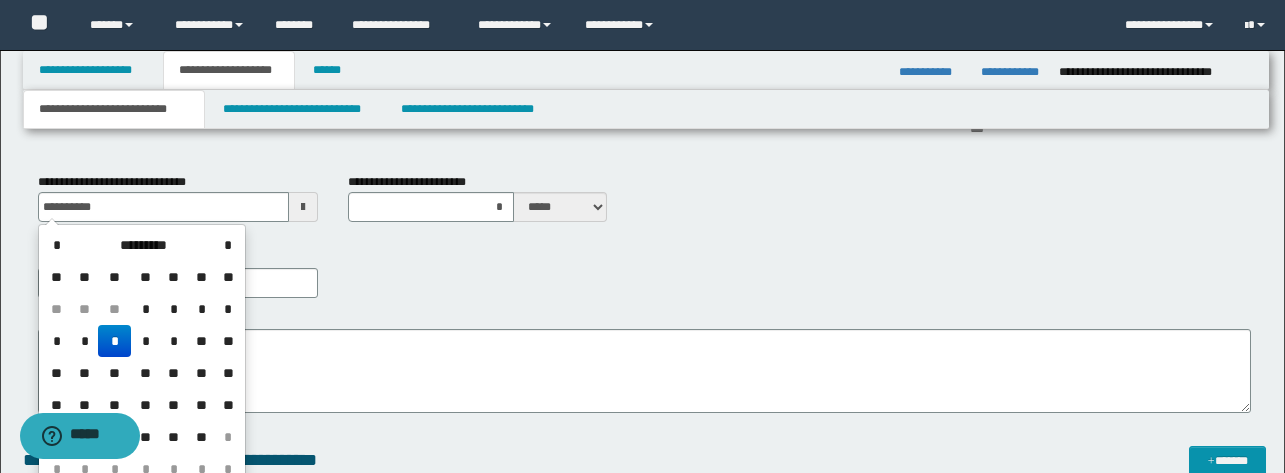 click on "*" at bounding box center (114, 341) 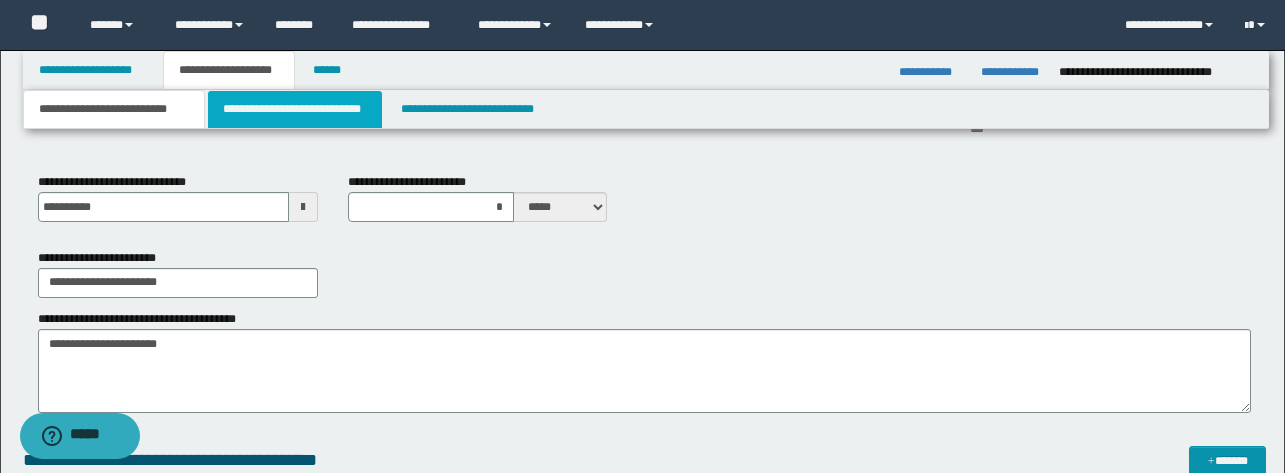 click on "**********" at bounding box center (295, 109) 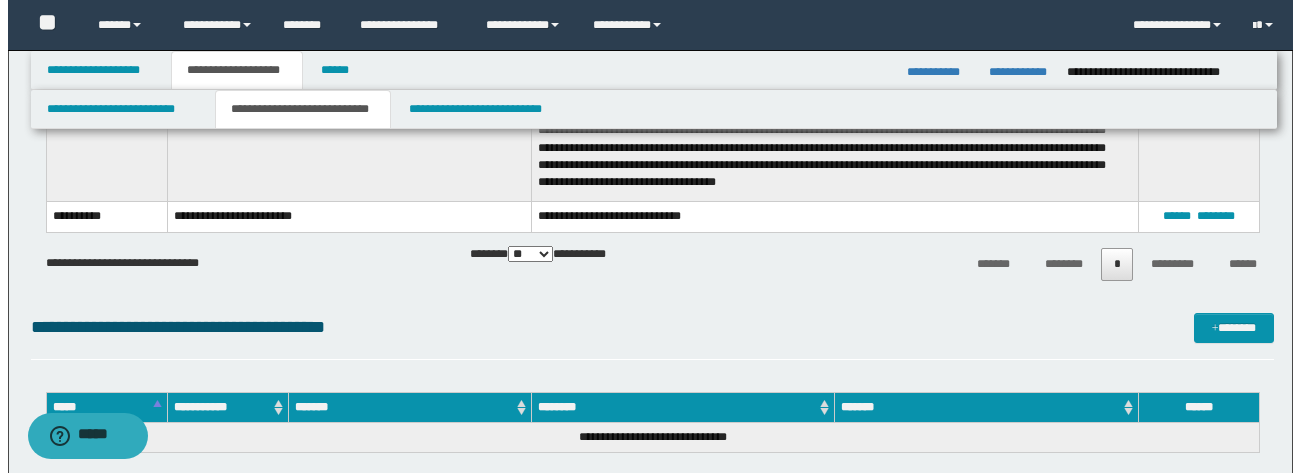 scroll, scrollTop: 518, scrollLeft: 0, axis: vertical 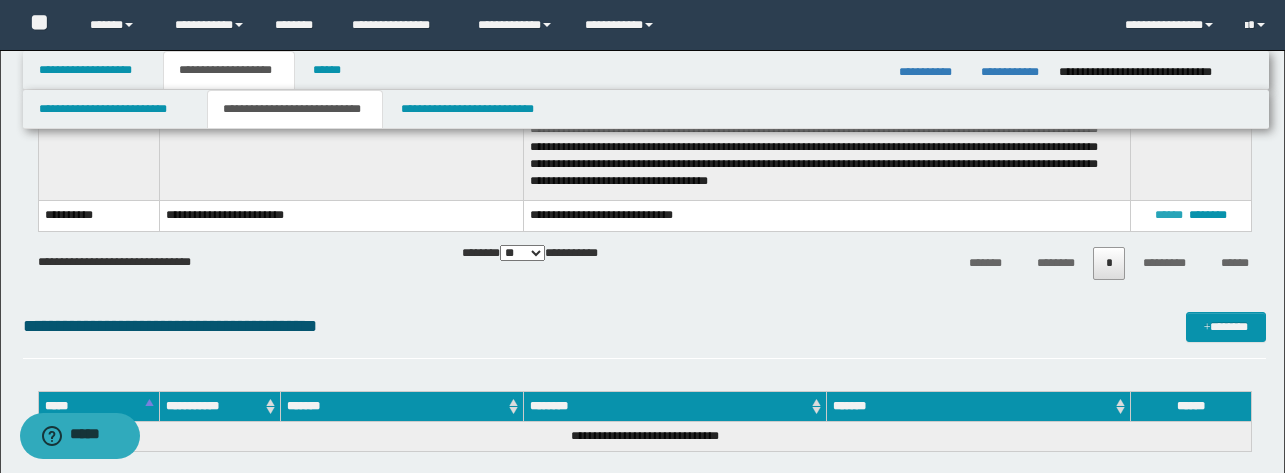 click on "******" at bounding box center [1169, 215] 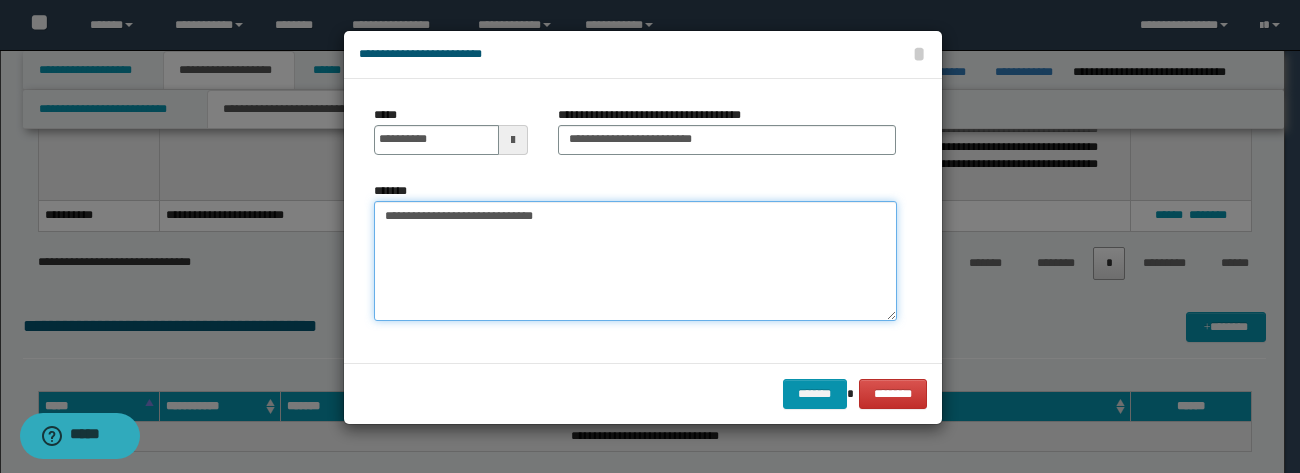 click on "**********" at bounding box center (635, 261) 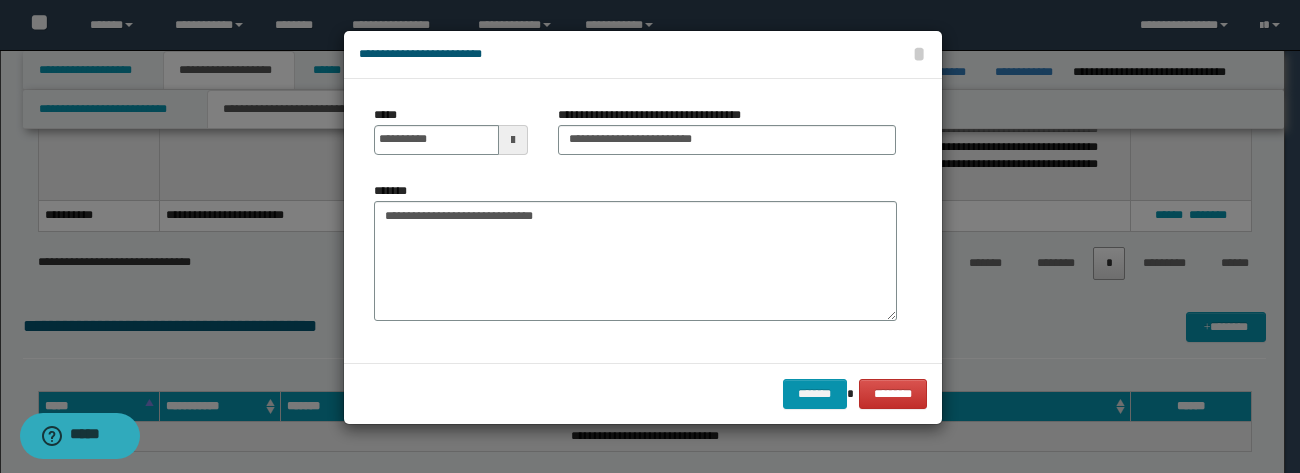 click at bounding box center (650, 236) 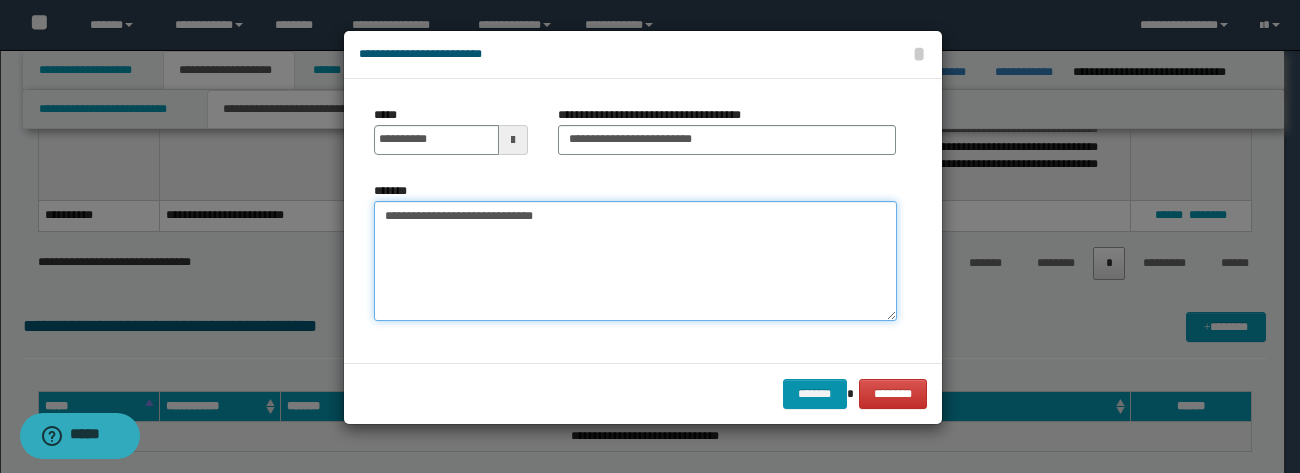 click on "**********" at bounding box center (635, 261) 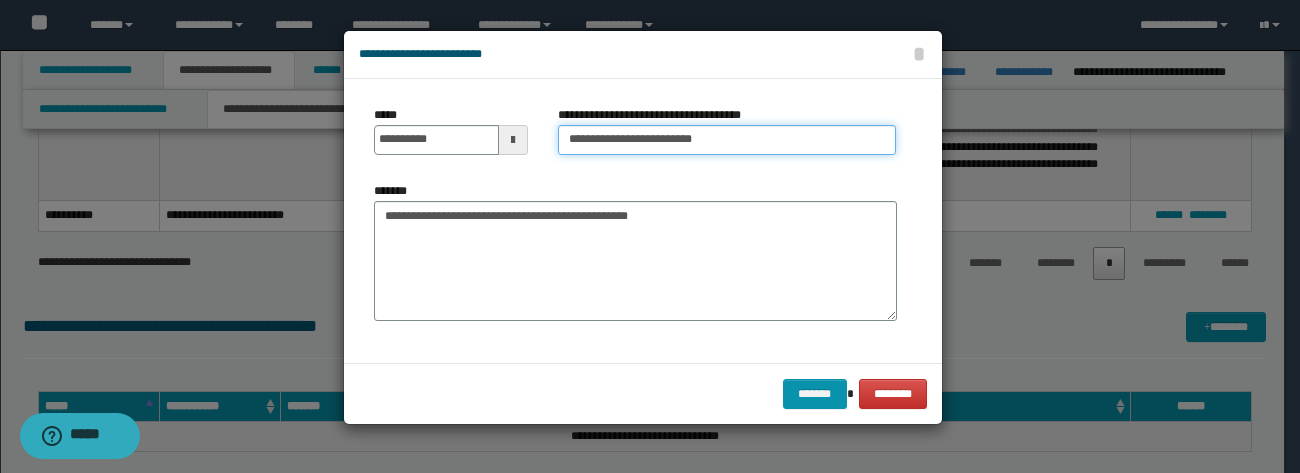click on "**********" at bounding box center [727, 140] 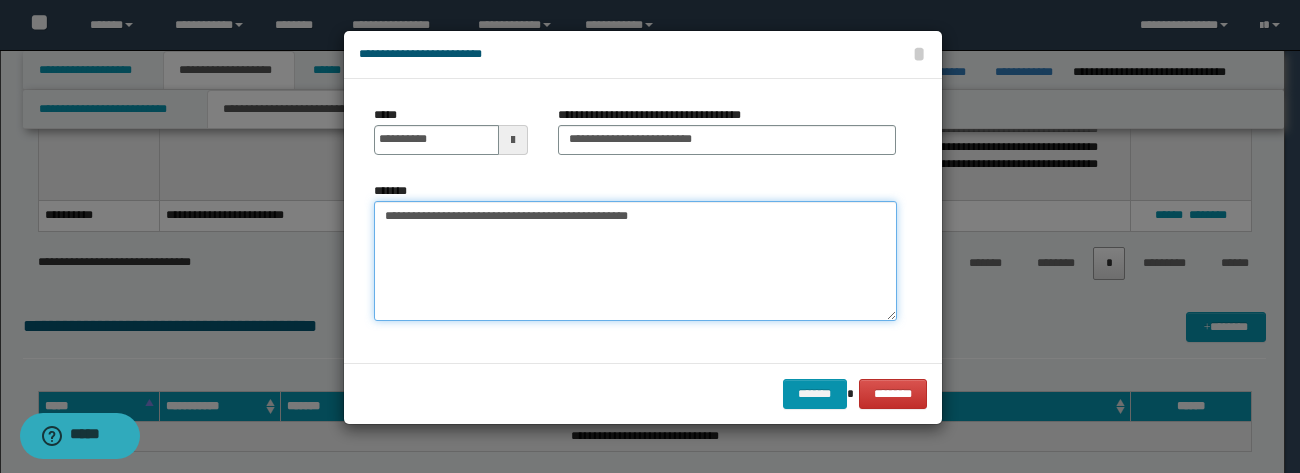 click on "**********" at bounding box center (635, 261) 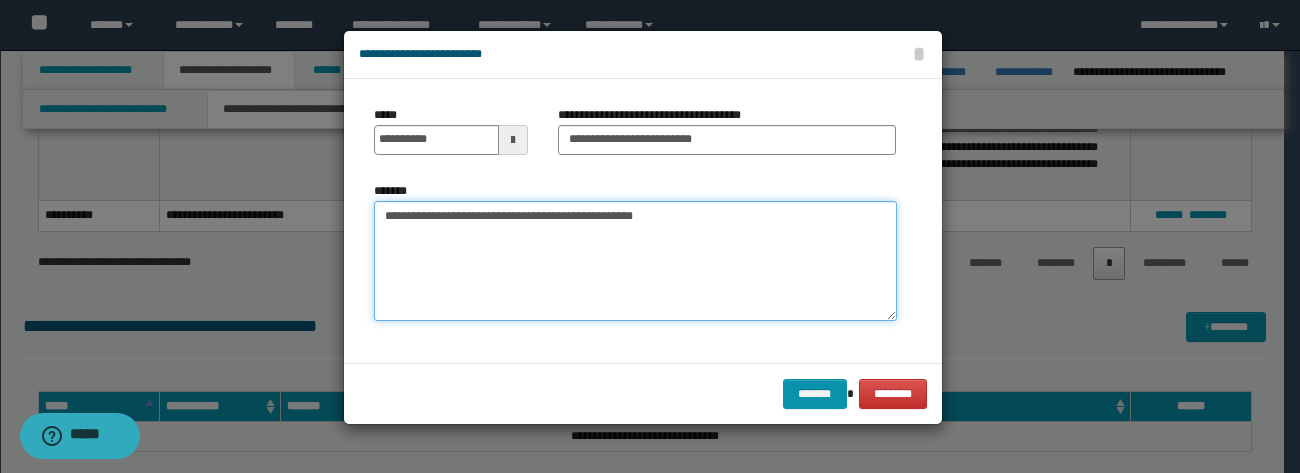 paste on "**********" 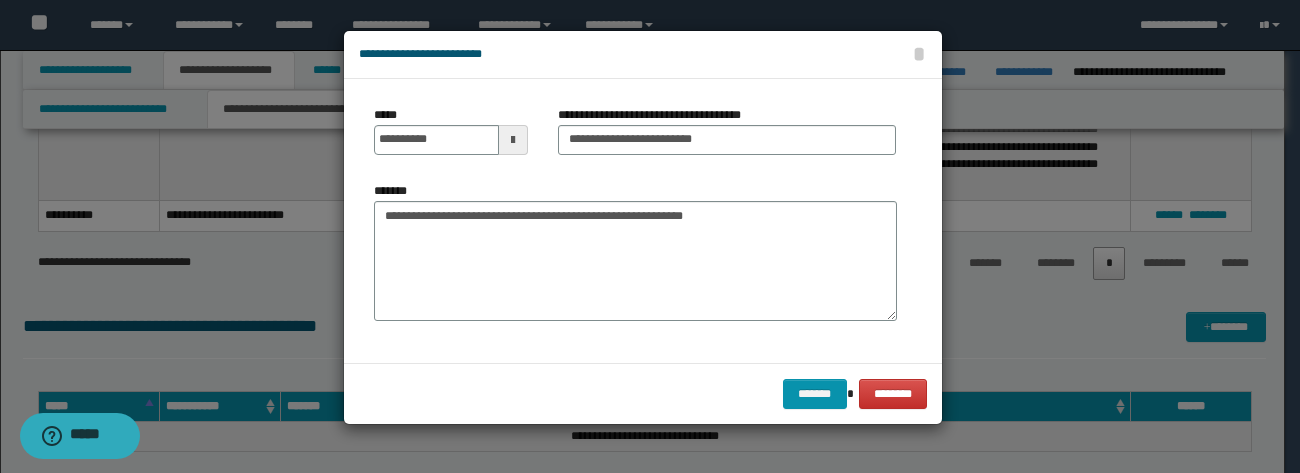 click on "**********" at bounding box center (643, 55) 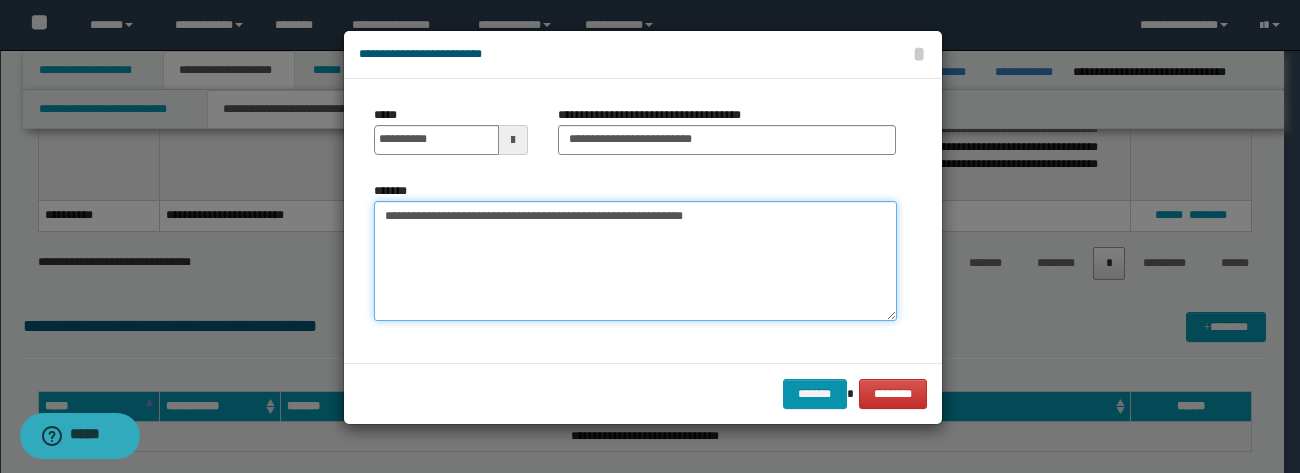 click on "**********" at bounding box center [635, 261] 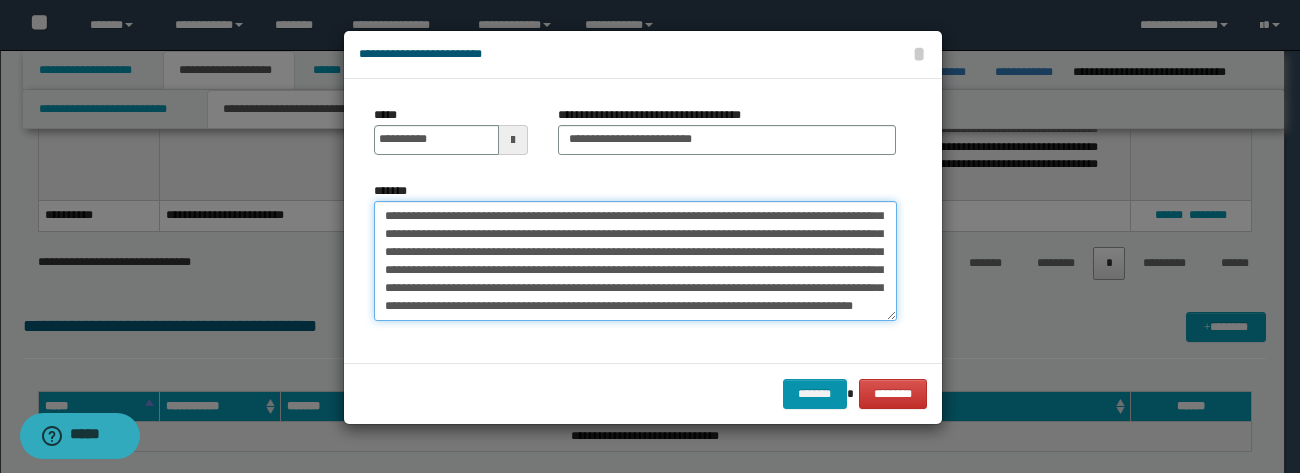 scroll, scrollTop: 0, scrollLeft: 0, axis: both 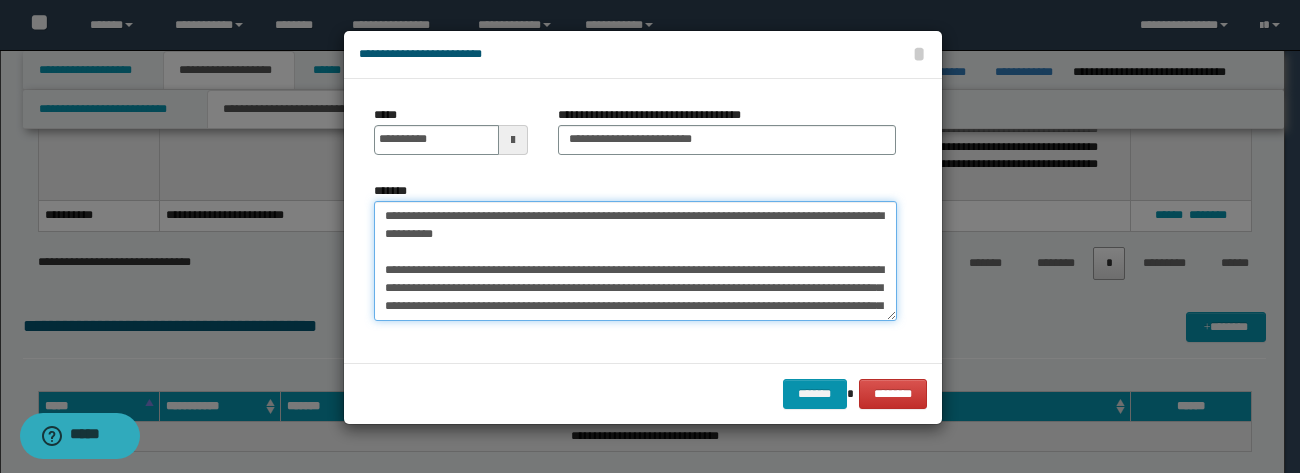 click on "**********" at bounding box center (635, 261) 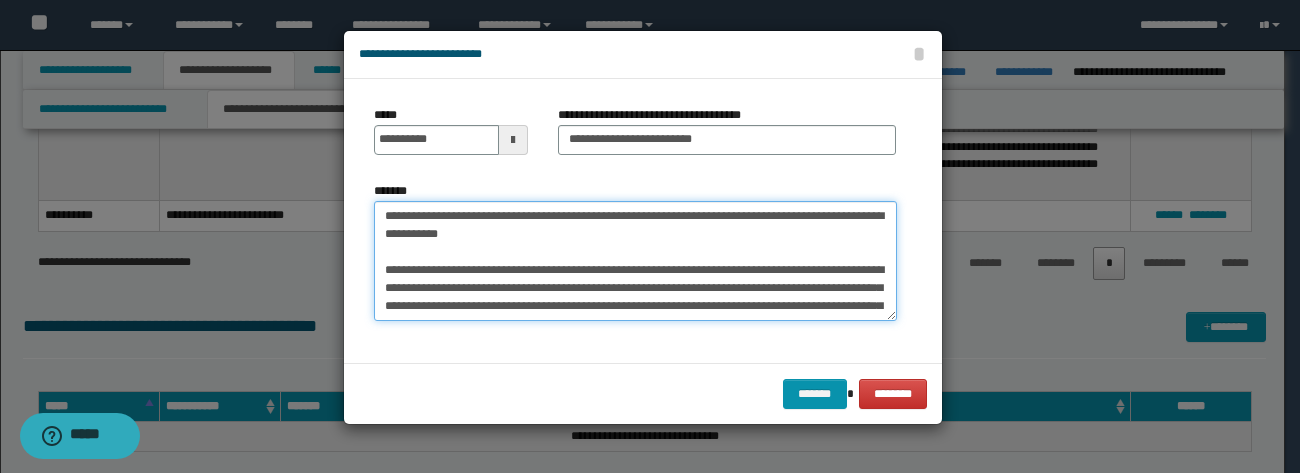 scroll, scrollTop: 90, scrollLeft: 0, axis: vertical 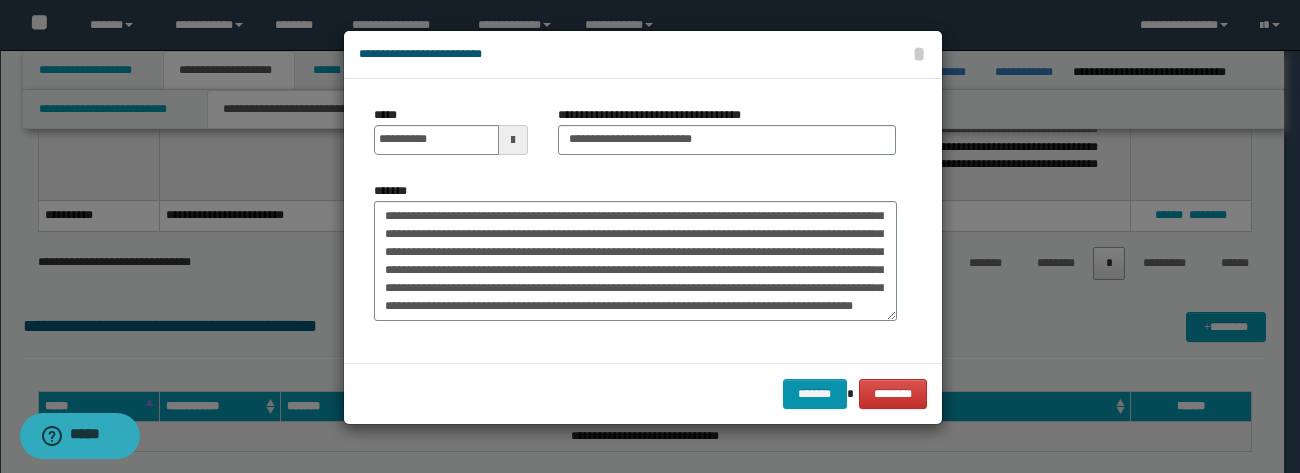 click on "**********" at bounding box center [635, 221] 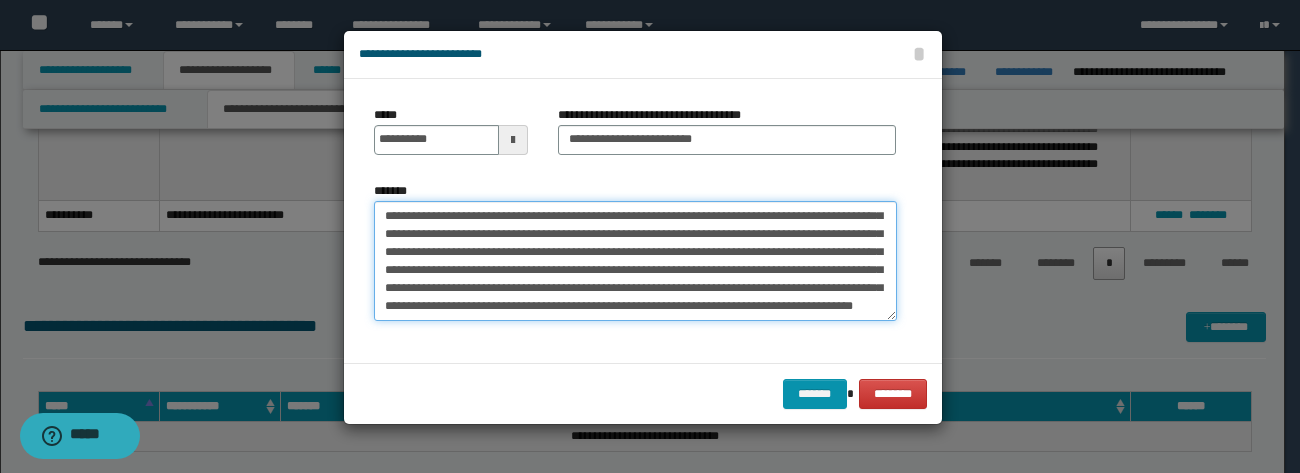 click on "**********" at bounding box center (635, 261) 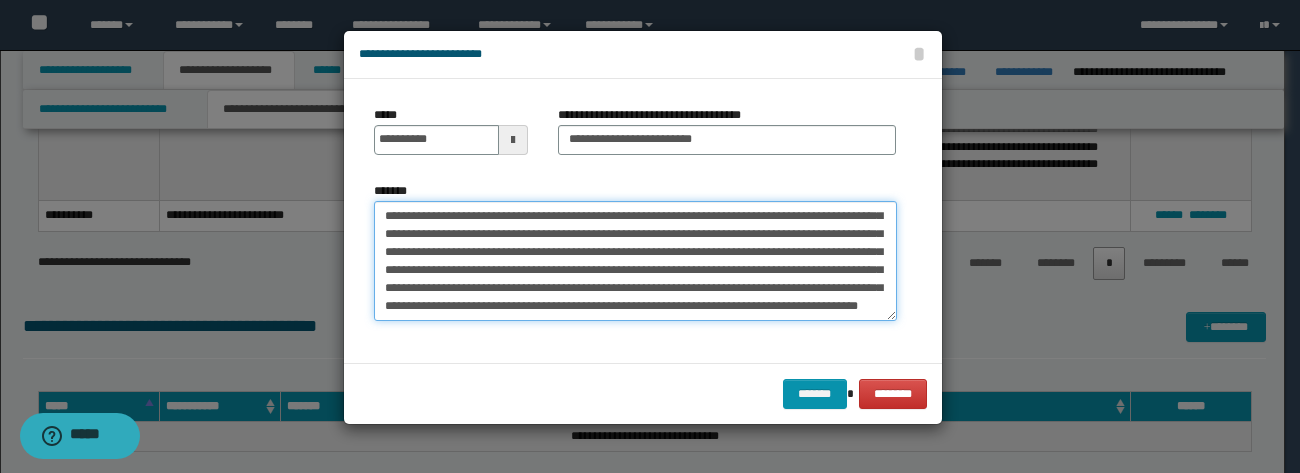 paste on "**********" 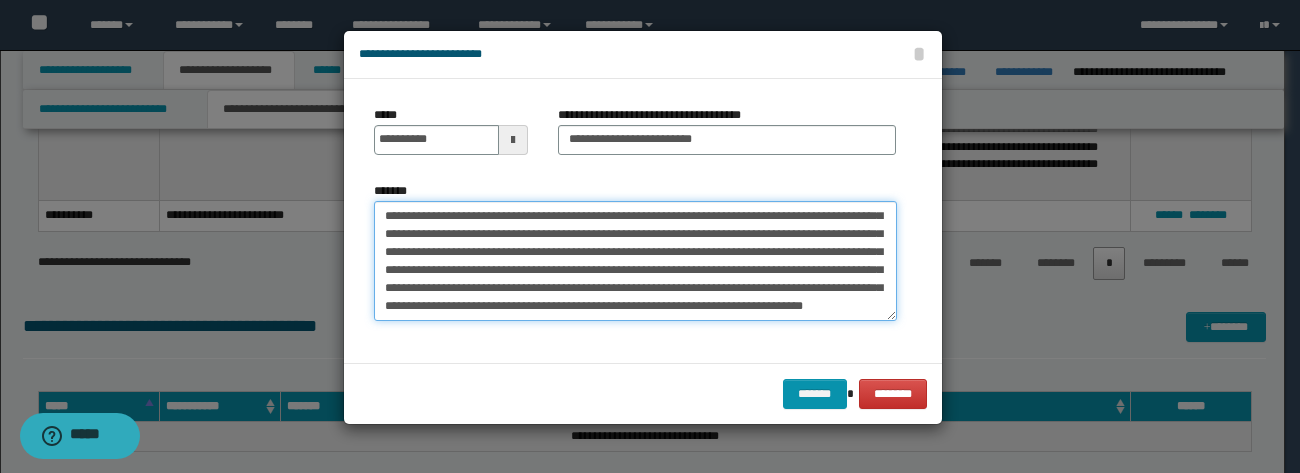 scroll, scrollTop: 102, scrollLeft: 0, axis: vertical 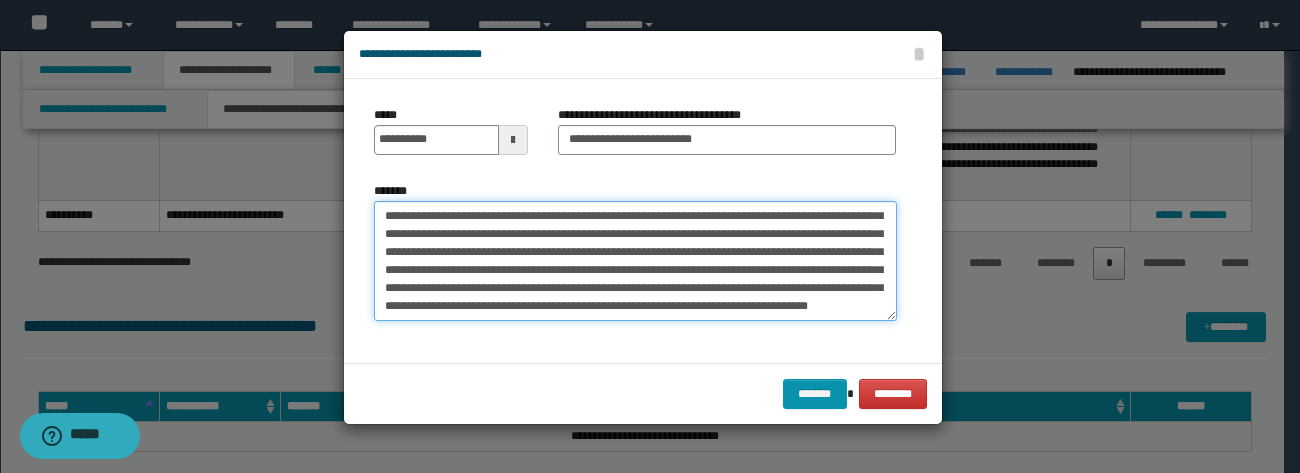 paste on "**********" 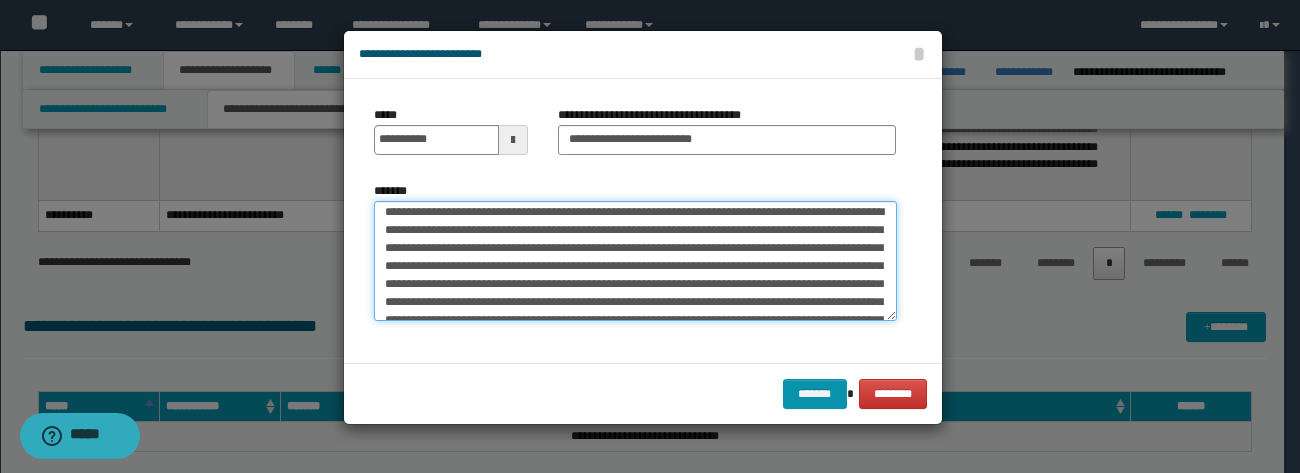 scroll, scrollTop: 57, scrollLeft: 0, axis: vertical 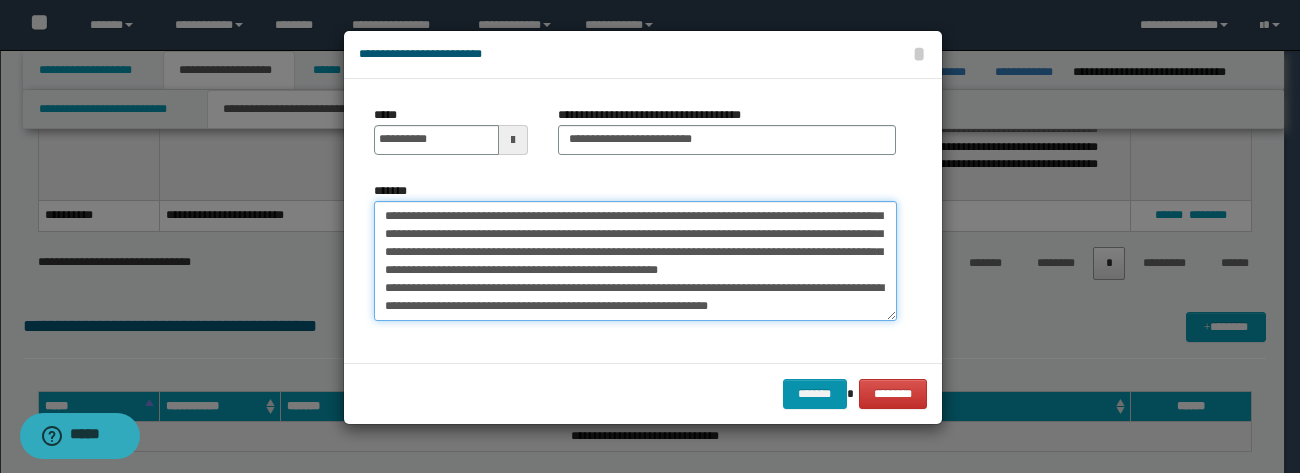 paste on "**********" 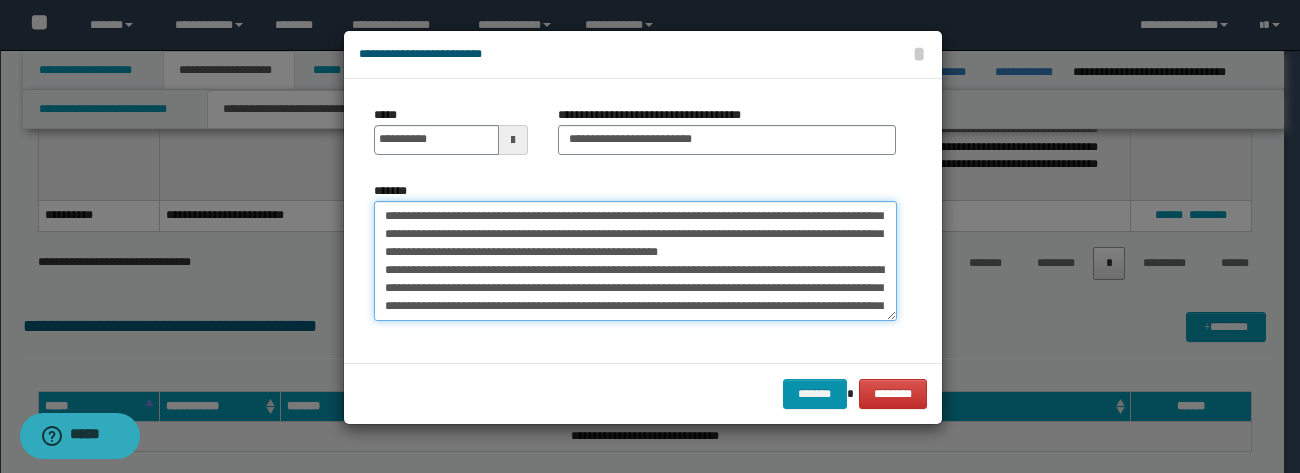 scroll, scrollTop: 336, scrollLeft: 0, axis: vertical 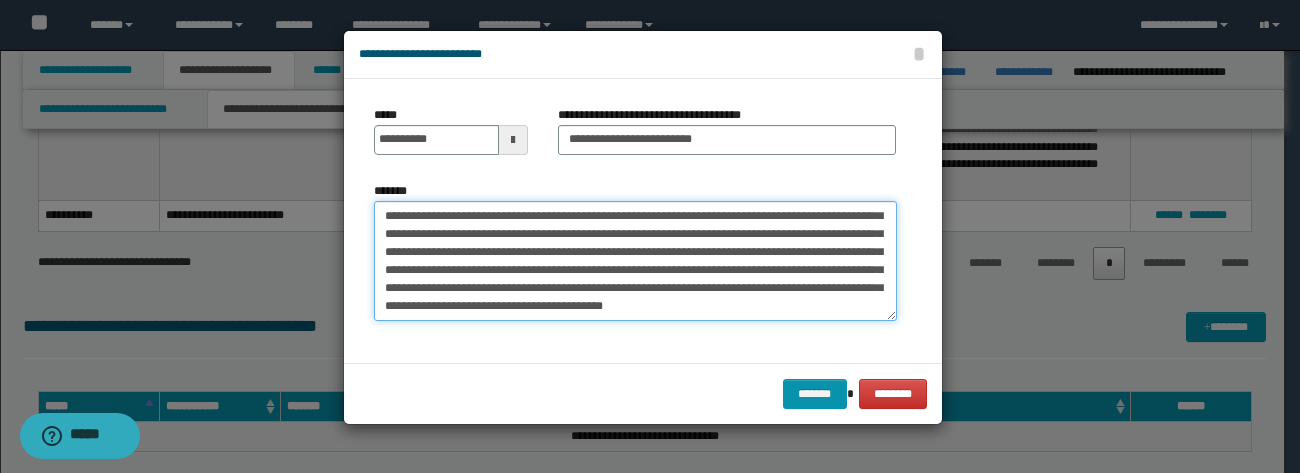 click on "*******" at bounding box center [635, 261] 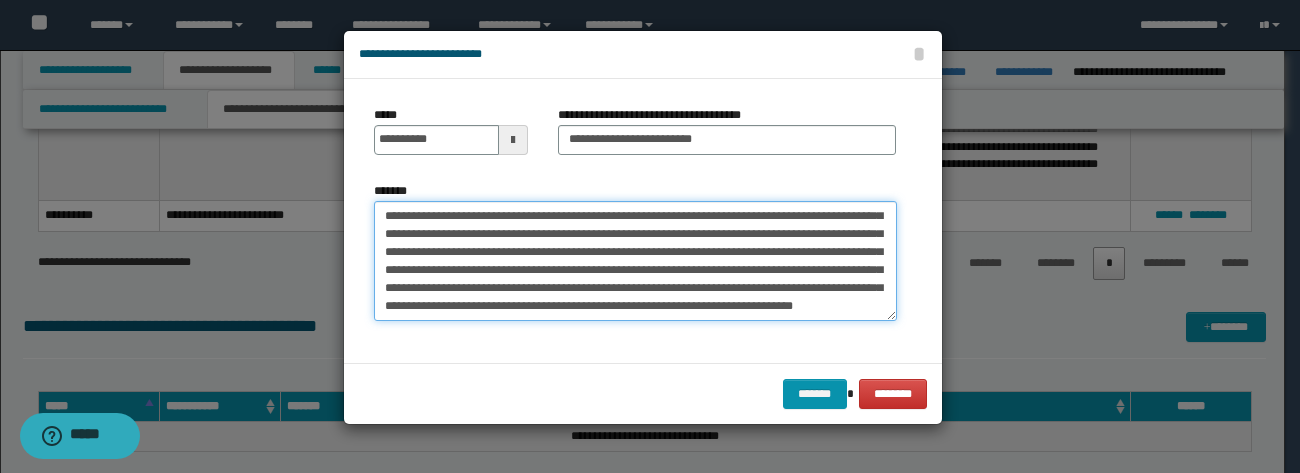 paste on "**********" 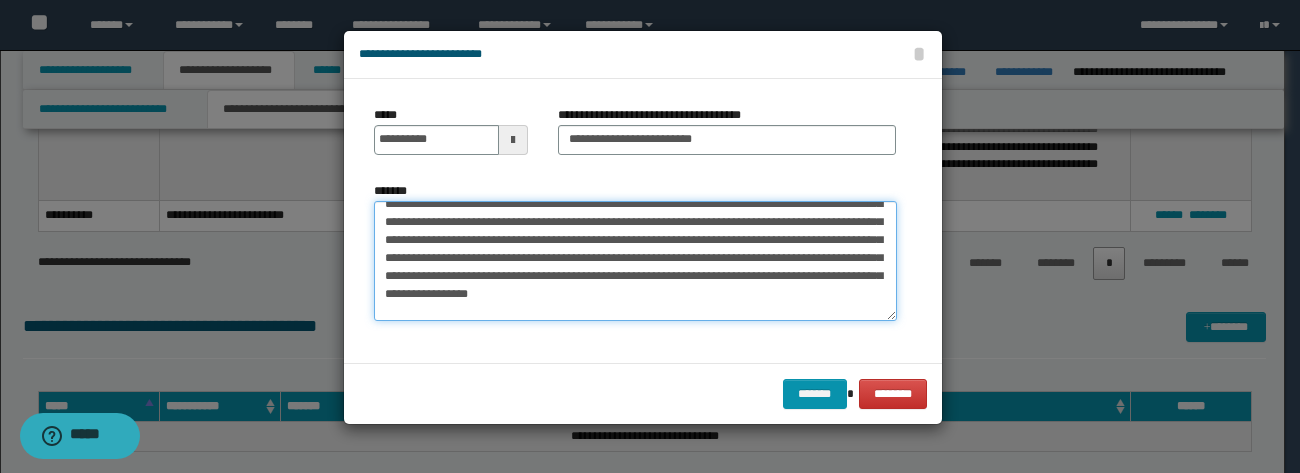scroll, scrollTop: 1074, scrollLeft: 0, axis: vertical 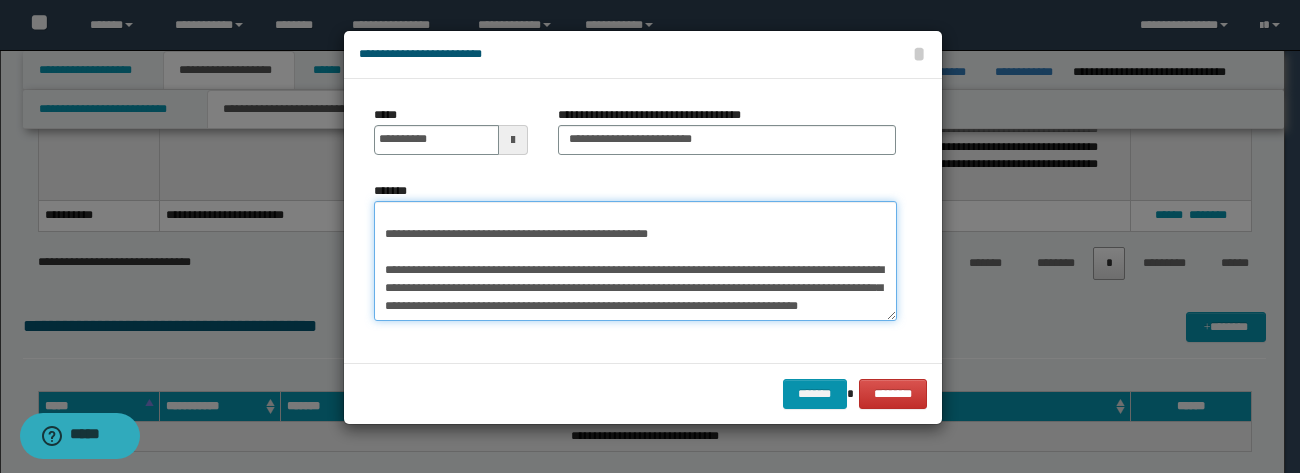 click on "*******" at bounding box center [635, 261] 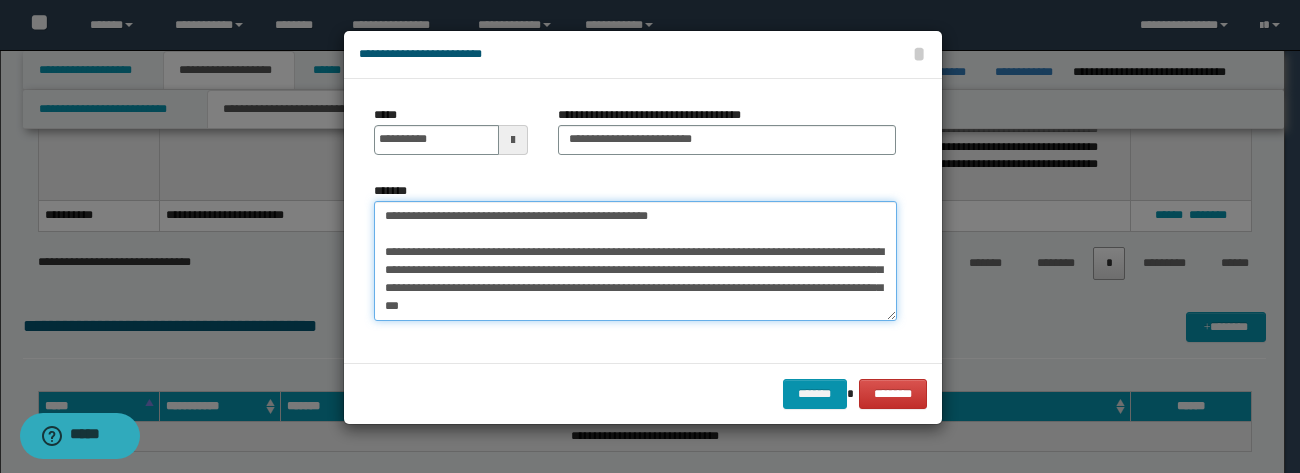 paste on "**********" 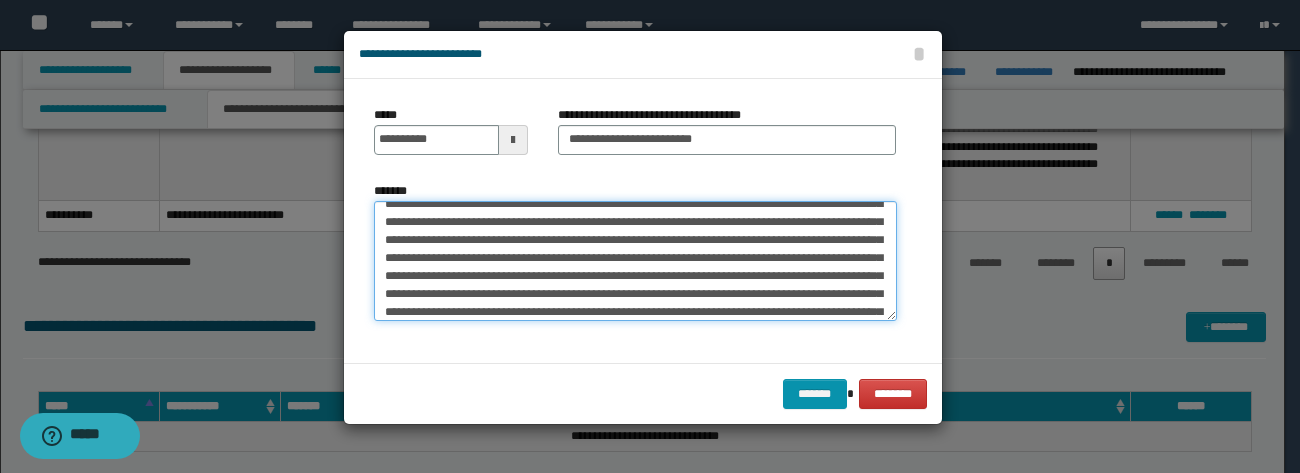 scroll, scrollTop: 1272, scrollLeft: 0, axis: vertical 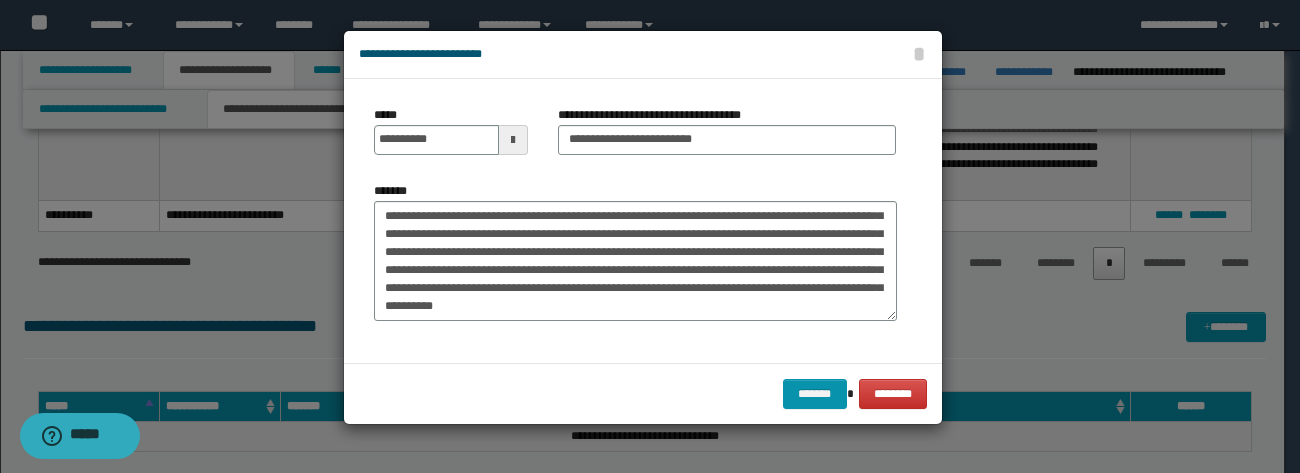 click on "**********" at bounding box center (643, 55) 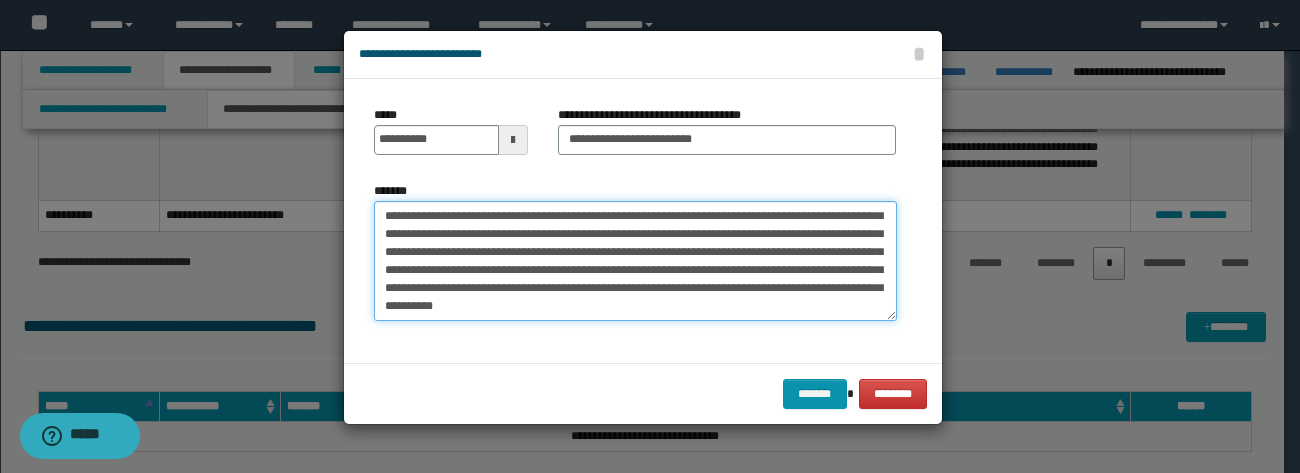 click on "*******" at bounding box center (635, 261) 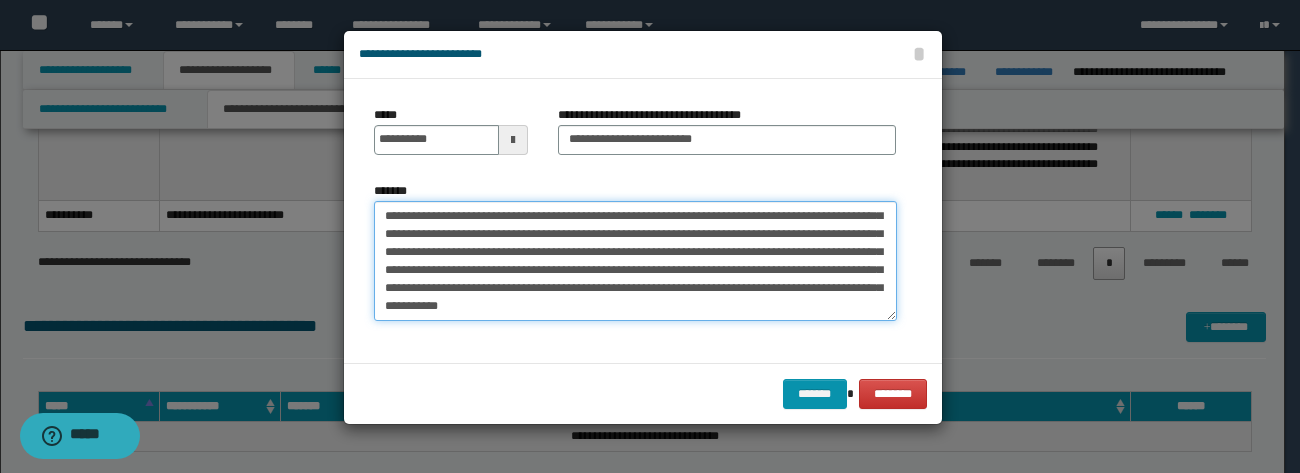 paste on "**********" 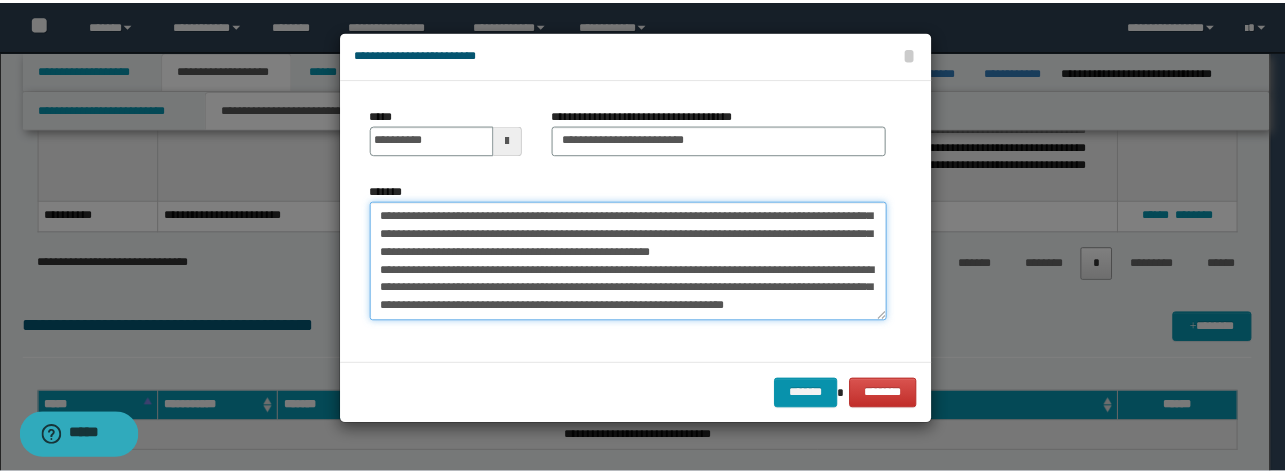 scroll, scrollTop: 1398, scrollLeft: 0, axis: vertical 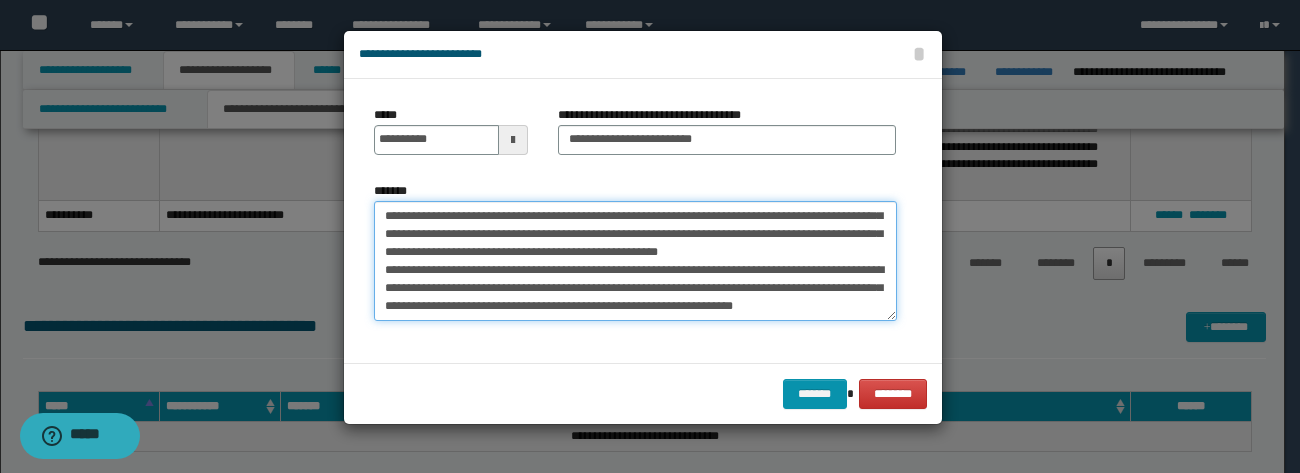 type on "**********" 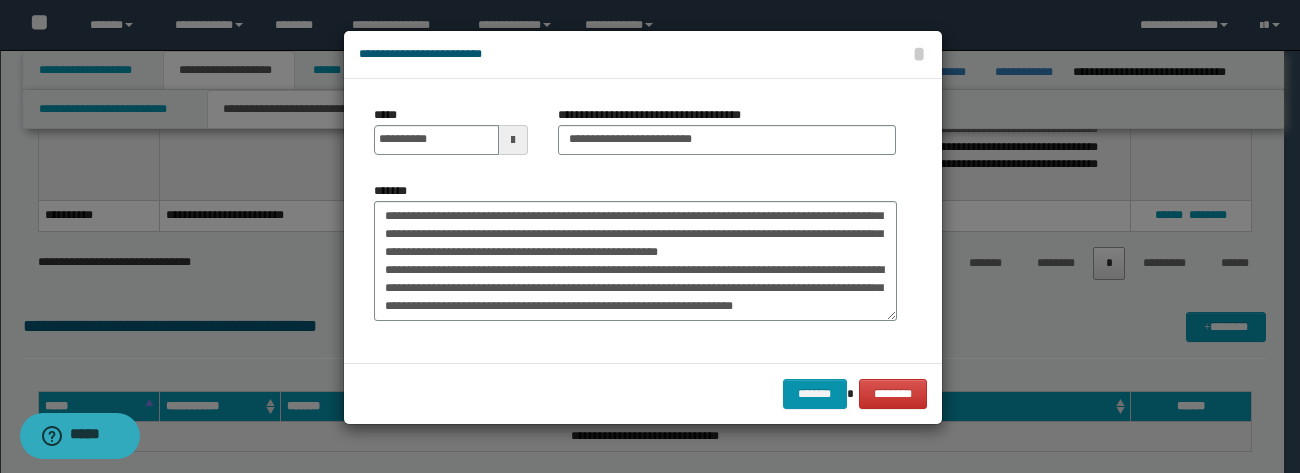 click on "**********" at bounding box center (643, 55) 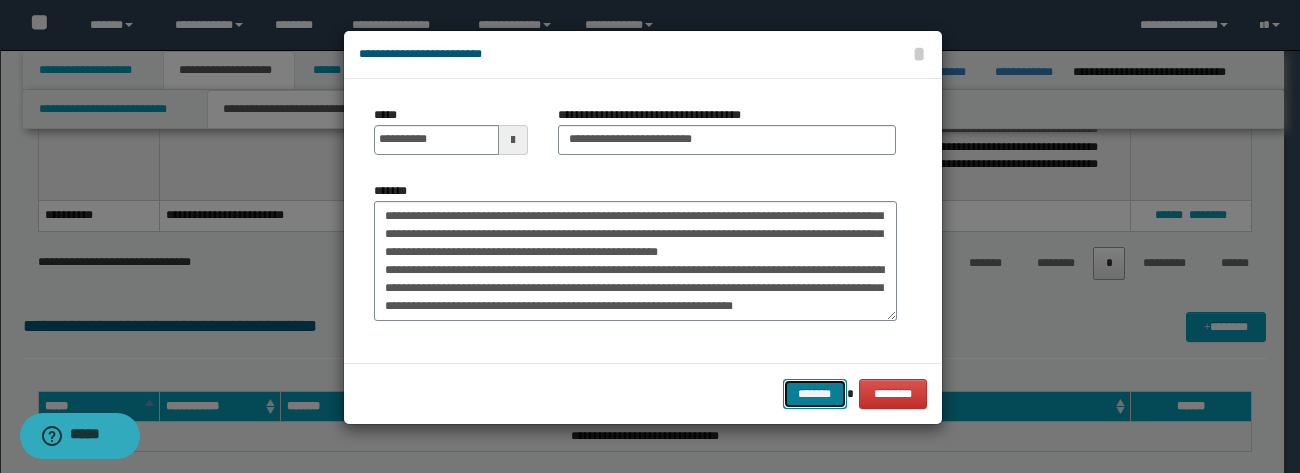 click on "*******" at bounding box center (815, 394) 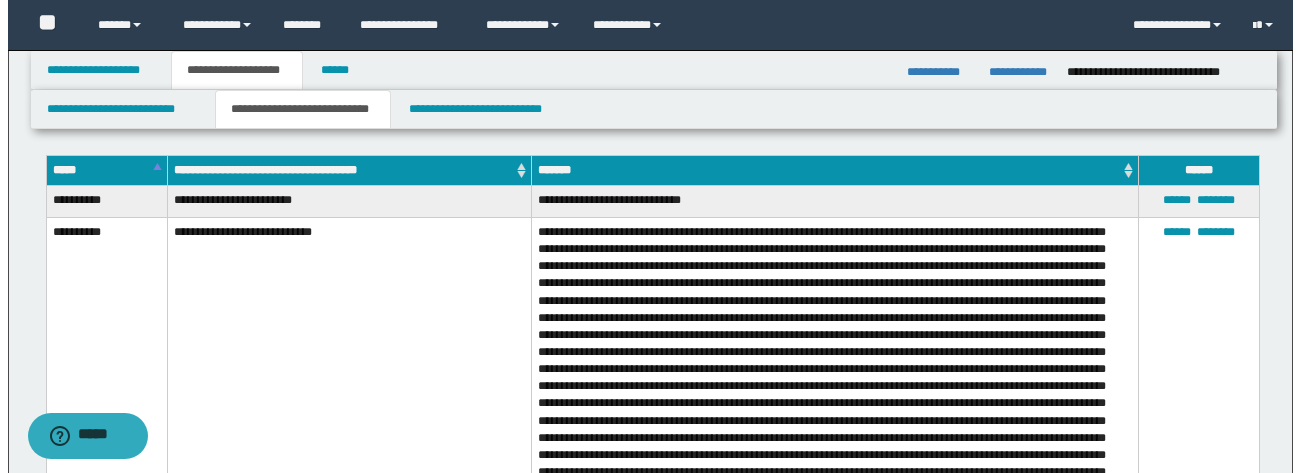 scroll, scrollTop: 0, scrollLeft: 0, axis: both 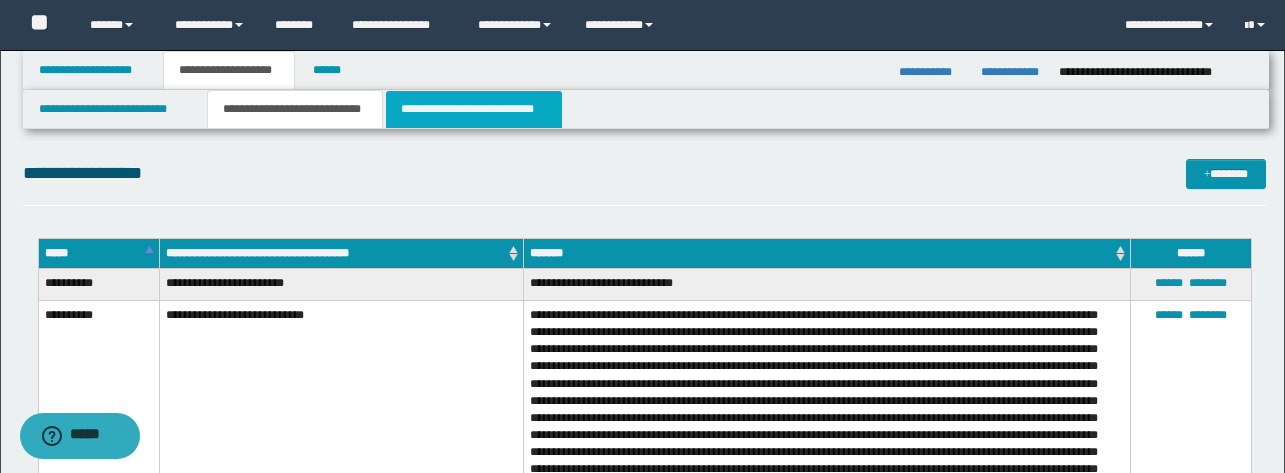 click on "**********" at bounding box center (474, 109) 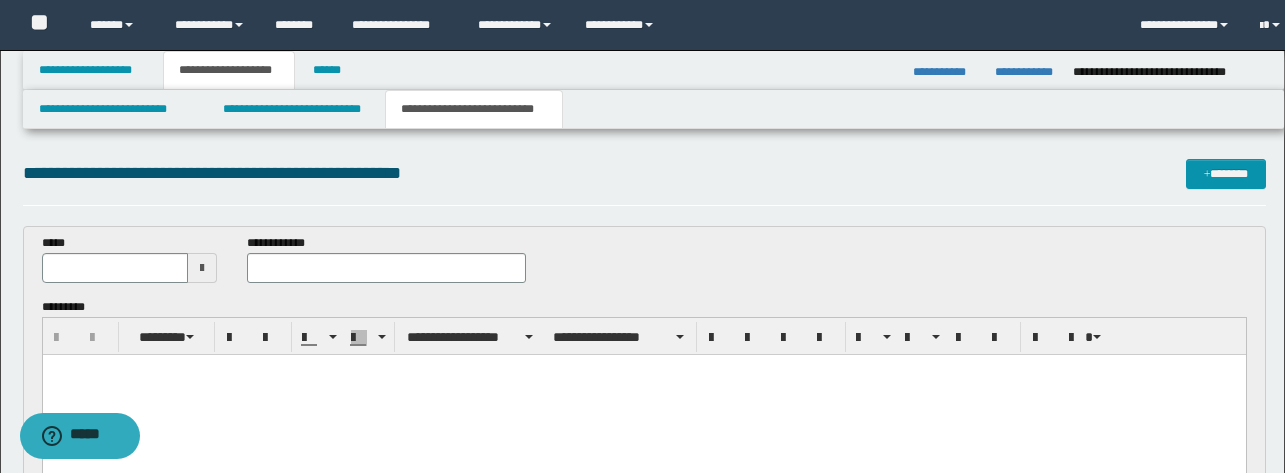 scroll, scrollTop: 0, scrollLeft: 0, axis: both 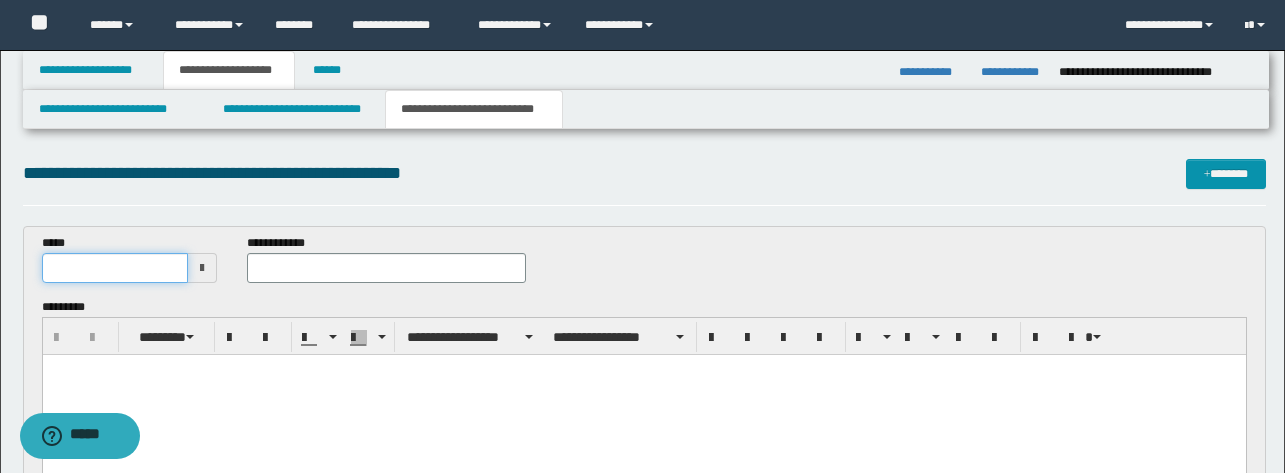 click at bounding box center [115, 268] 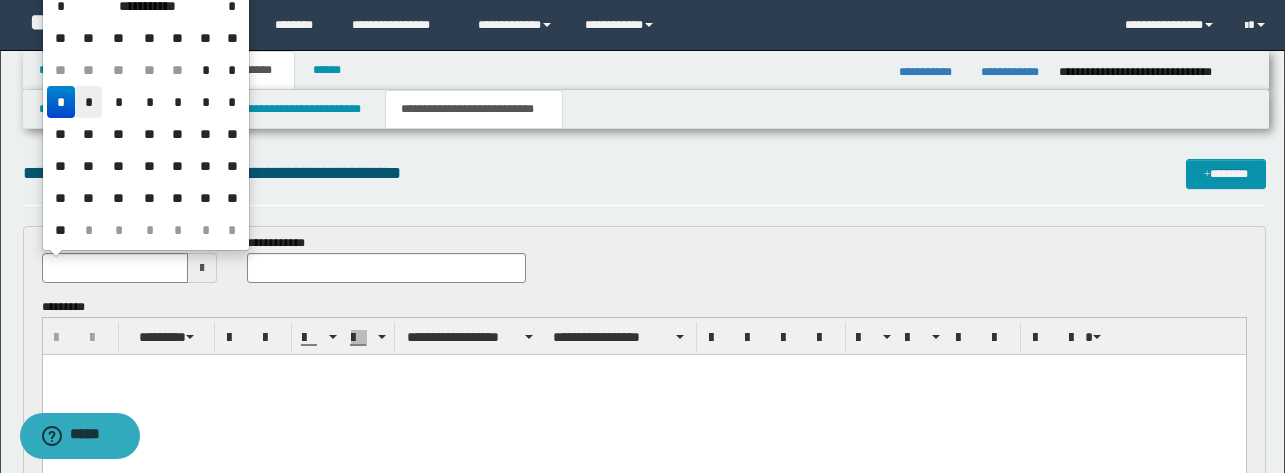 click on "*" at bounding box center (89, 102) 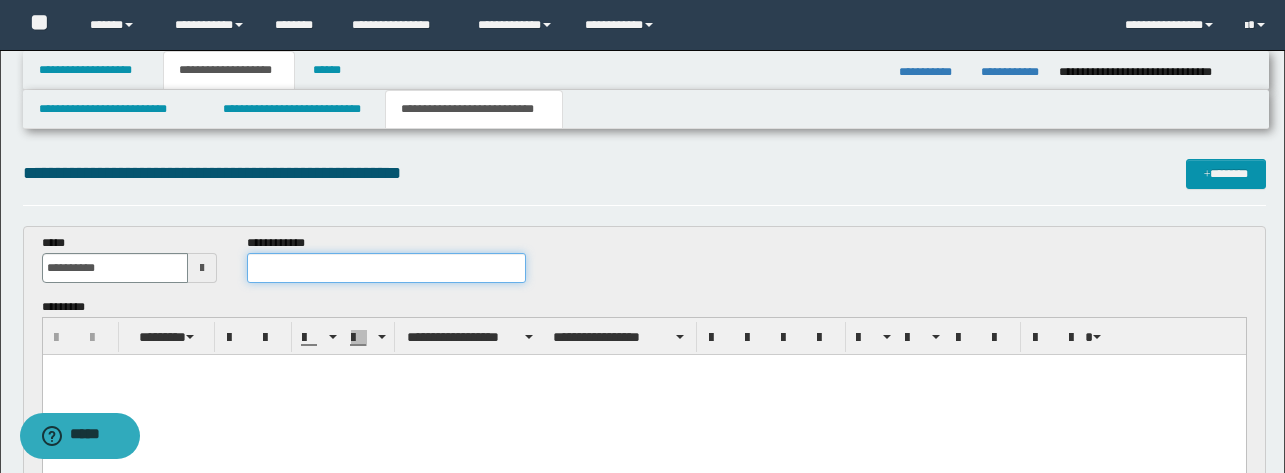 click at bounding box center [386, 268] 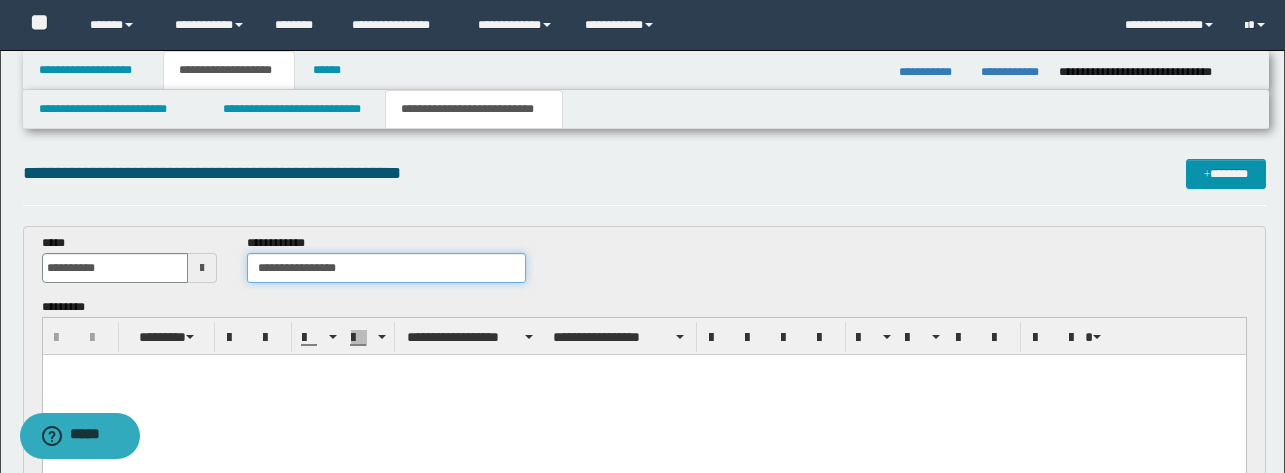 type on "**********" 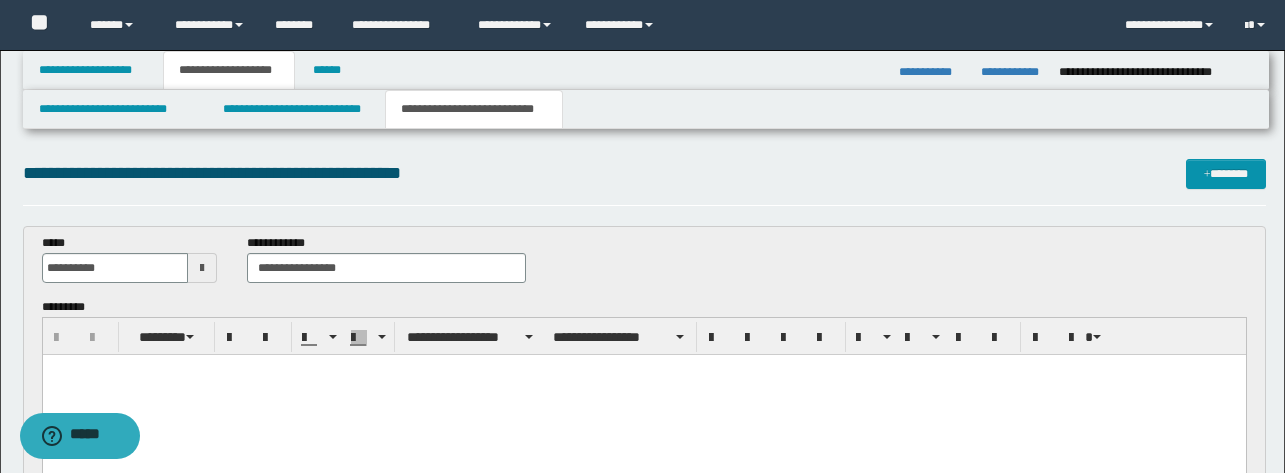 click at bounding box center (643, 395) 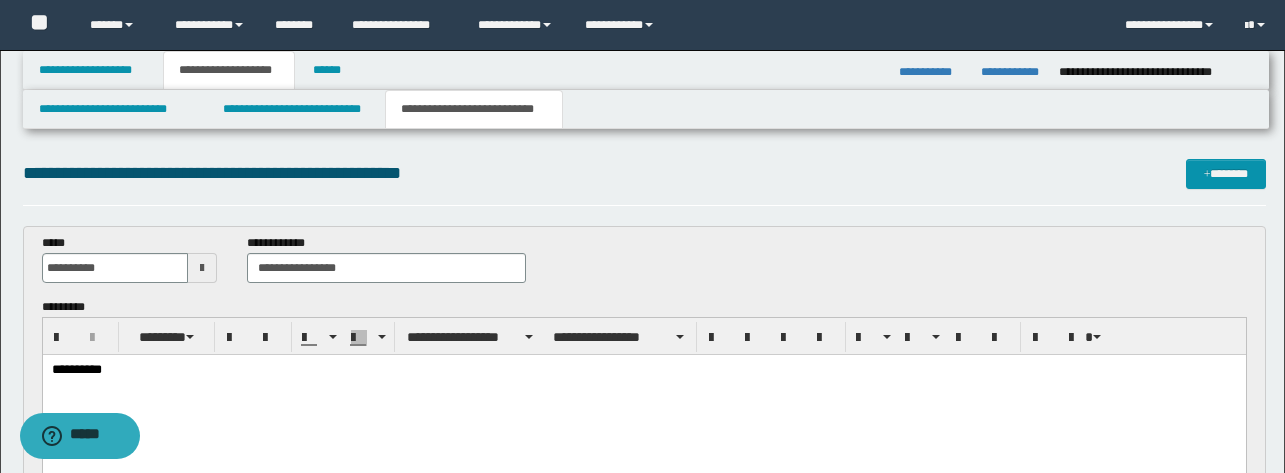 click on "**********" at bounding box center (644, 266) 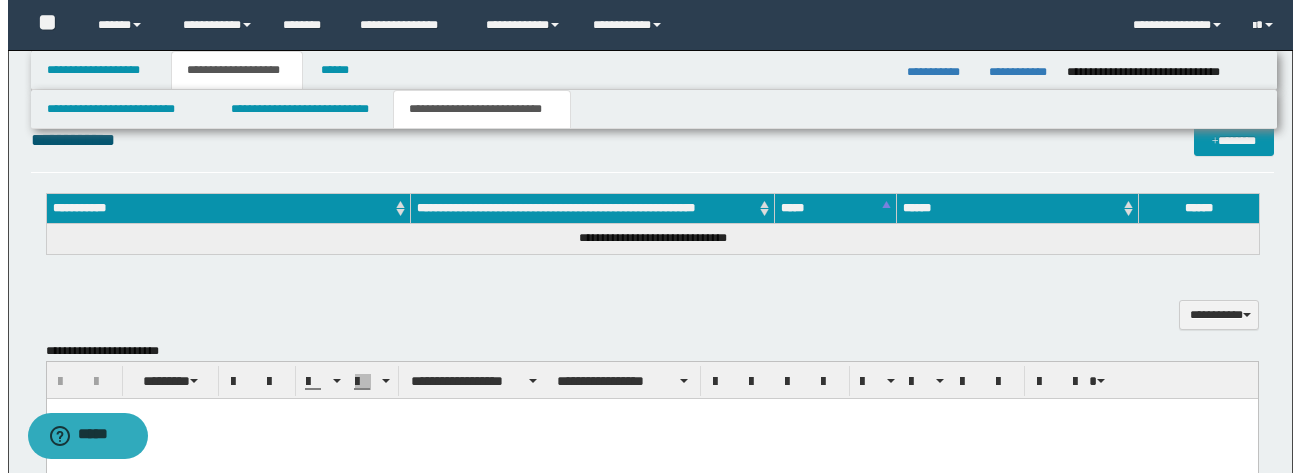 scroll, scrollTop: 427, scrollLeft: 0, axis: vertical 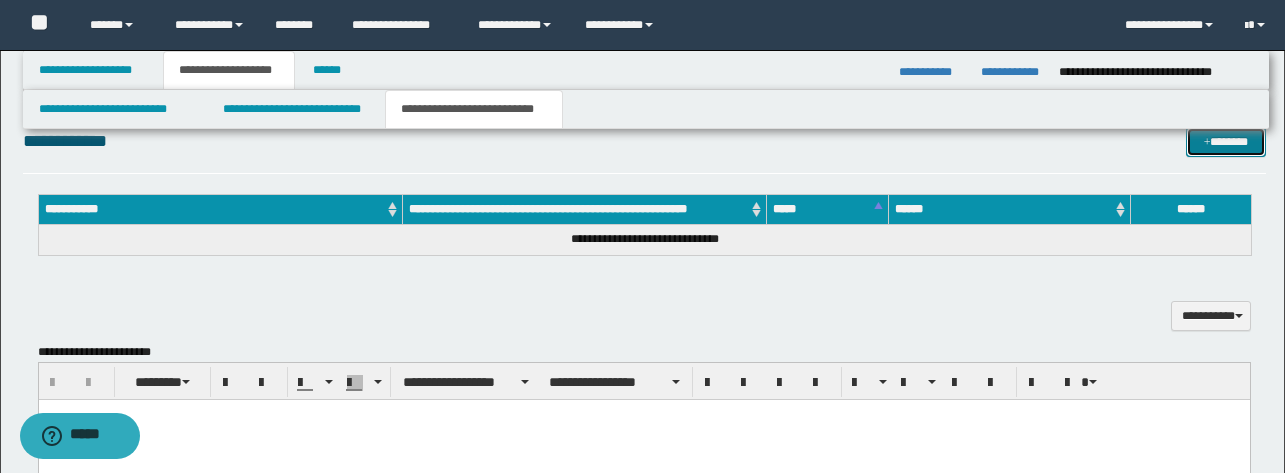 click on "*******" at bounding box center [1226, 142] 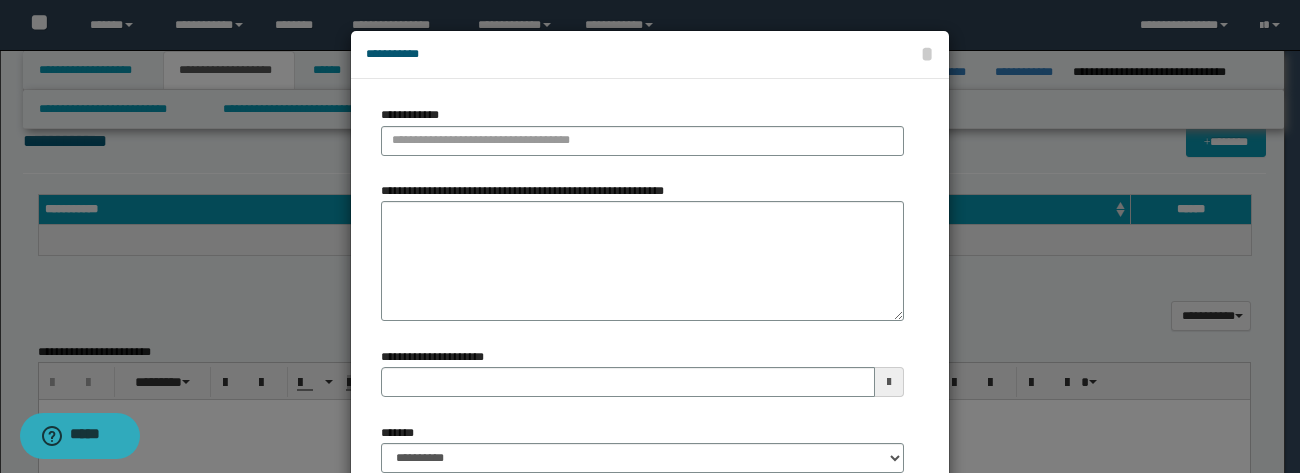 click on "**********" at bounding box center [642, 138] 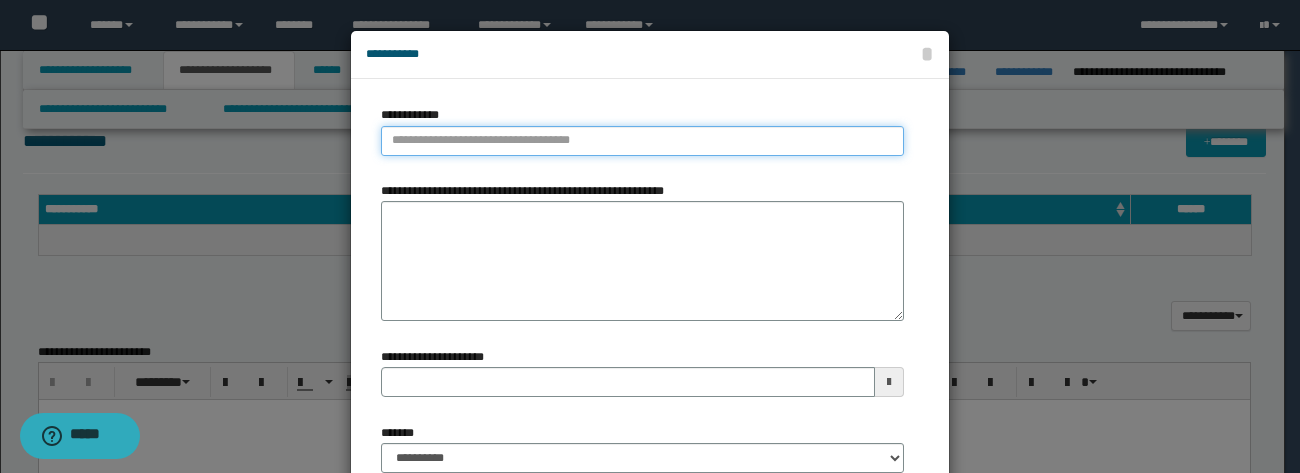 click on "**********" at bounding box center [642, 141] 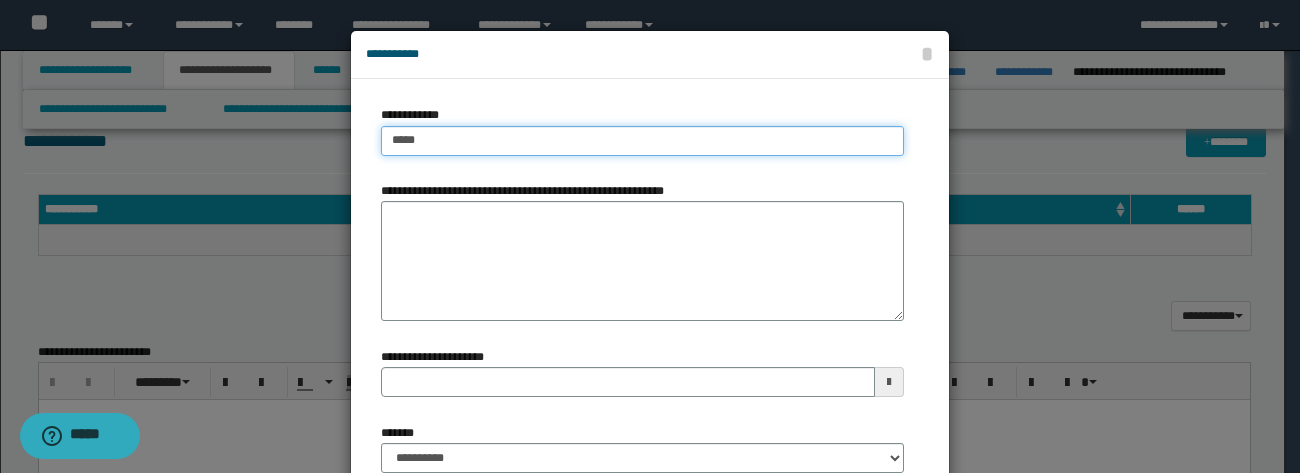 type on "******" 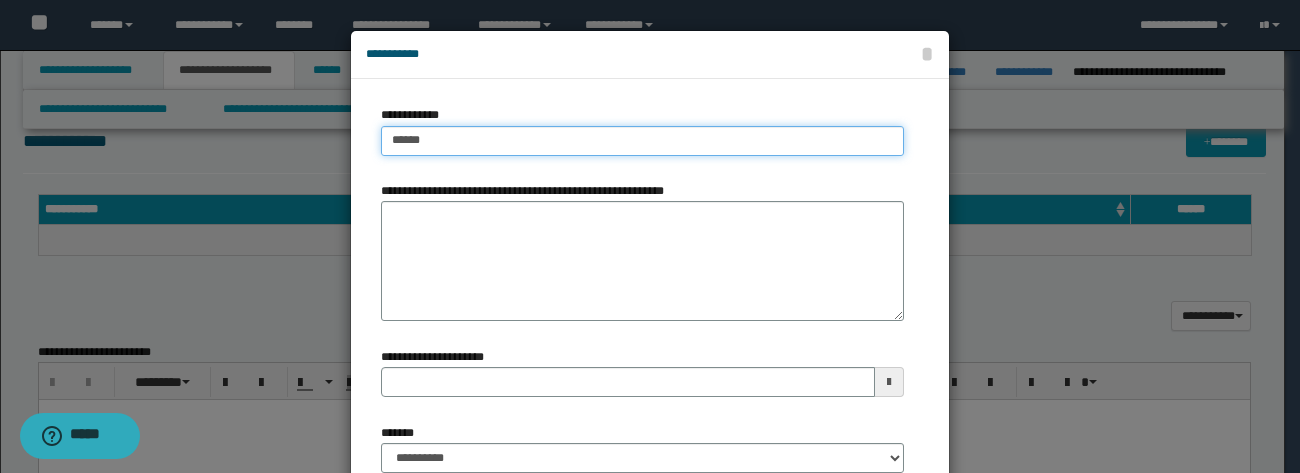 type on "**********" 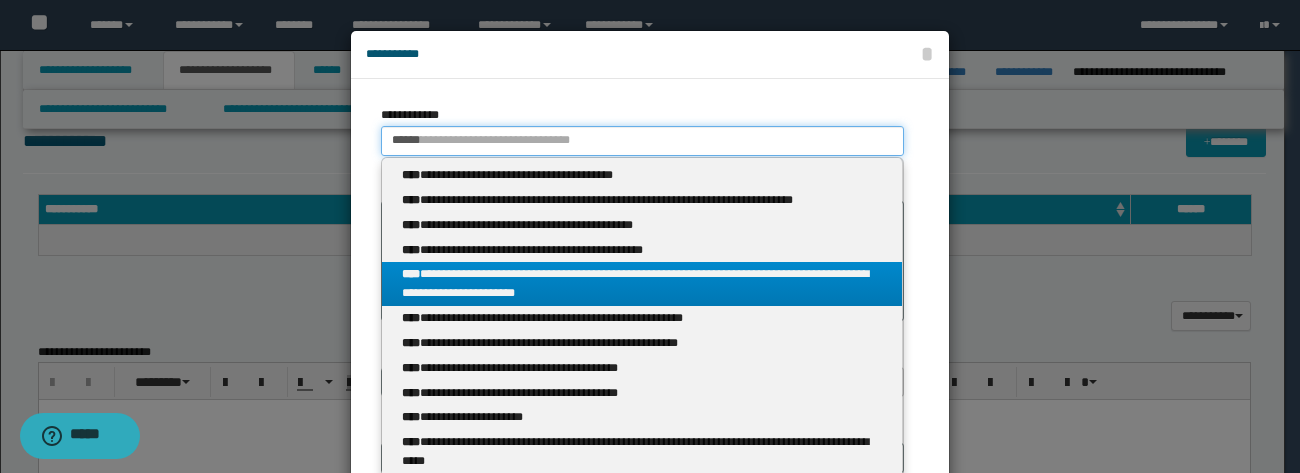type on "******" 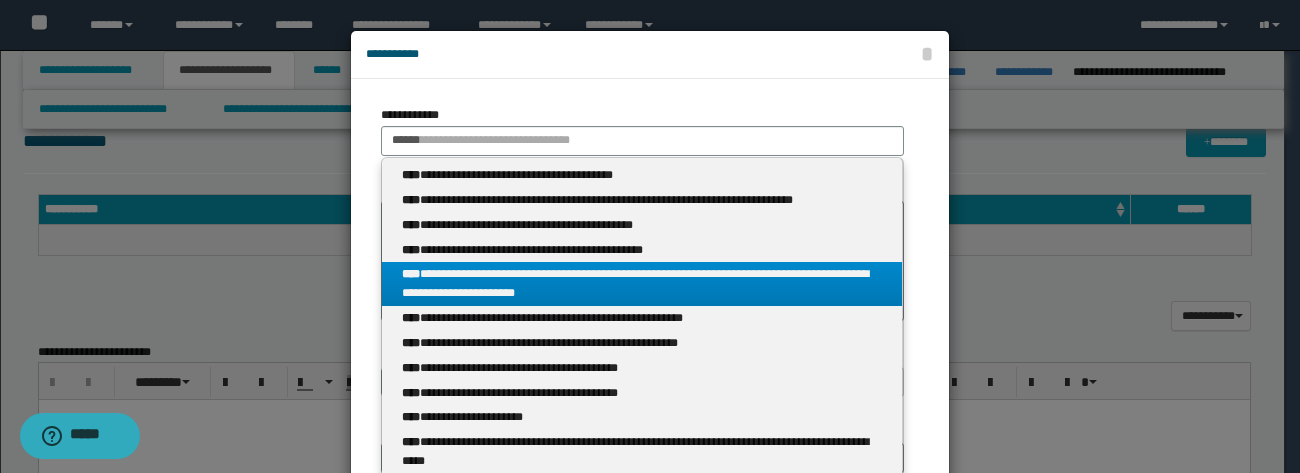 click on "**********" at bounding box center (642, 284) 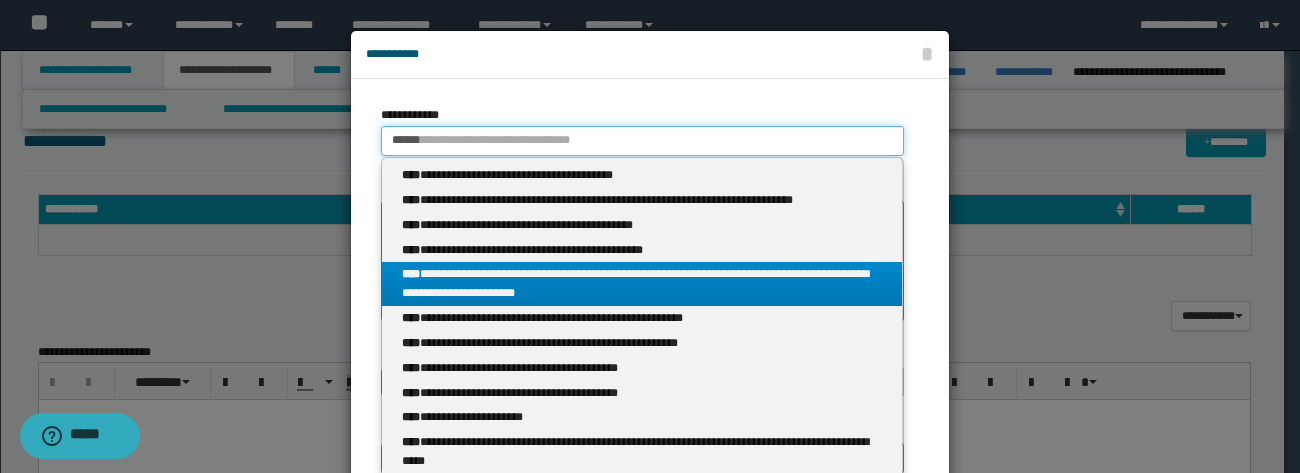 type 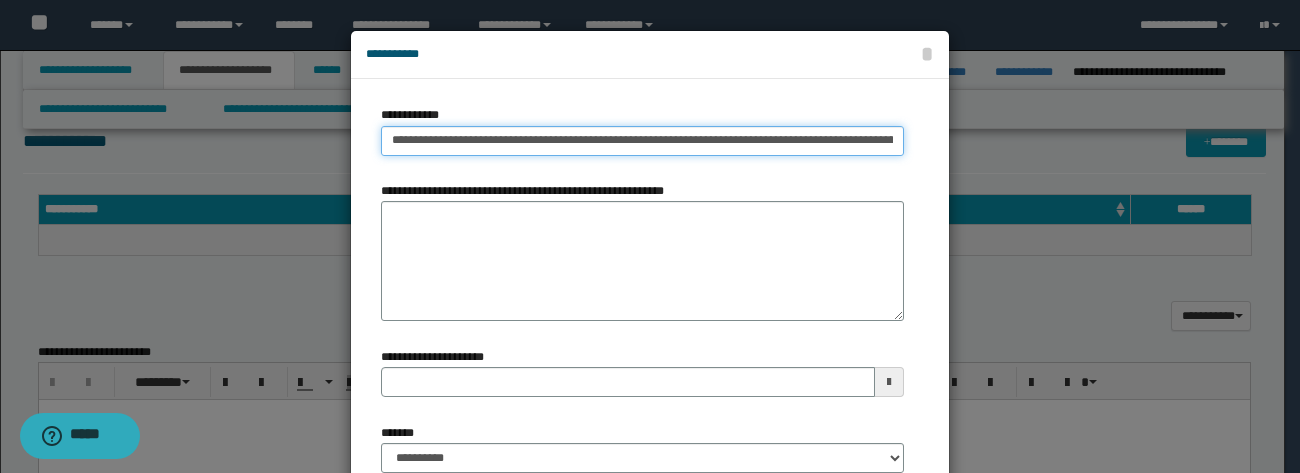 scroll, scrollTop: 0, scrollLeft: 106, axis: horizontal 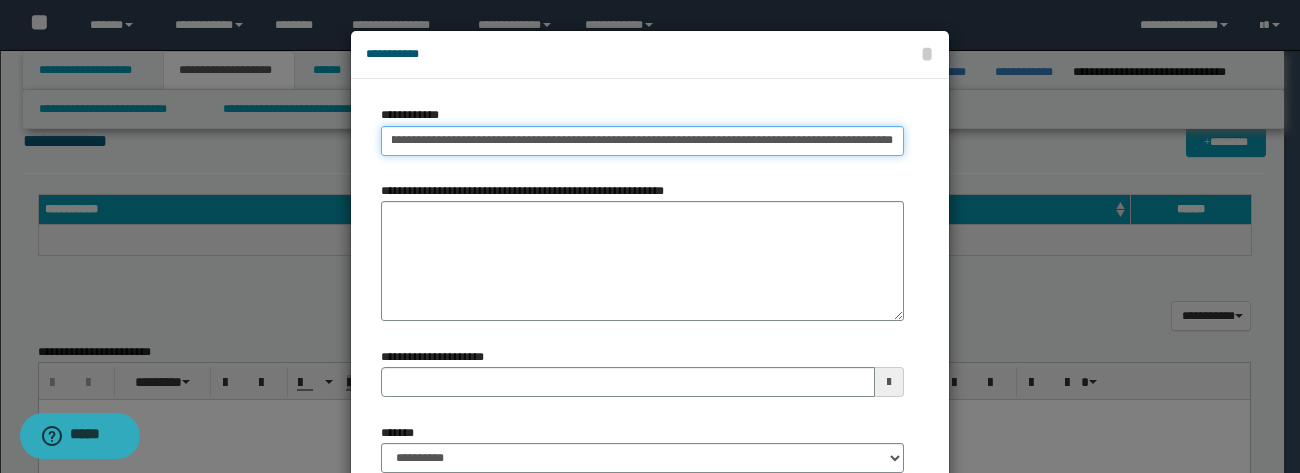 type 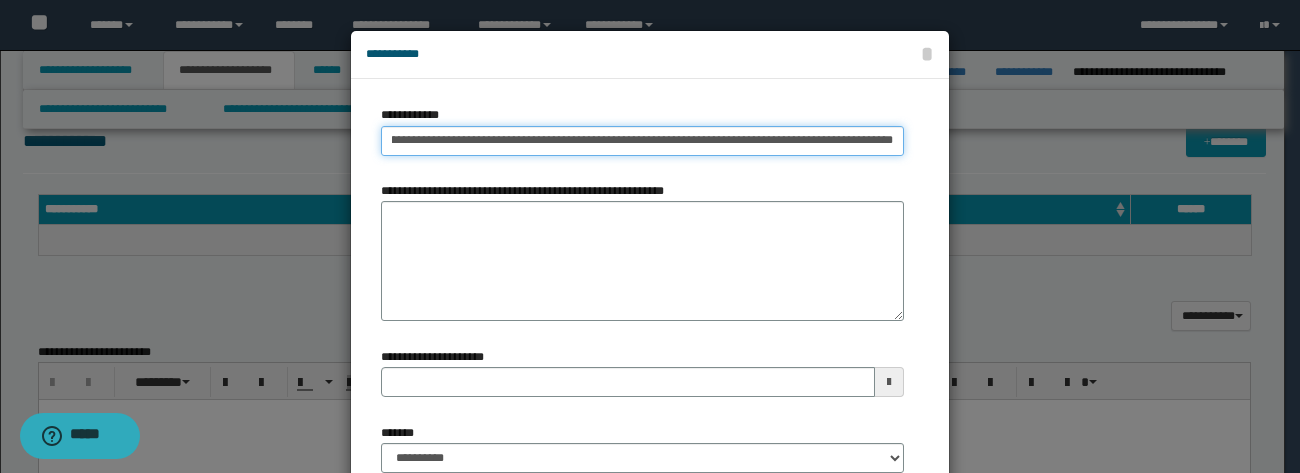 click on "**********" at bounding box center [642, 141] 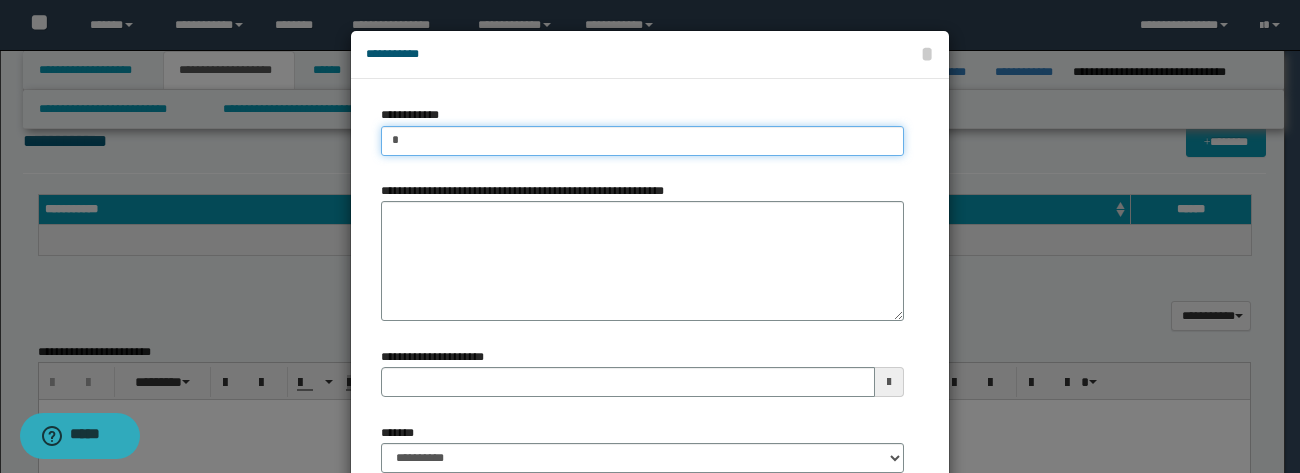 scroll, scrollTop: 0, scrollLeft: 0, axis: both 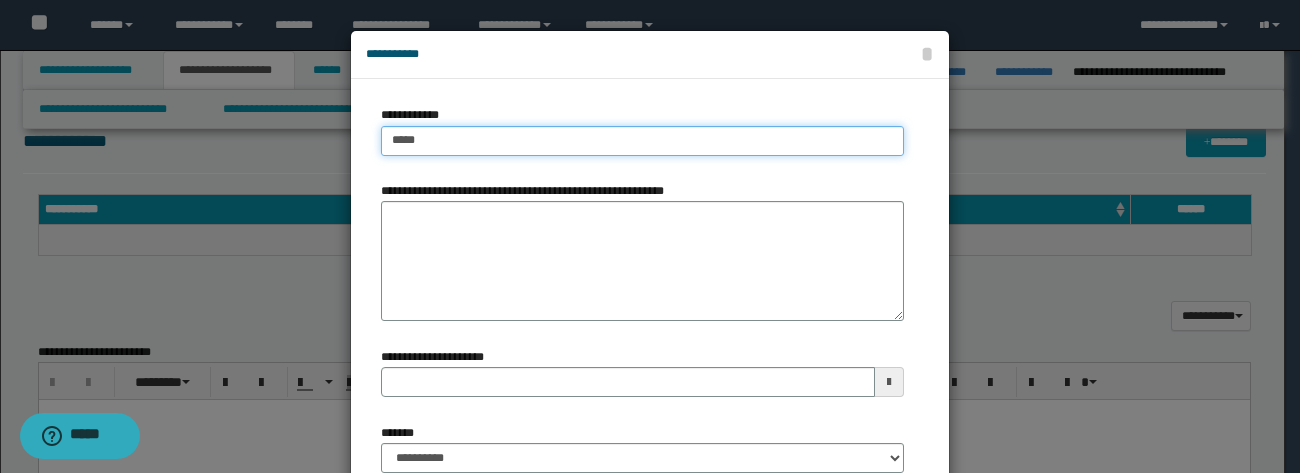 type on "******" 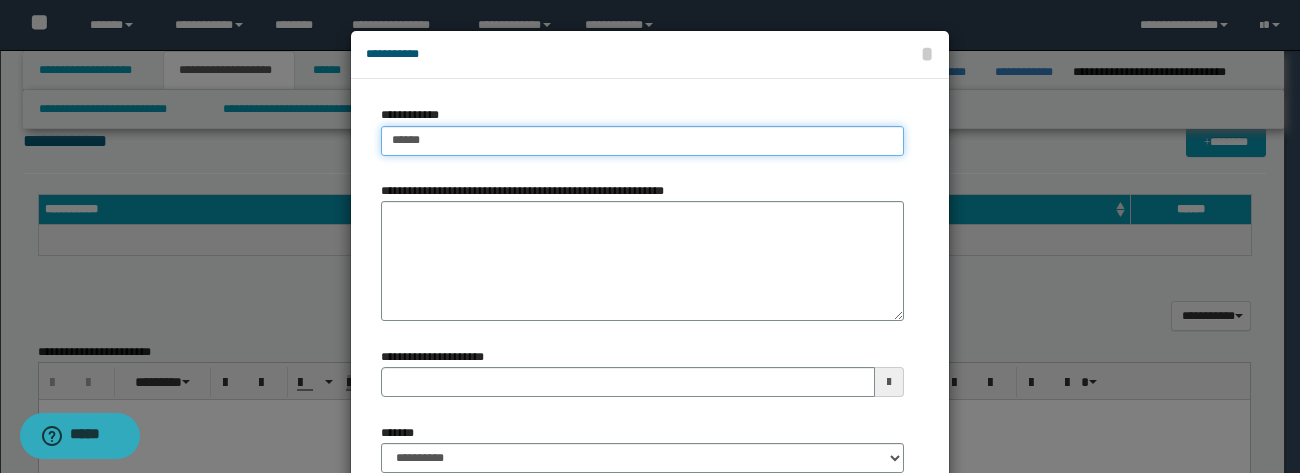 type on "**********" 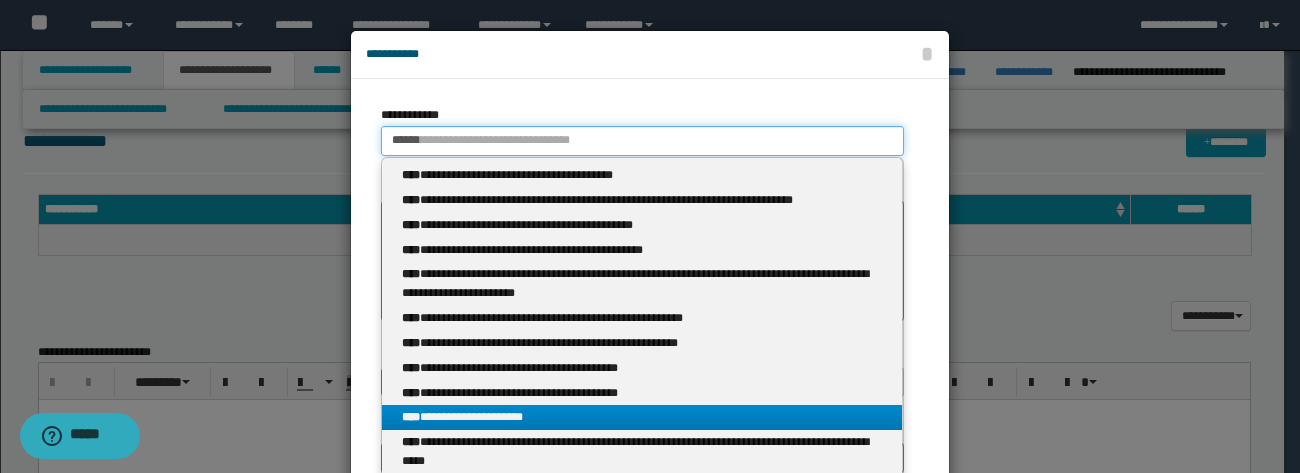 type on "******" 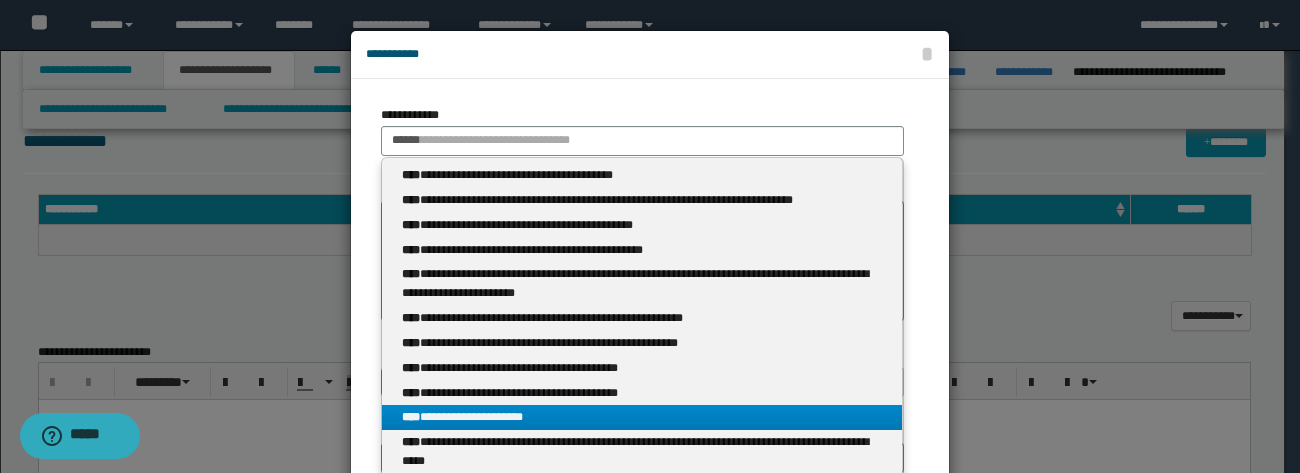 click on "**********" at bounding box center (642, 417) 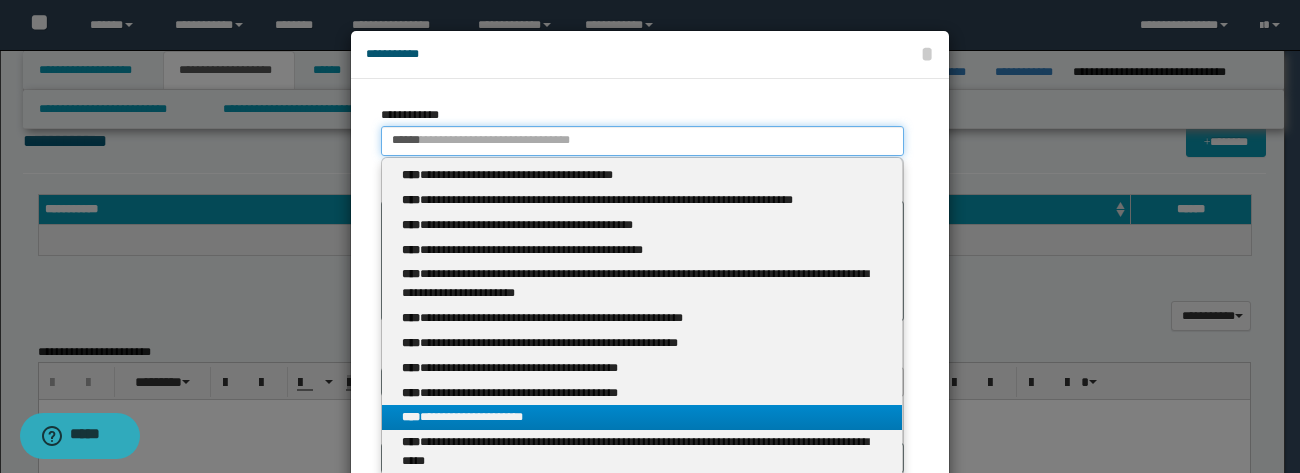 type 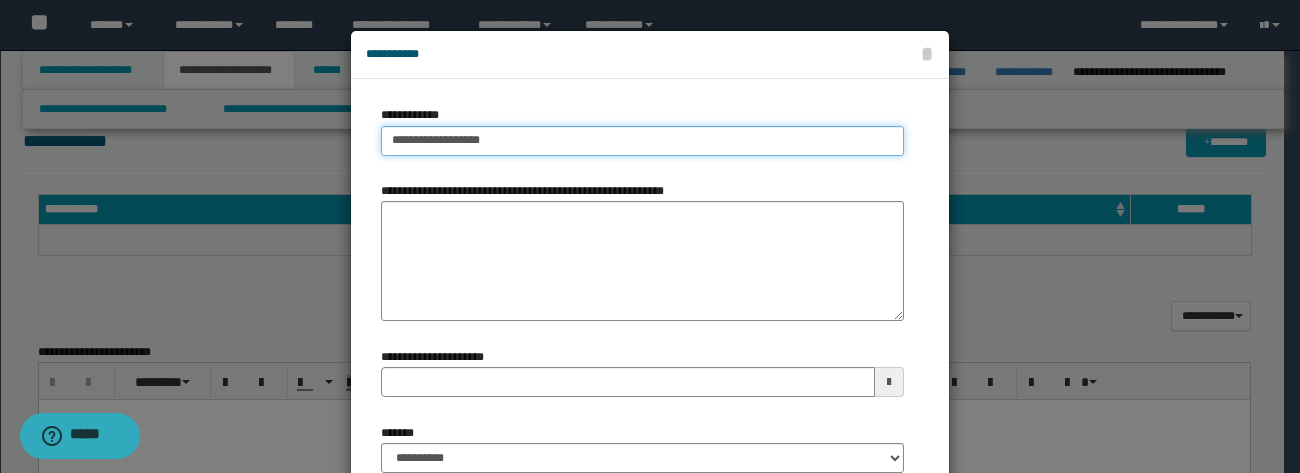 drag, startPoint x: 523, startPoint y: 142, endPoint x: 256, endPoint y: 138, distance: 267.02997 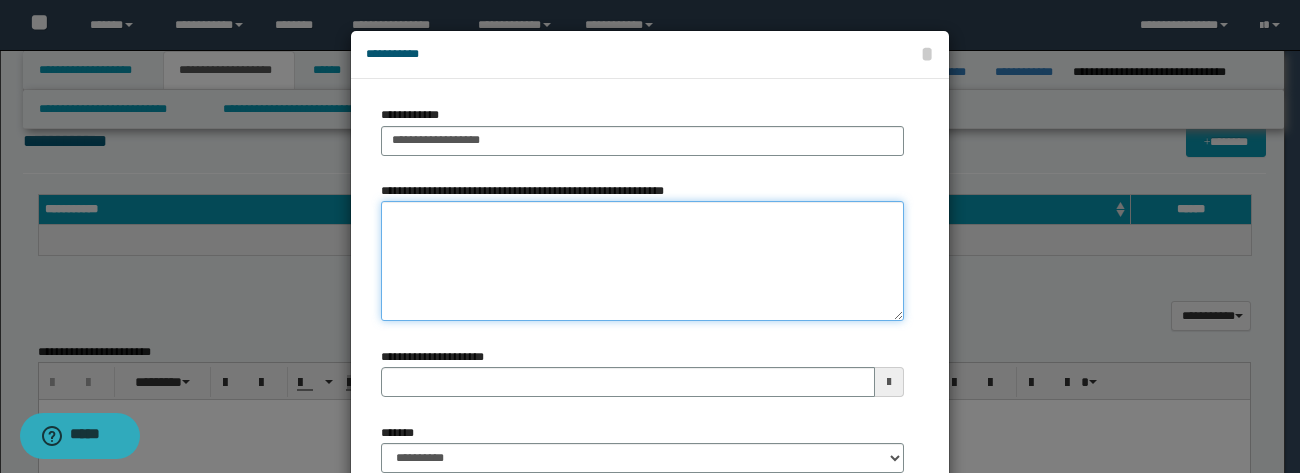click on "**********" at bounding box center [642, 261] 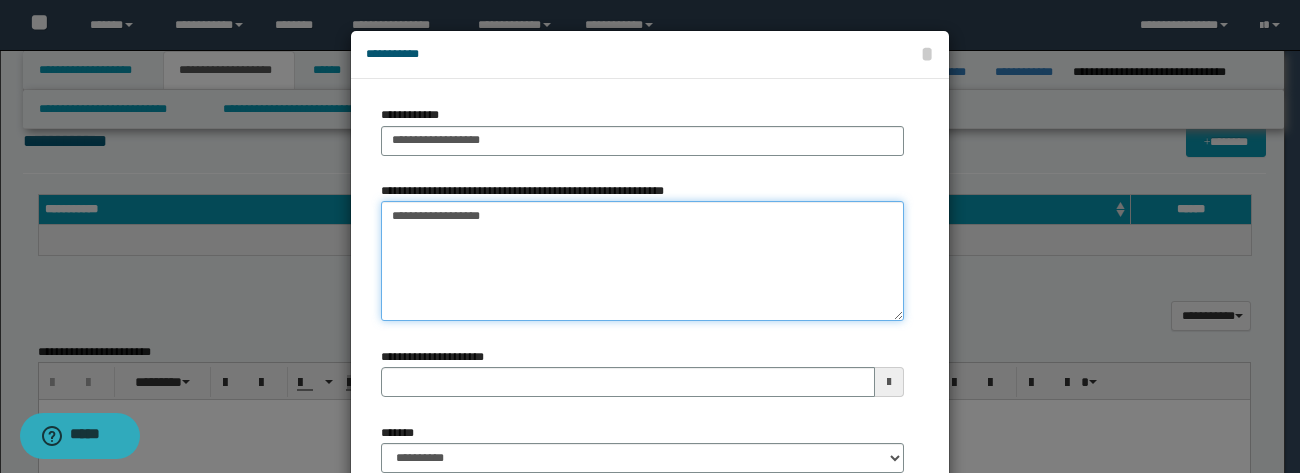 type 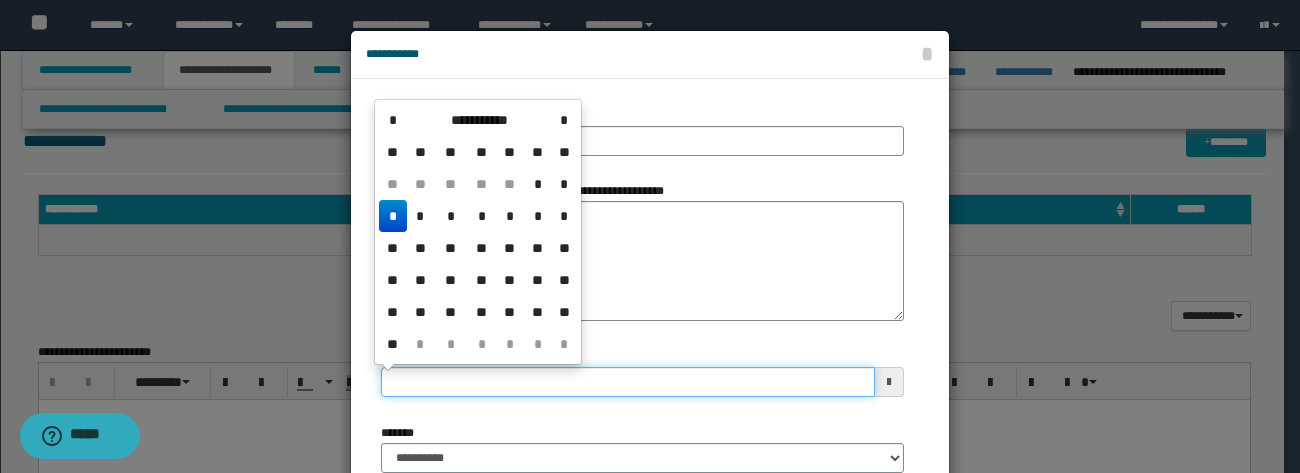click on "**********" at bounding box center (628, 382) 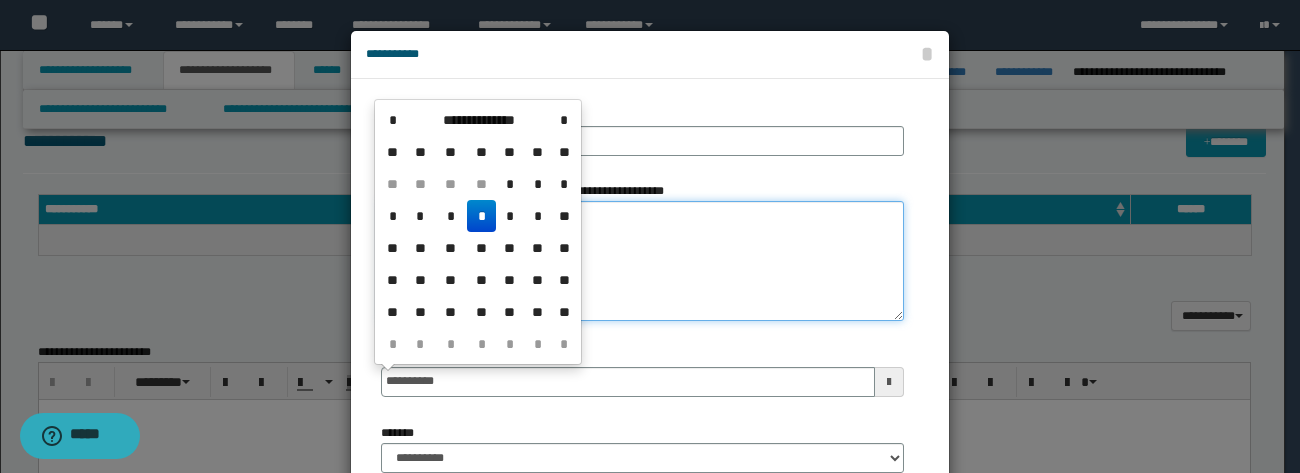 type on "**********" 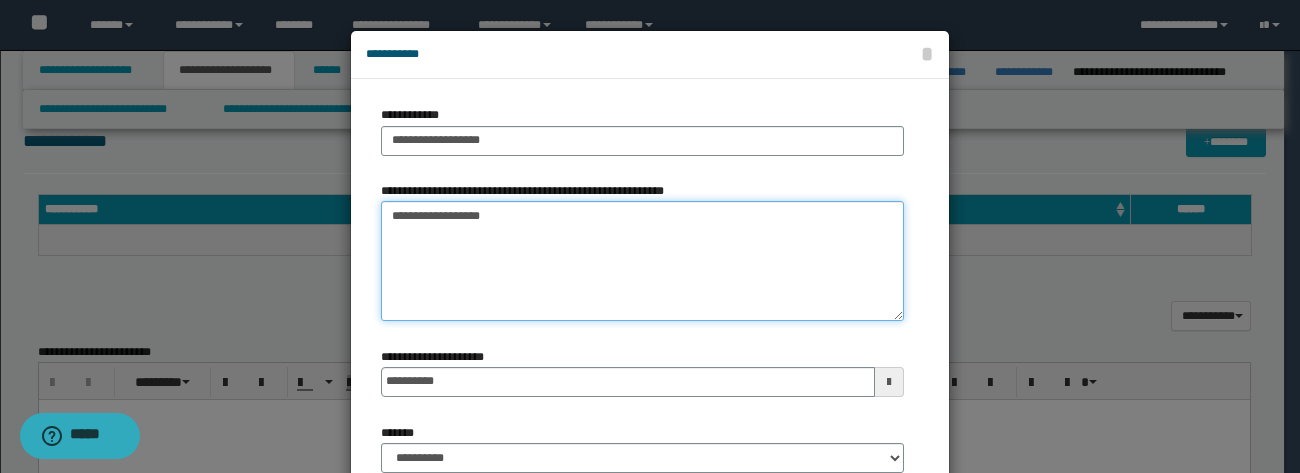 click on "**********" at bounding box center (642, 261) 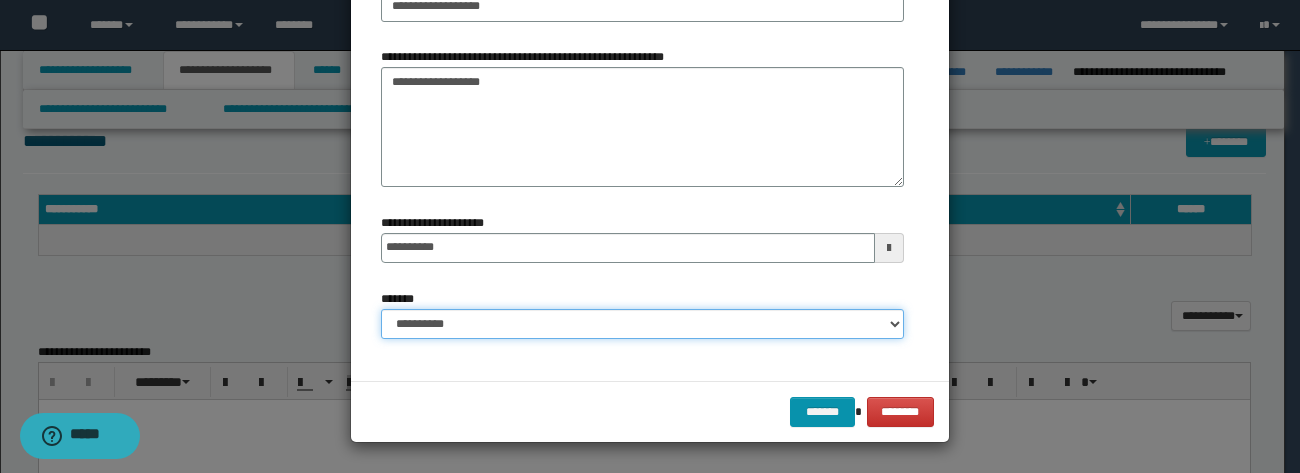 click on "**********" at bounding box center [642, 324] 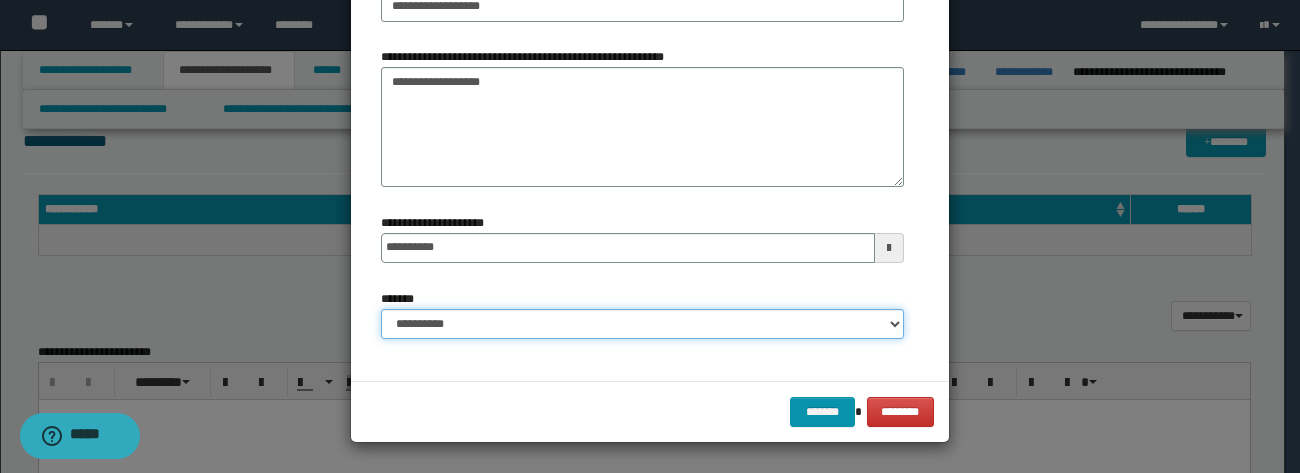 select on "*" 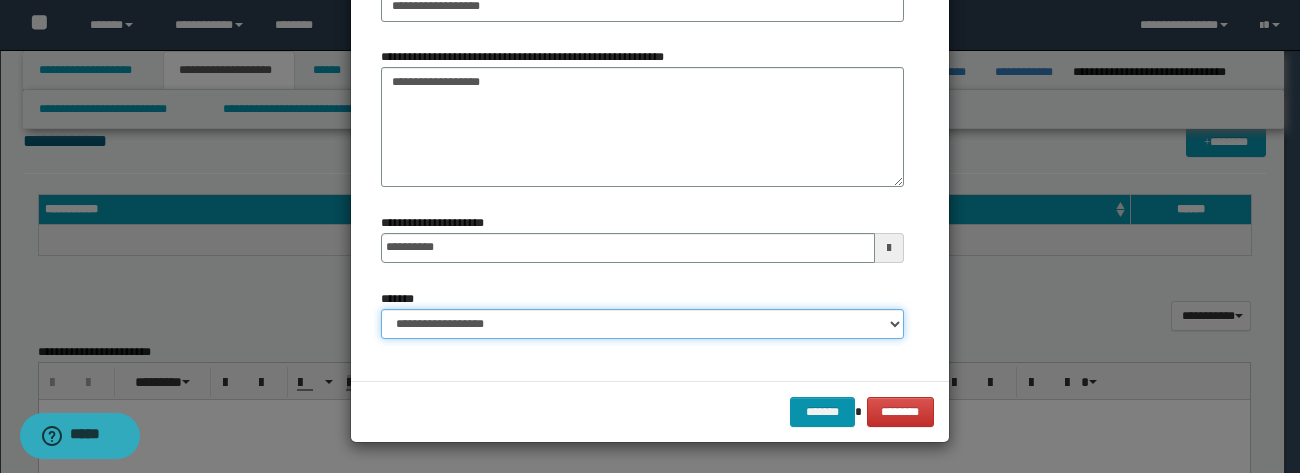 click on "**********" at bounding box center (642, 324) 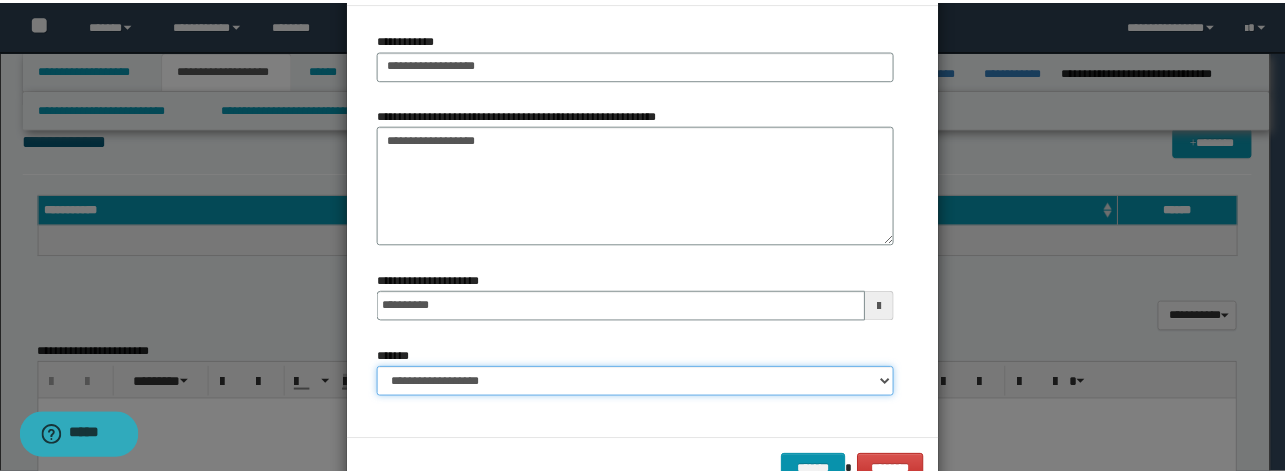 scroll, scrollTop: 134, scrollLeft: 0, axis: vertical 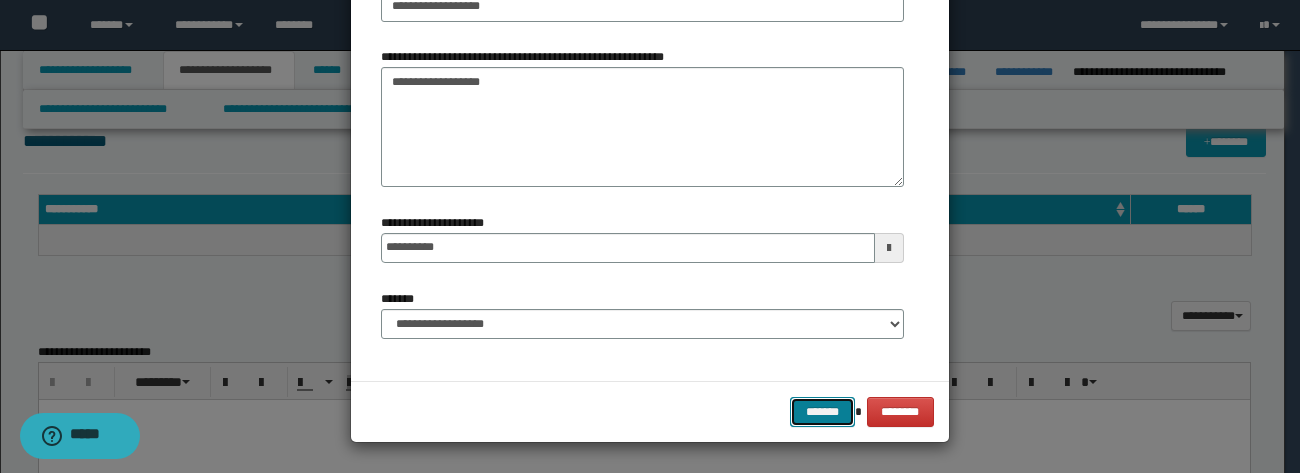 click on "*******" at bounding box center [822, 412] 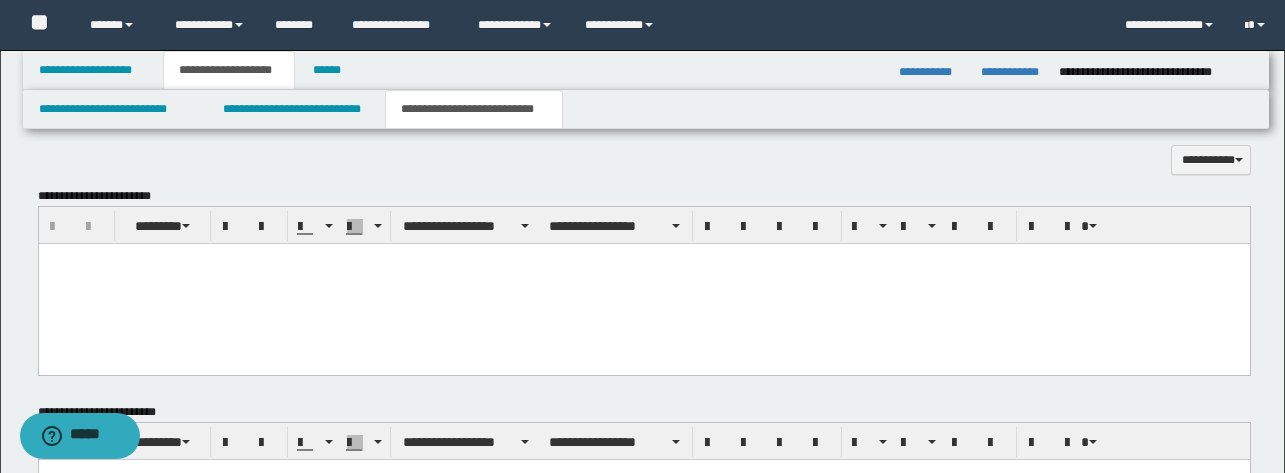 drag, startPoint x: 557, startPoint y: 336, endPoint x: 595, endPoint y: 321, distance: 40.853397 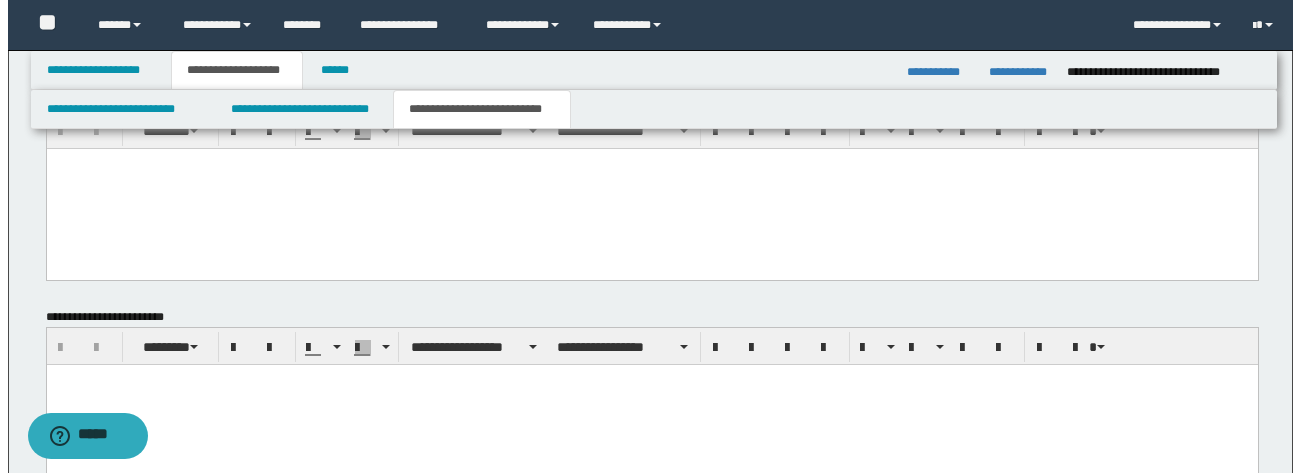 scroll, scrollTop: 679, scrollLeft: 0, axis: vertical 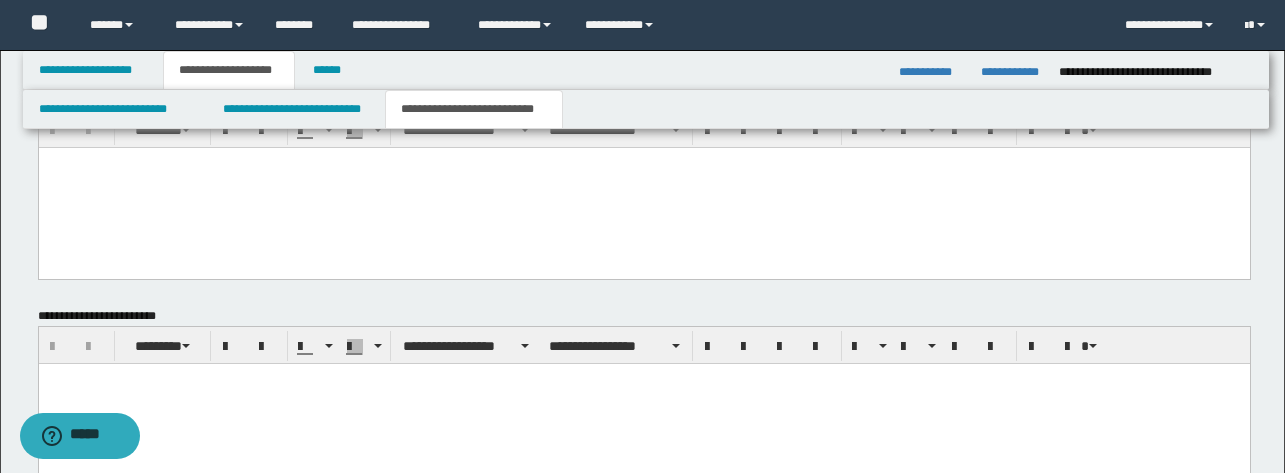 click at bounding box center [643, 188] 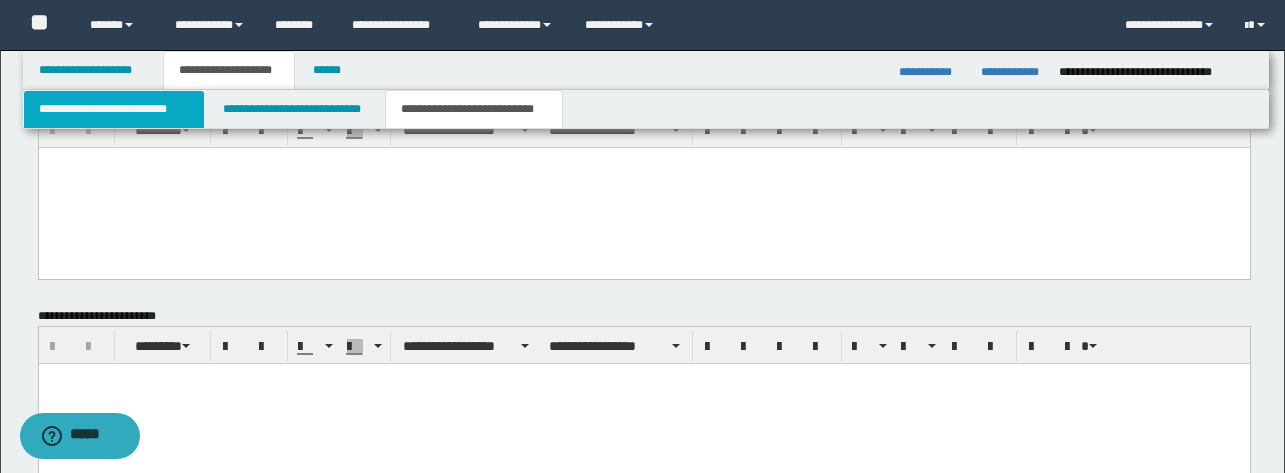 click on "**********" at bounding box center [114, 109] 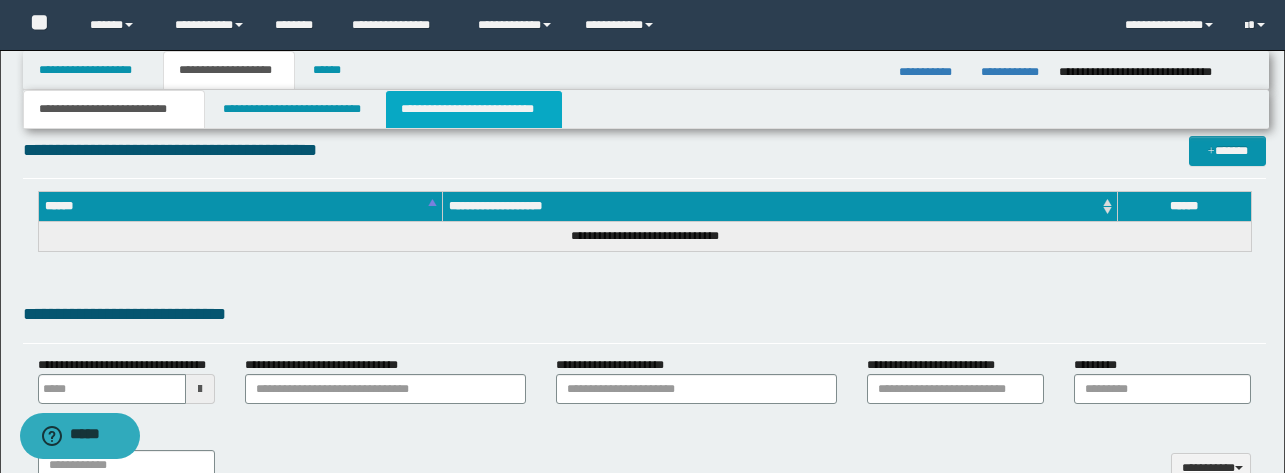 click on "**********" at bounding box center [474, 109] 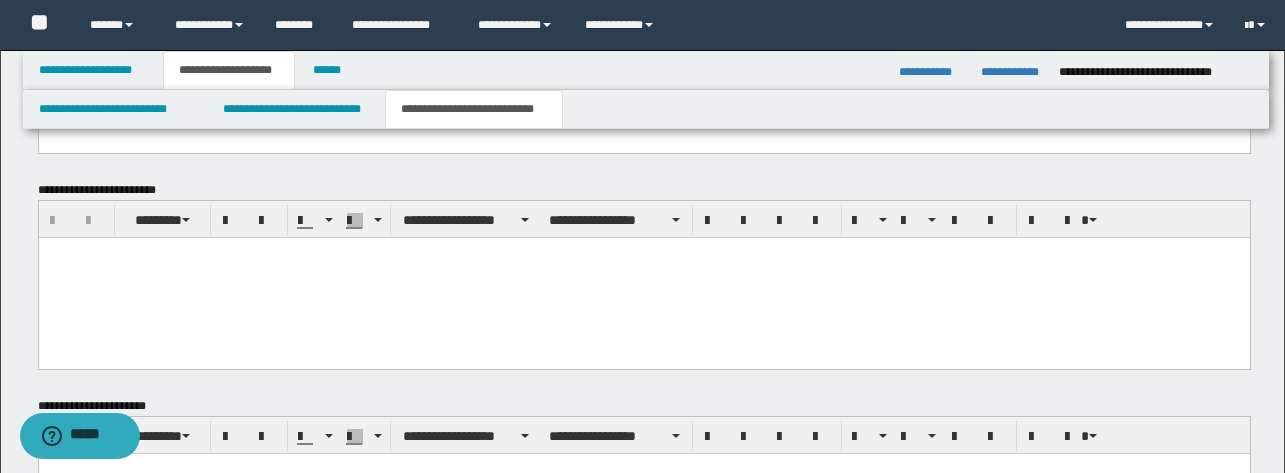 scroll, scrollTop: 806, scrollLeft: 0, axis: vertical 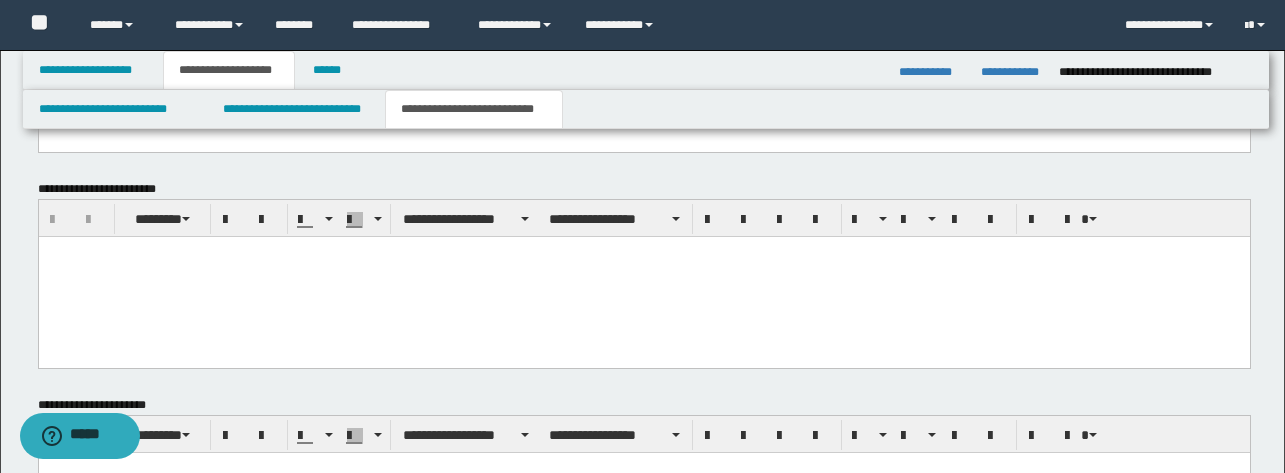 click at bounding box center (643, 276) 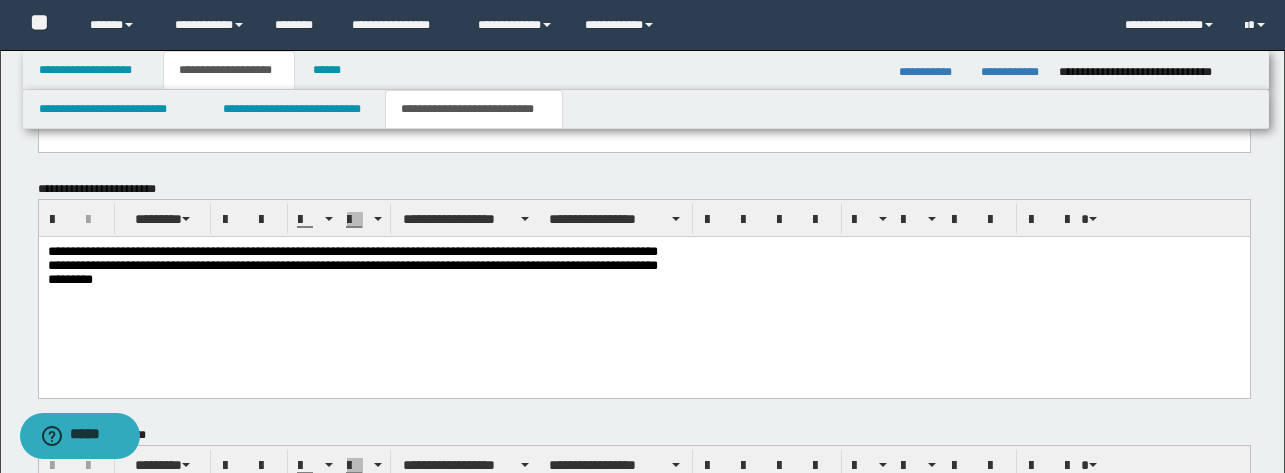 click on "**********" at bounding box center [643, 291] 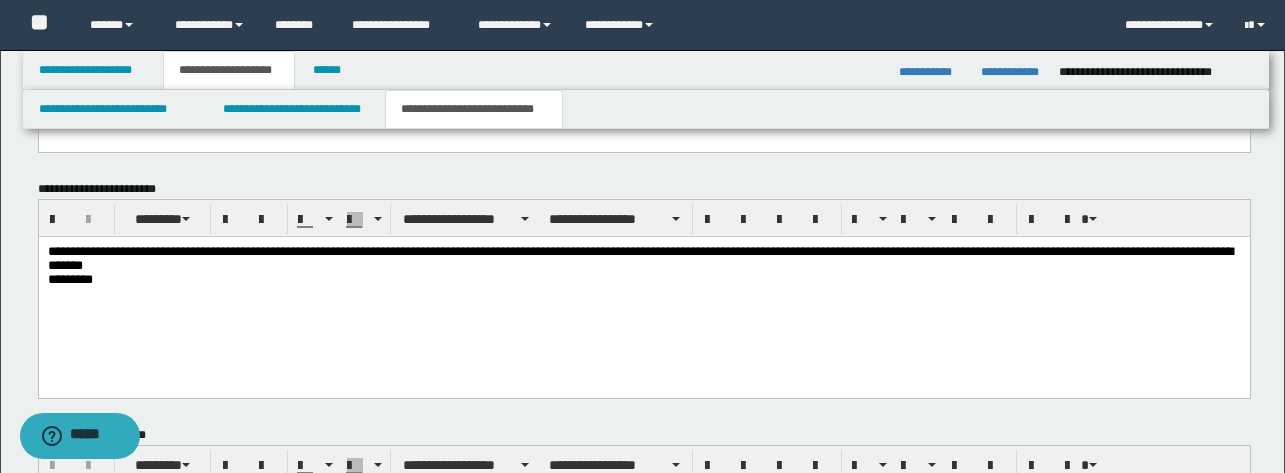 click on "**********" at bounding box center (643, 291) 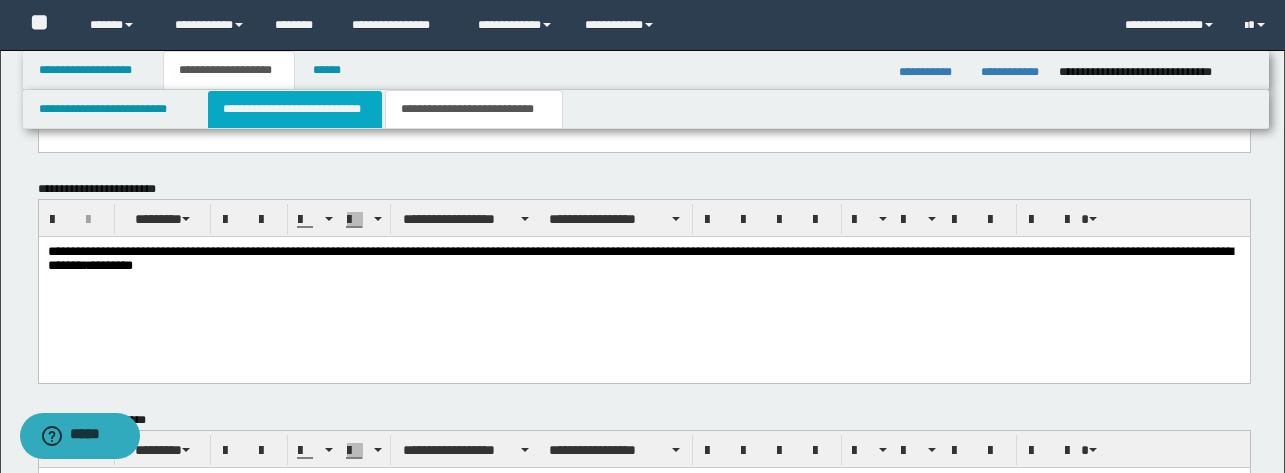 click on "**********" at bounding box center (295, 109) 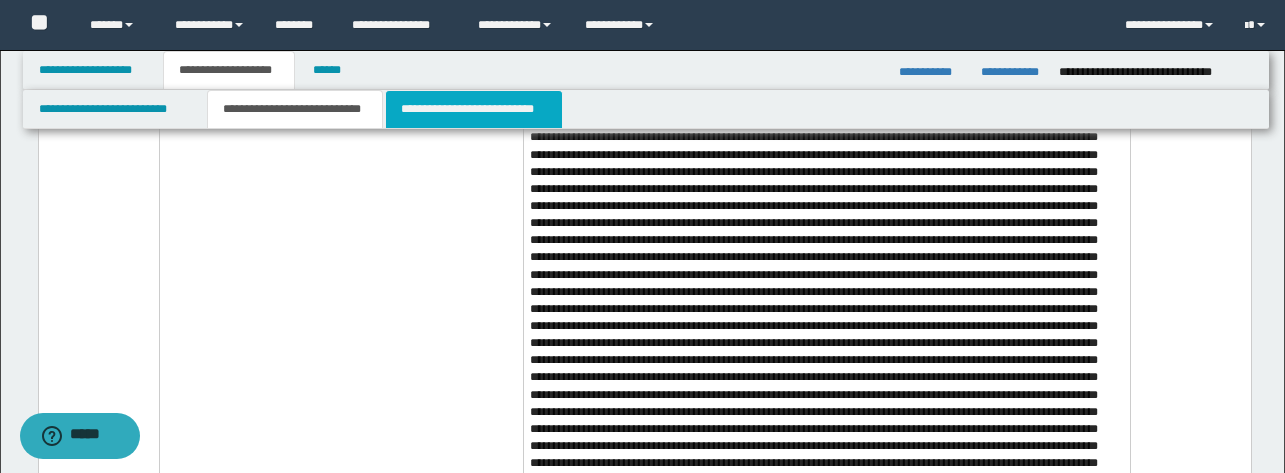 click on "**********" at bounding box center [474, 109] 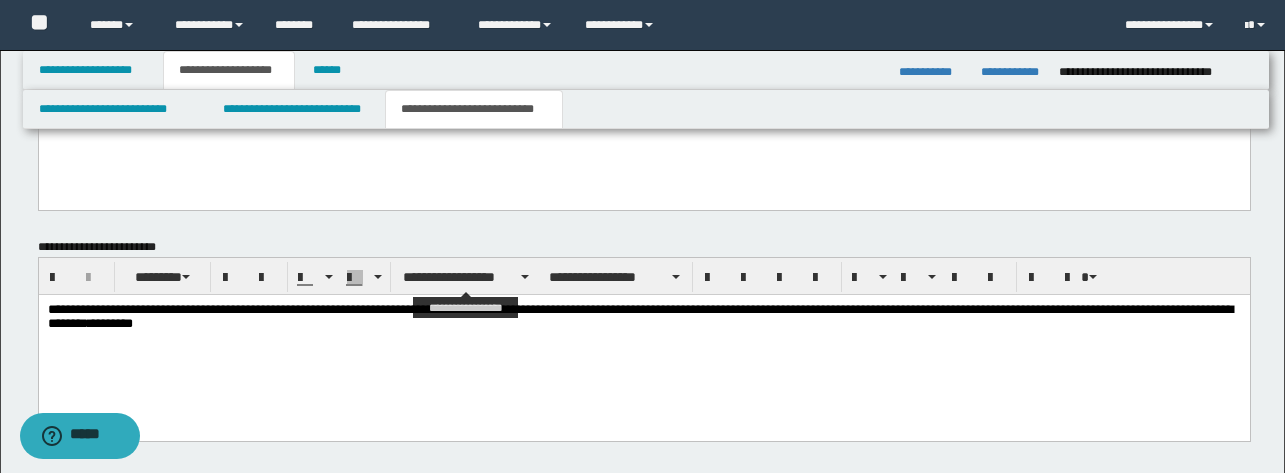 scroll, scrollTop: 749, scrollLeft: 0, axis: vertical 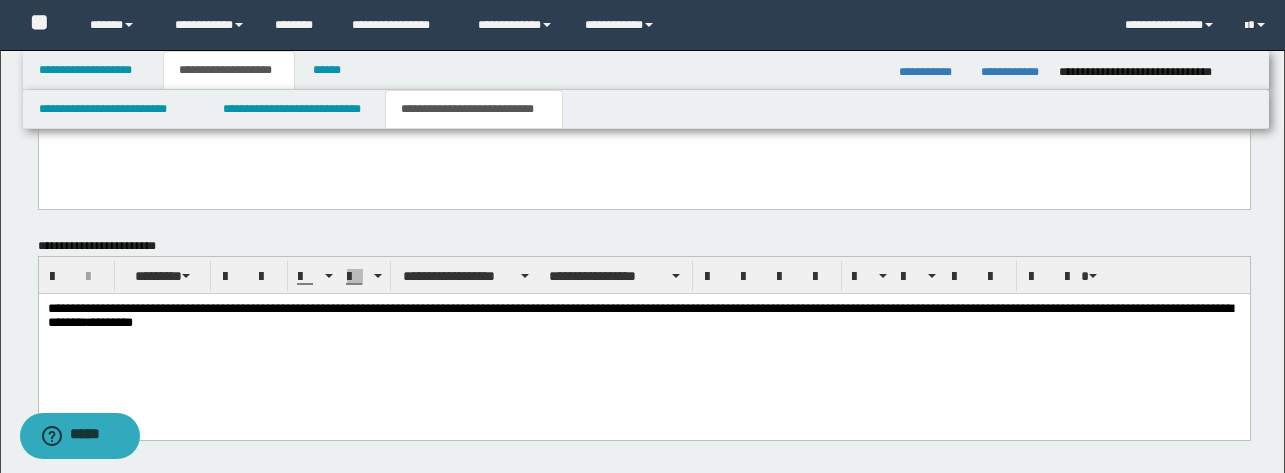 click on "**********" at bounding box center (643, 316) 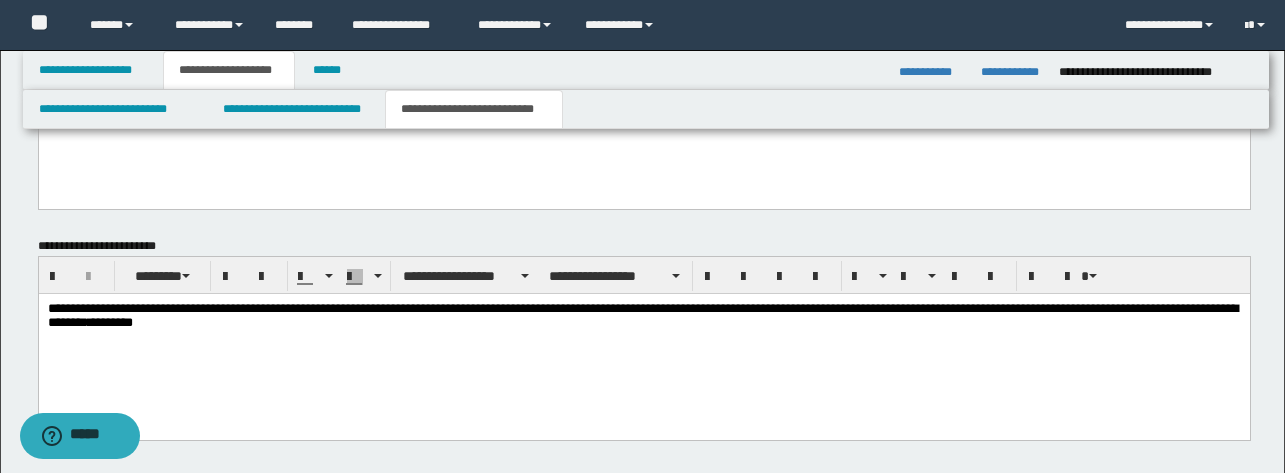 click on "**********" at bounding box center [643, 316] 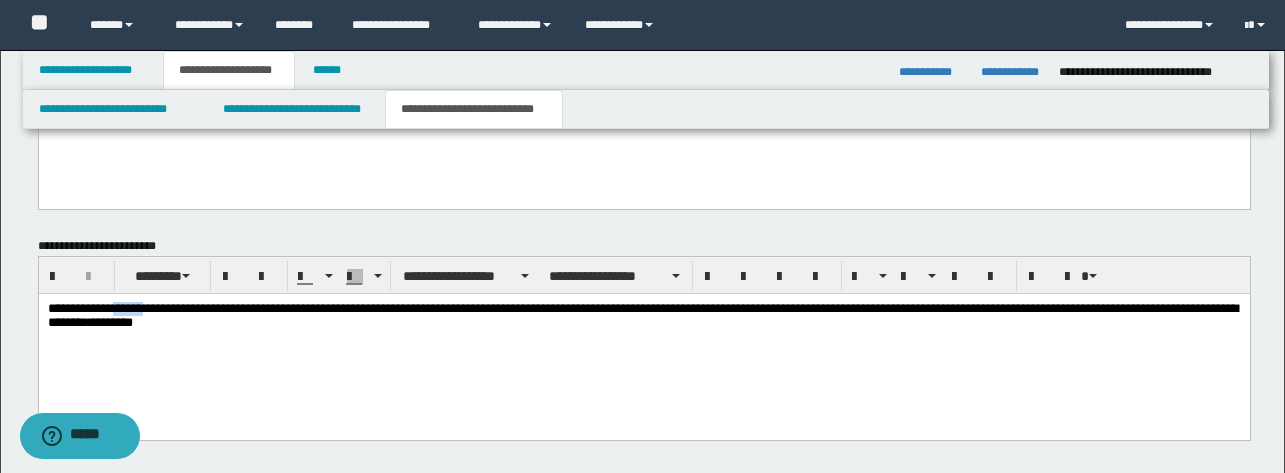 click on "**********" at bounding box center [643, 316] 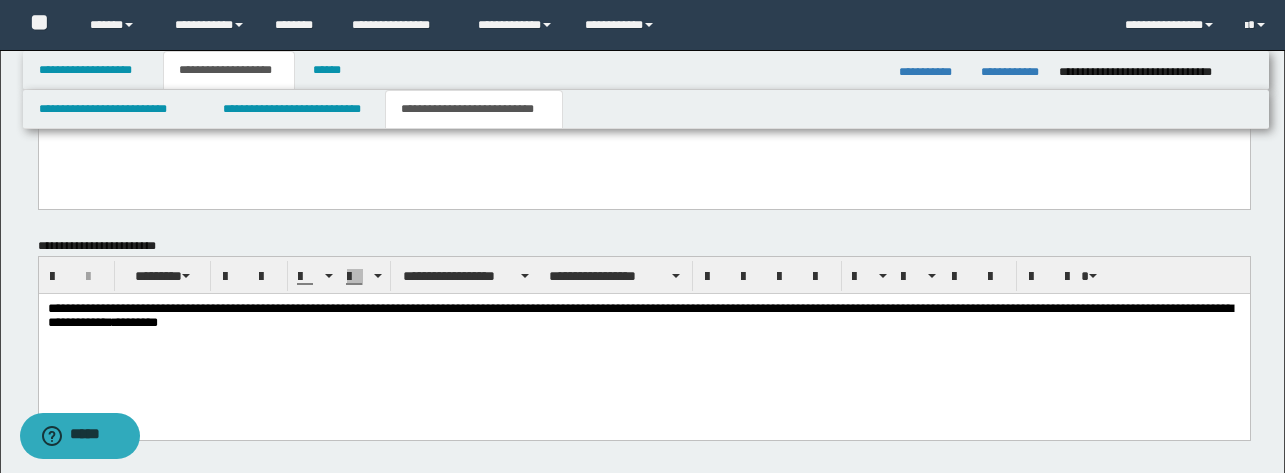 click on "**********" at bounding box center [643, 316] 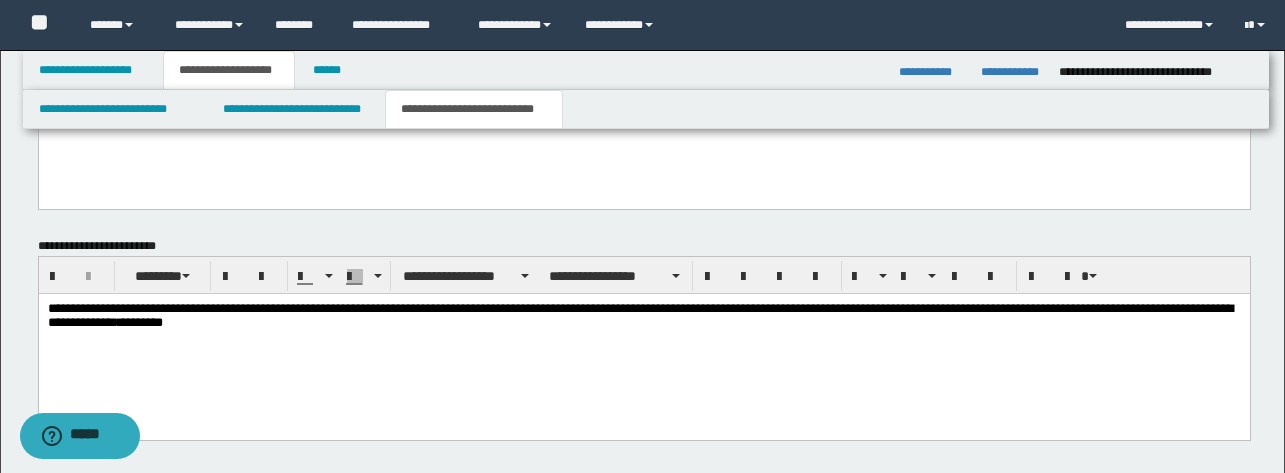 click on "**********" at bounding box center (643, 316) 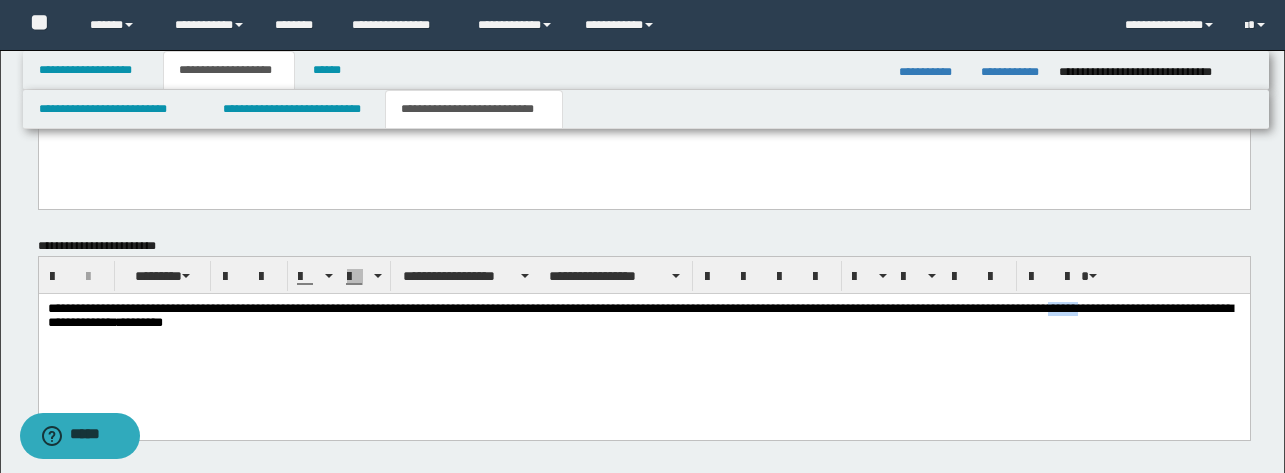 click on "**********" at bounding box center [643, 316] 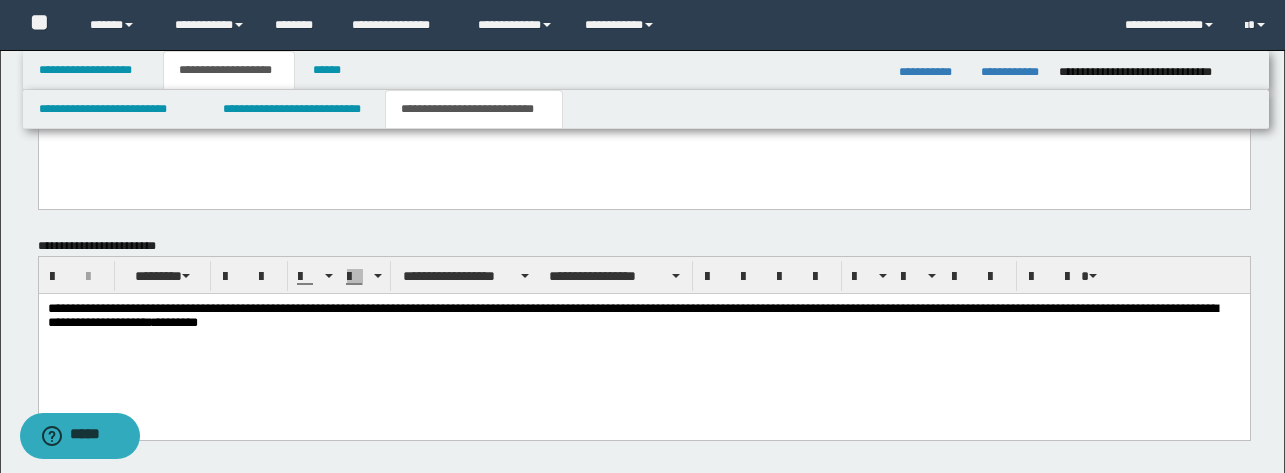 click on "**********" at bounding box center (643, 316) 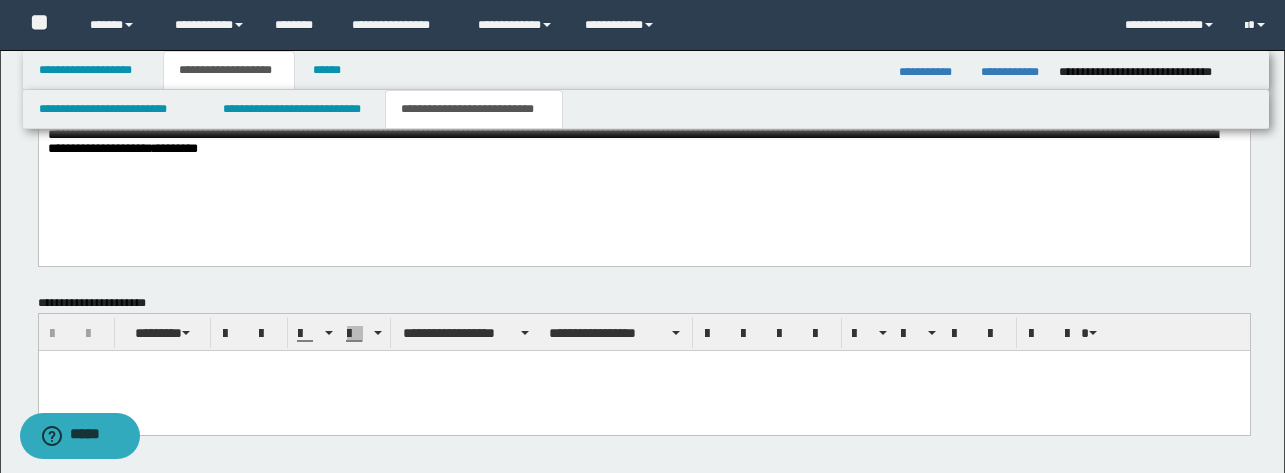 scroll, scrollTop: 924, scrollLeft: 0, axis: vertical 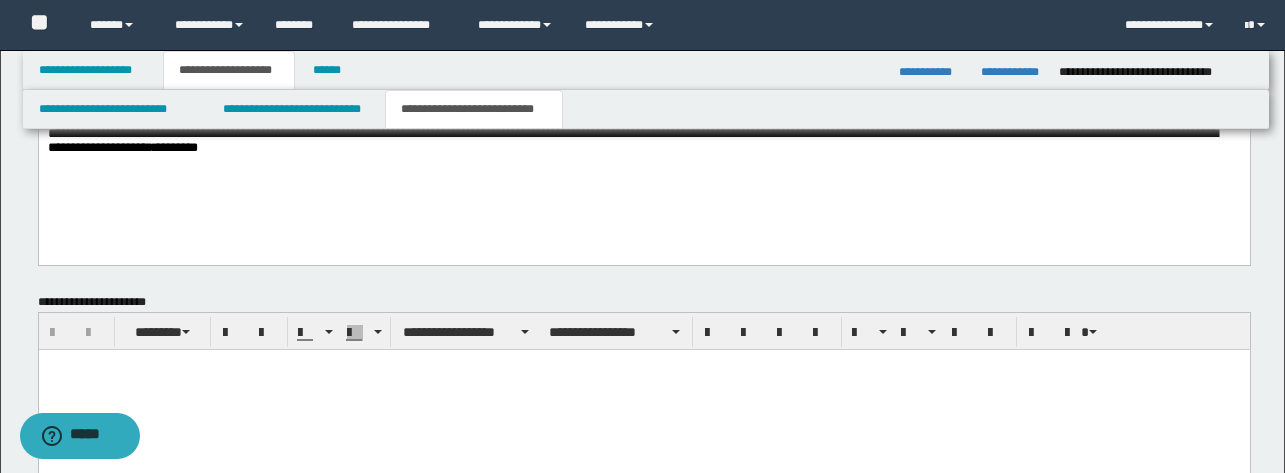 click at bounding box center (643, 389) 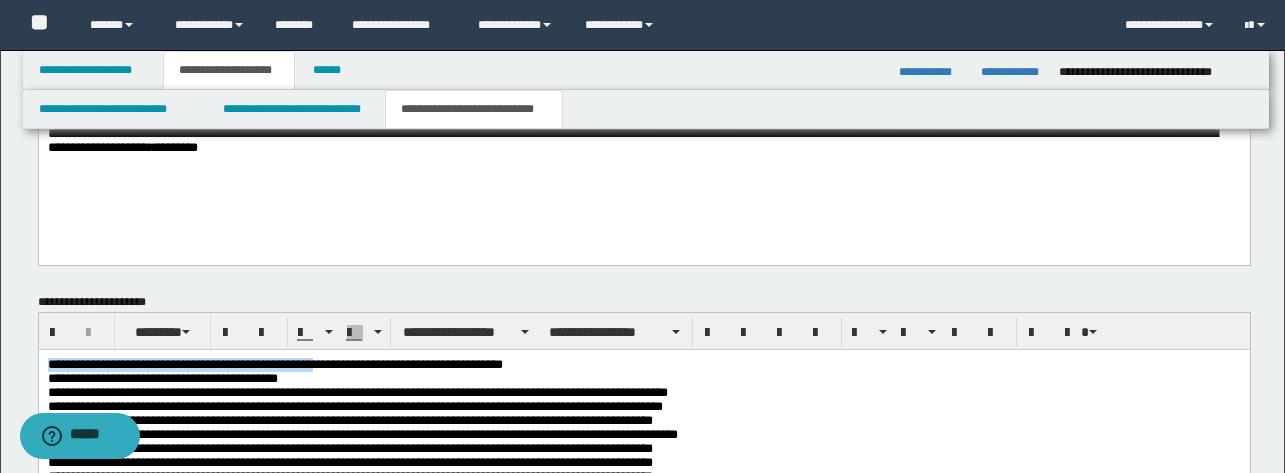 drag, startPoint x: 432, startPoint y: 365, endPoint x: 19, endPoint y: 325, distance: 414.93253 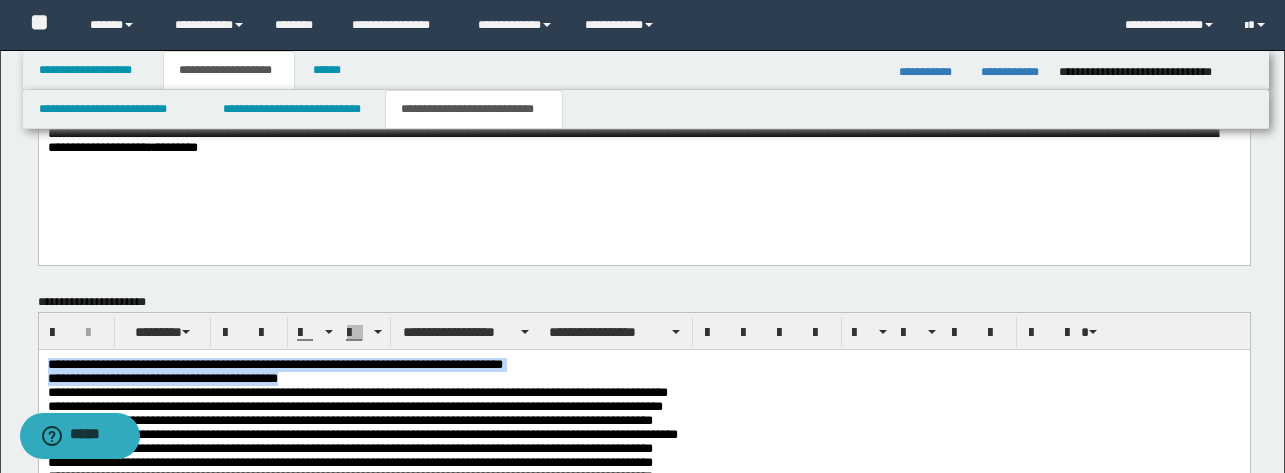 drag, startPoint x: 430, startPoint y: 372, endPoint x: 33, endPoint y: 357, distance: 397.28326 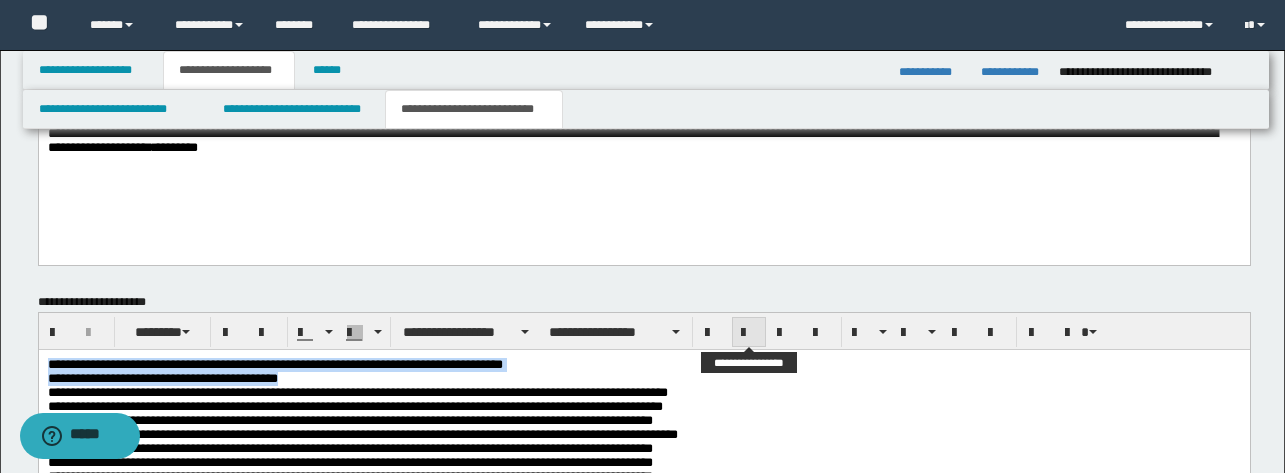 click at bounding box center [749, 333] 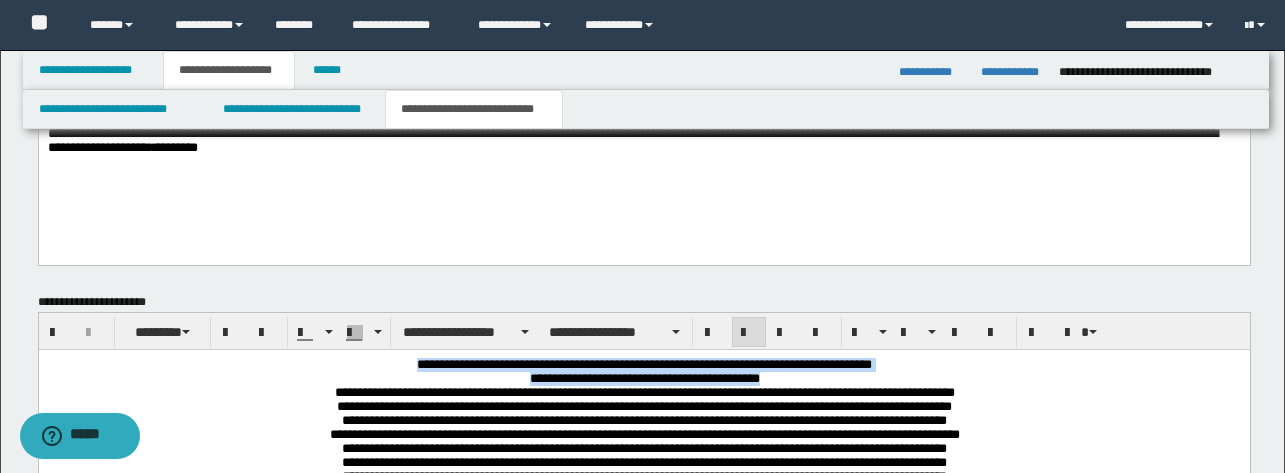 click on "**********" at bounding box center (643, 492) 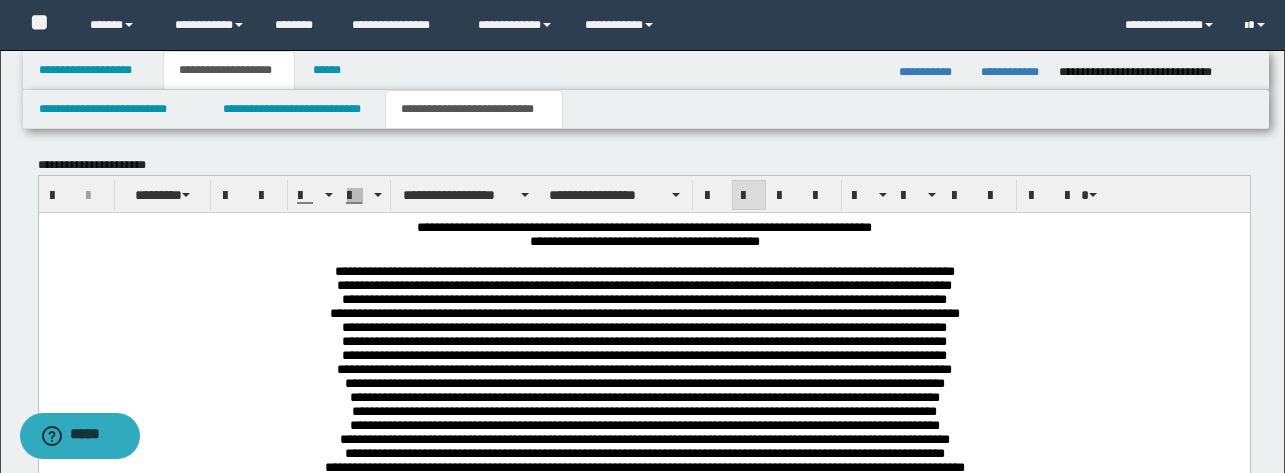 scroll, scrollTop: 1155, scrollLeft: 0, axis: vertical 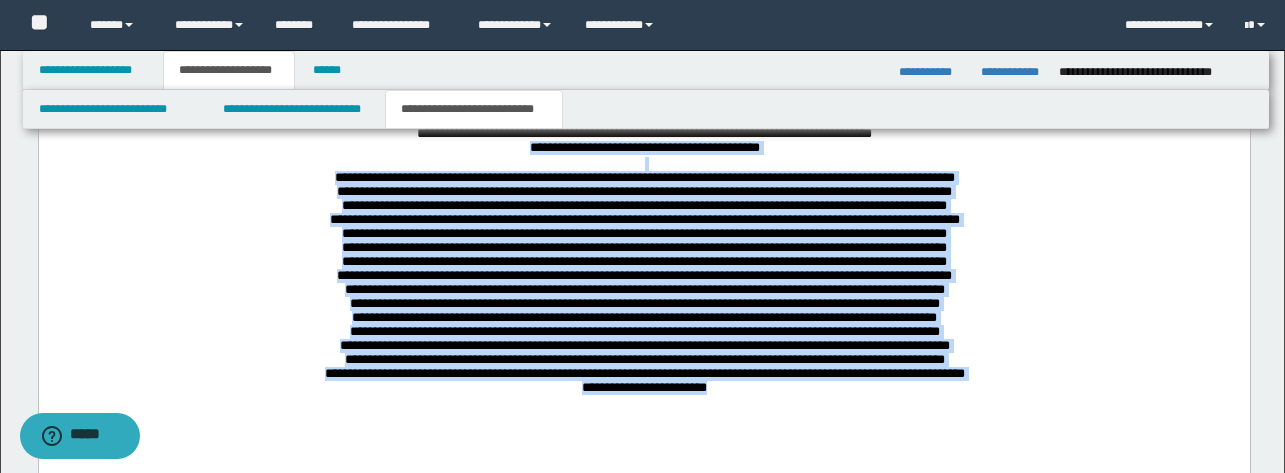 drag, startPoint x: 521, startPoint y: 318, endPoint x: 238, endPoint y: 153, distance: 327.58817 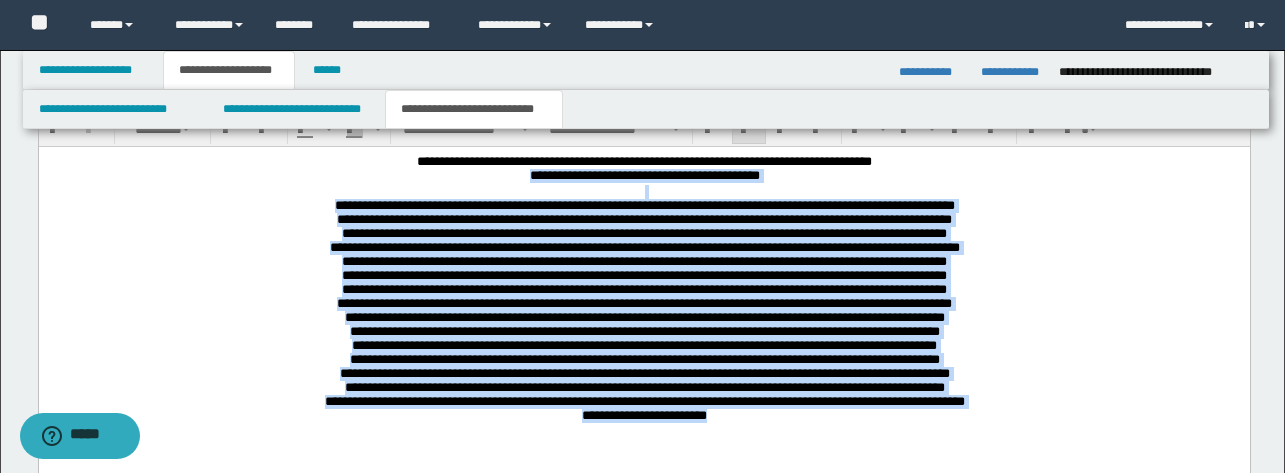 scroll, scrollTop: 1126, scrollLeft: 0, axis: vertical 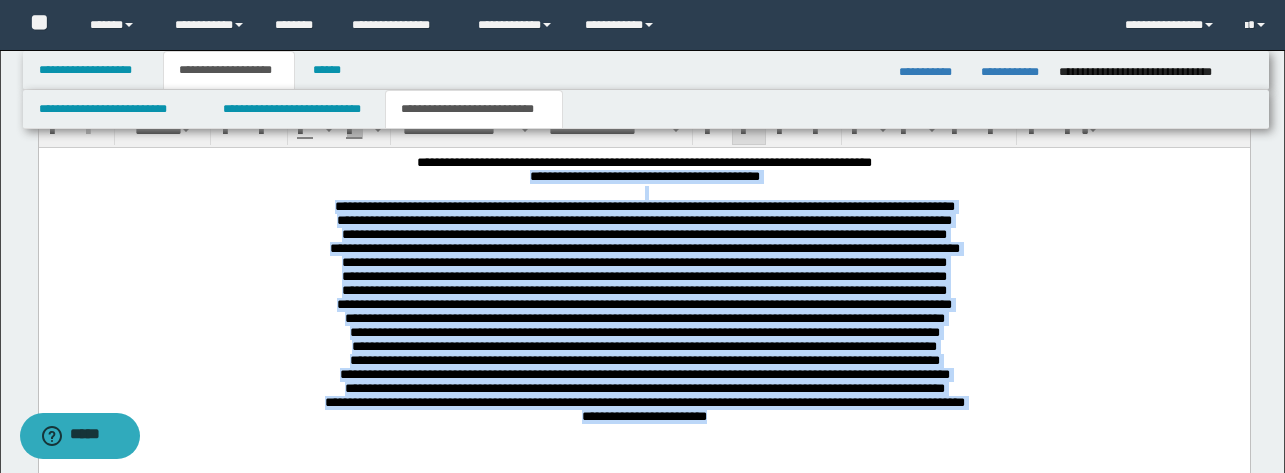 click on "**********" at bounding box center [643, 312] 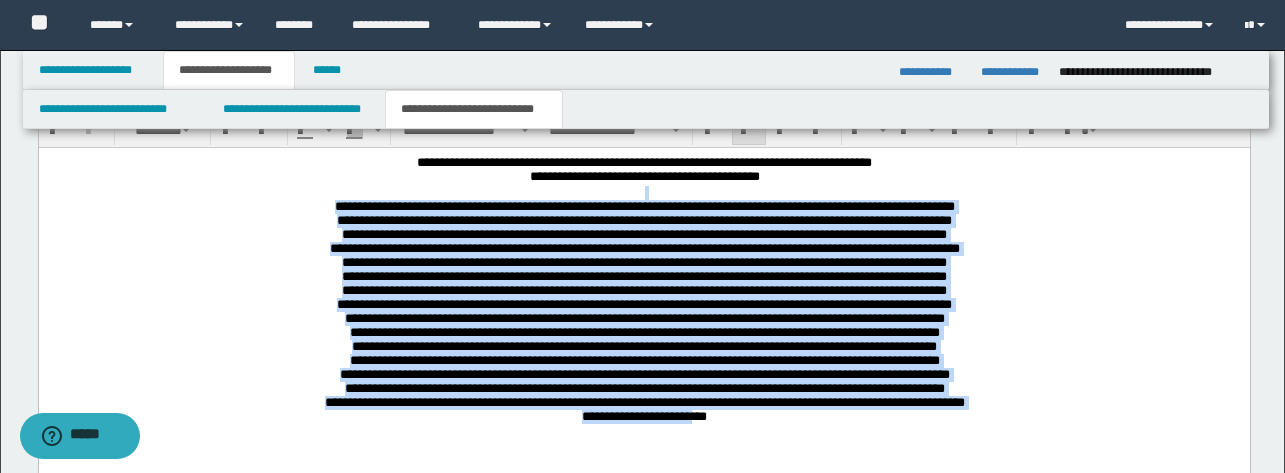 drag, startPoint x: 286, startPoint y: 247, endPoint x: 202, endPoint y: 197, distance: 97.7548 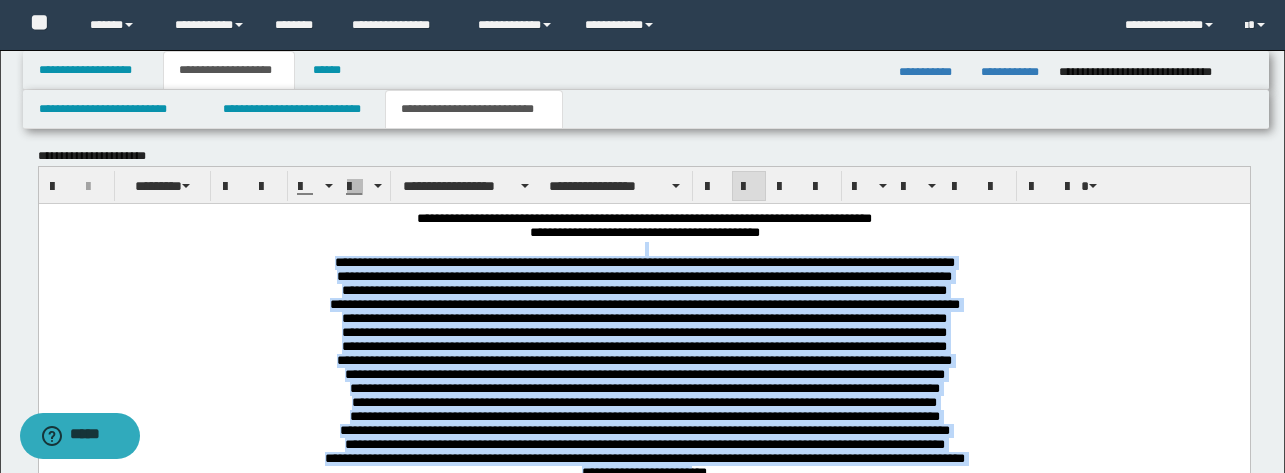 scroll, scrollTop: 1068, scrollLeft: 0, axis: vertical 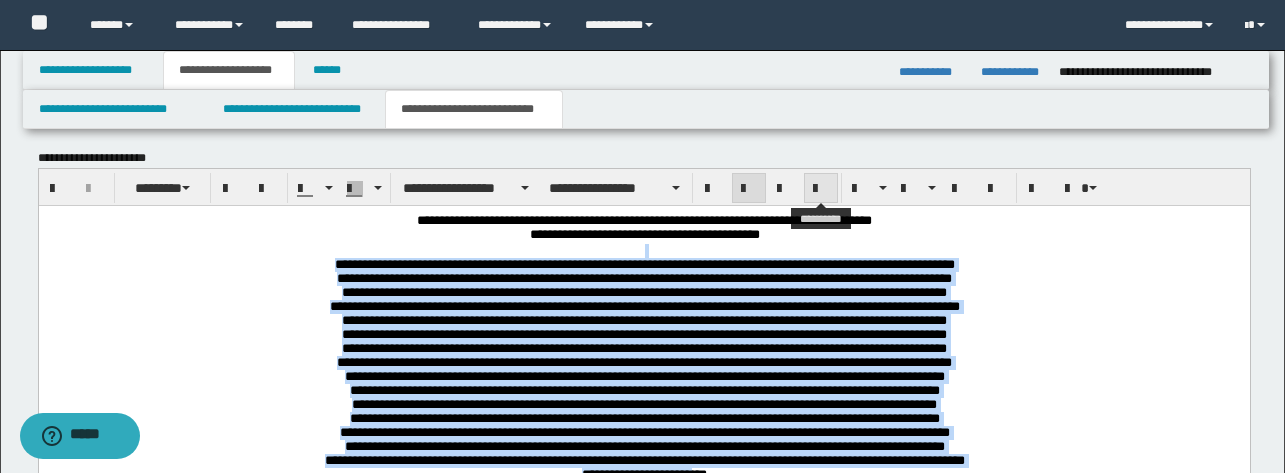 click at bounding box center (821, 189) 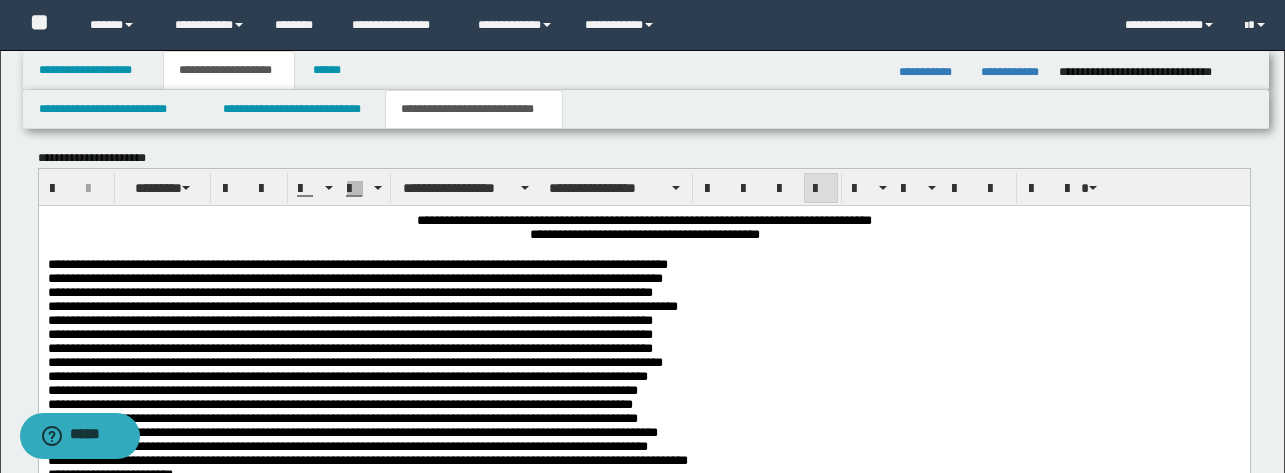click on "**********" at bounding box center (643, 380) 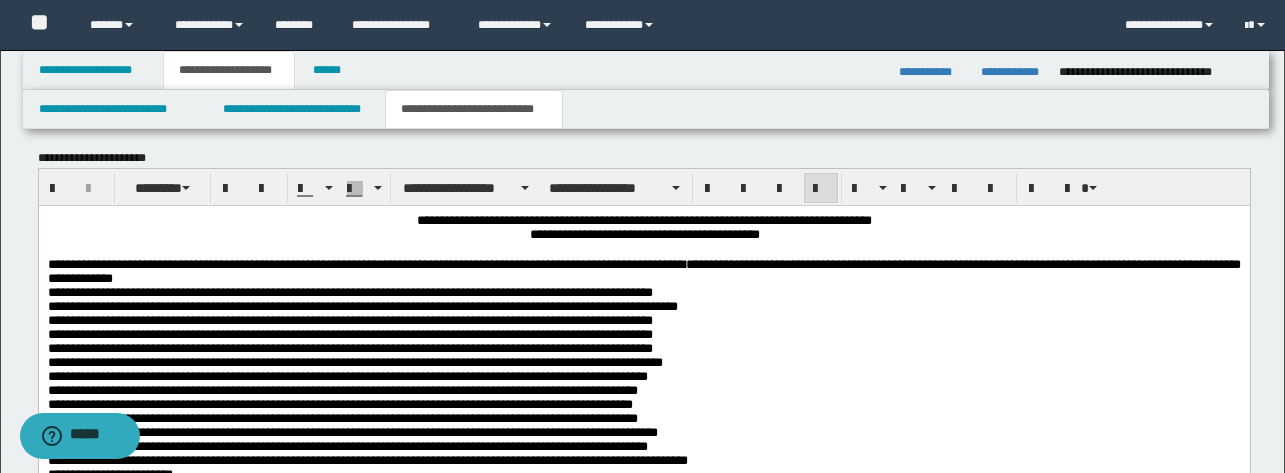 click on "**********" at bounding box center (643, 380) 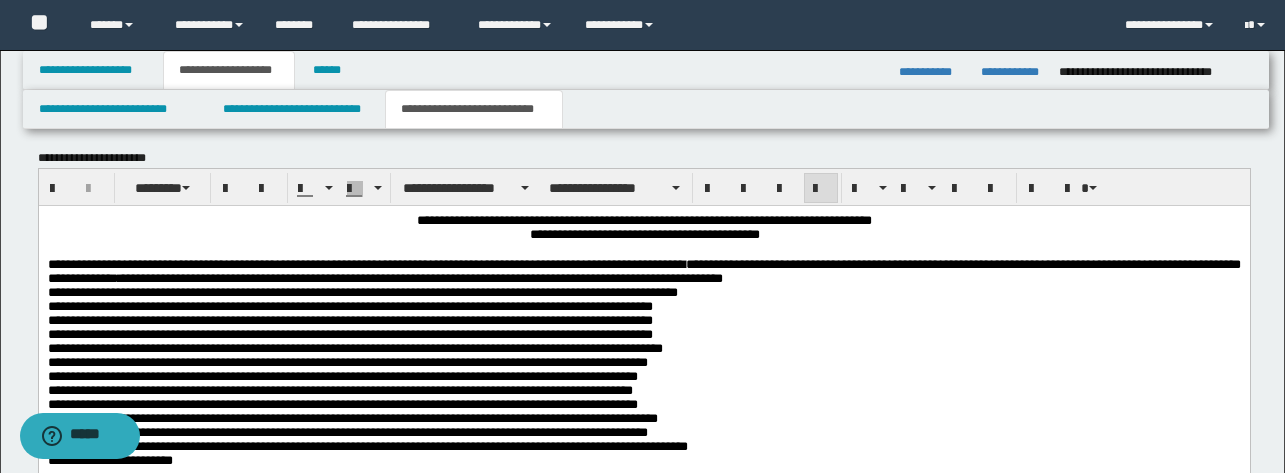 click on "**********" at bounding box center [643, 363] 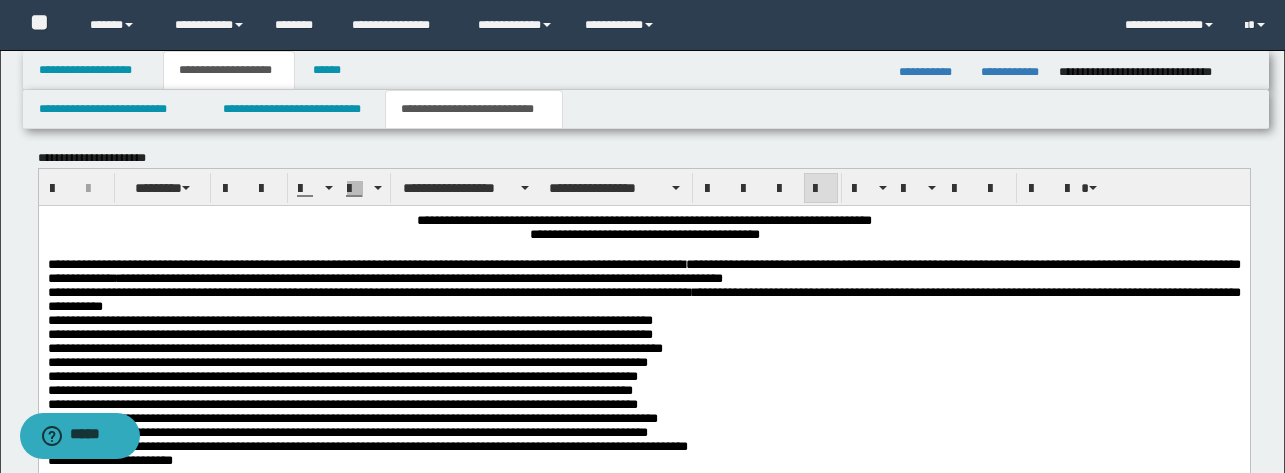 click on "**********" at bounding box center [643, 363] 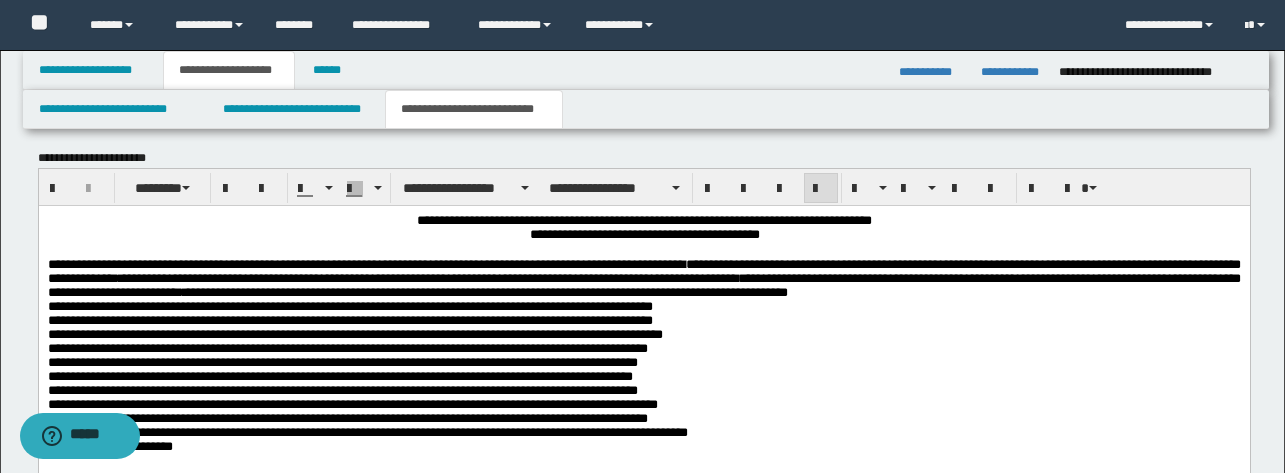 click on "**********" at bounding box center (643, 373) 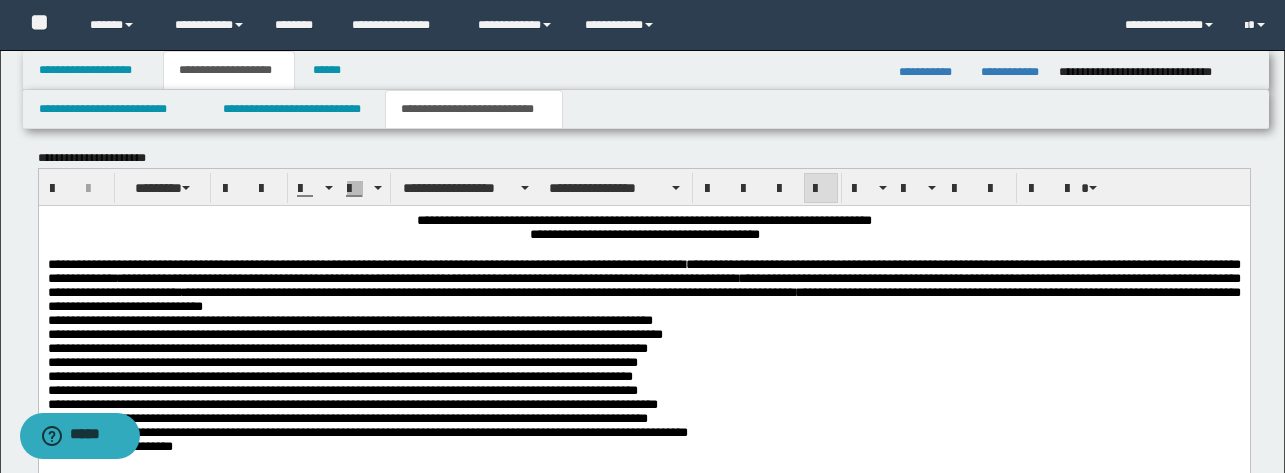 drag, startPoint x: 42, startPoint y: 328, endPoint x: 595, endPoint y: 349, distance: 553.3986 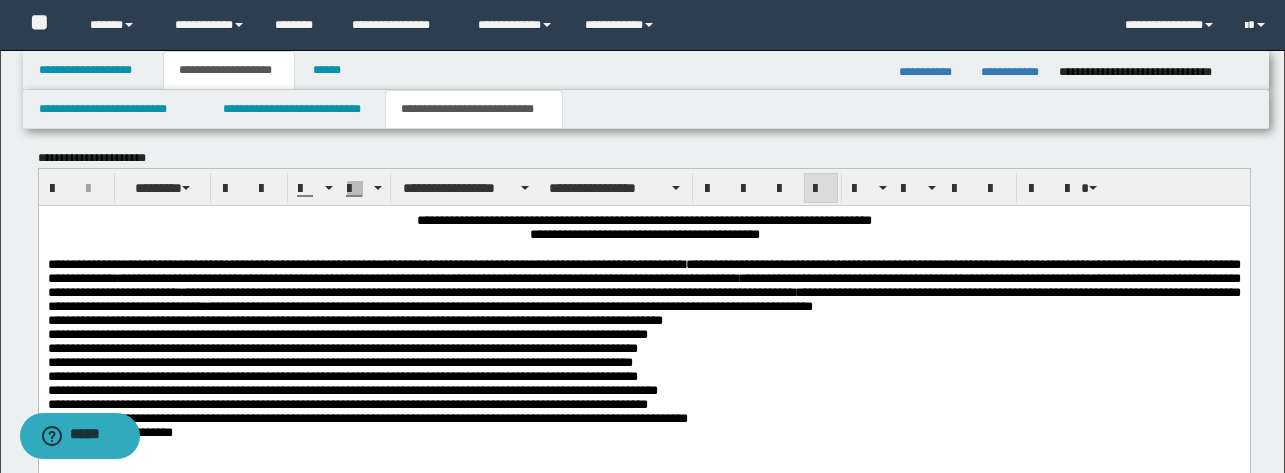 click on "**********" at bounding box center (643, 365) 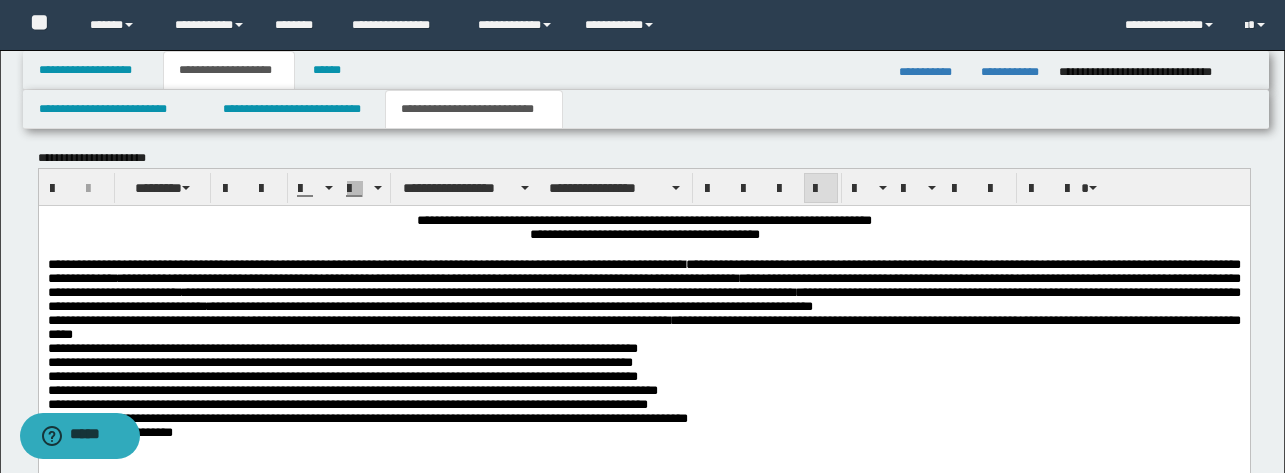 click on "**********" at bounding box center (643, 365) 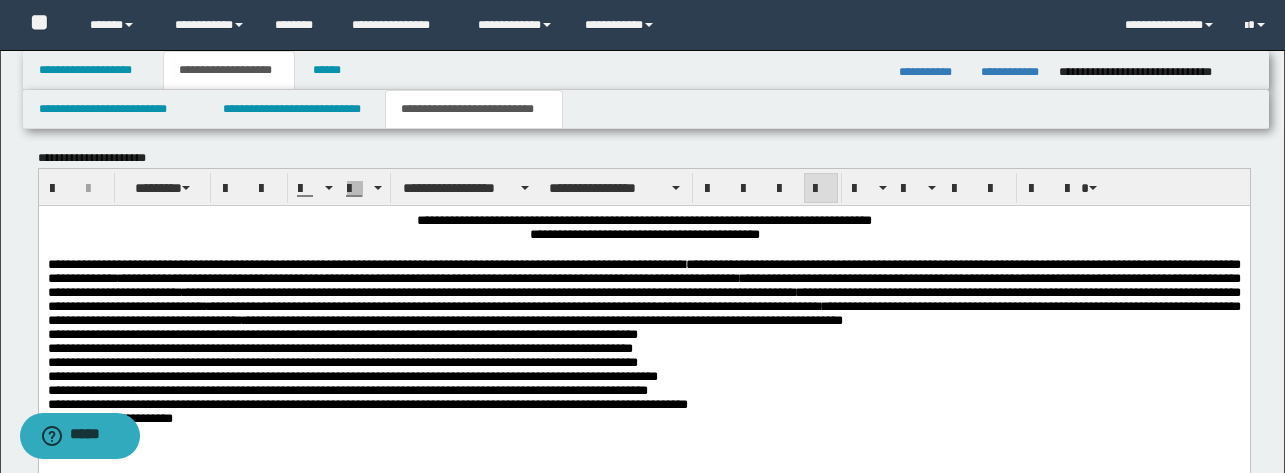 click on "**********" at bounding box center [643, 348] 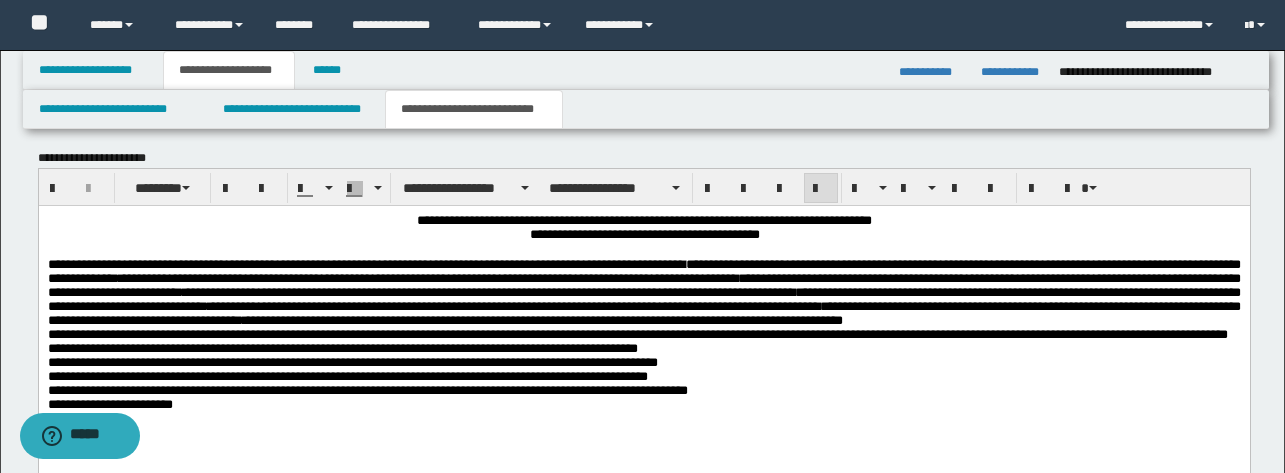 click on "**********" at bounding box center [643, 358] 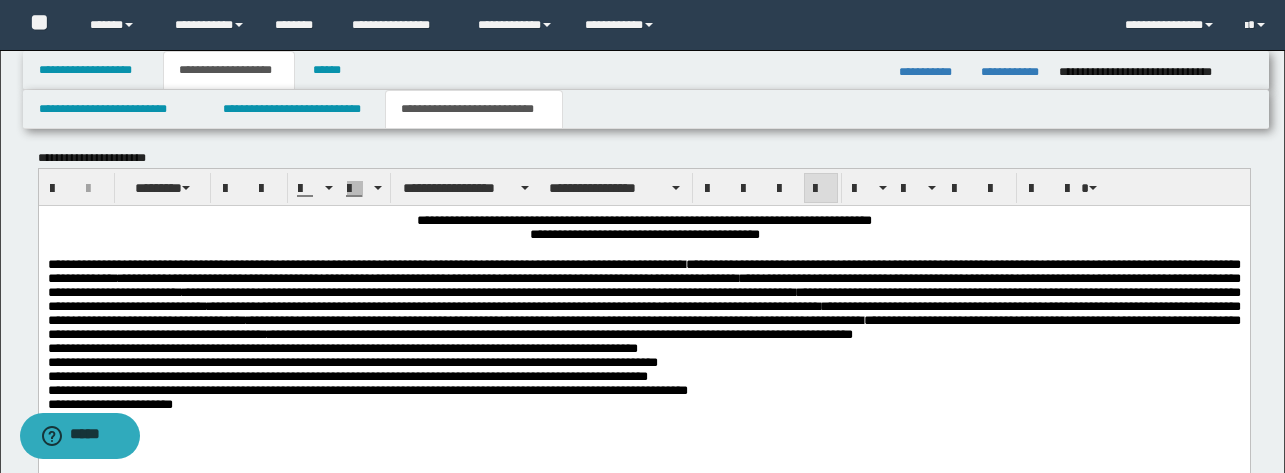 click on "**********" at bounding box center [643, 340] 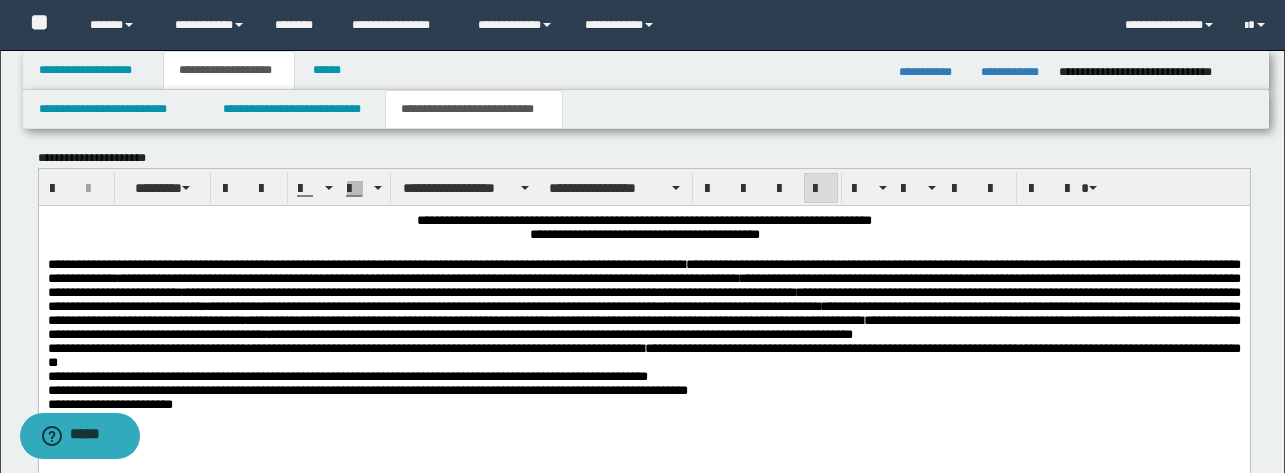 click on "**********" at bounding box center (643, 350) 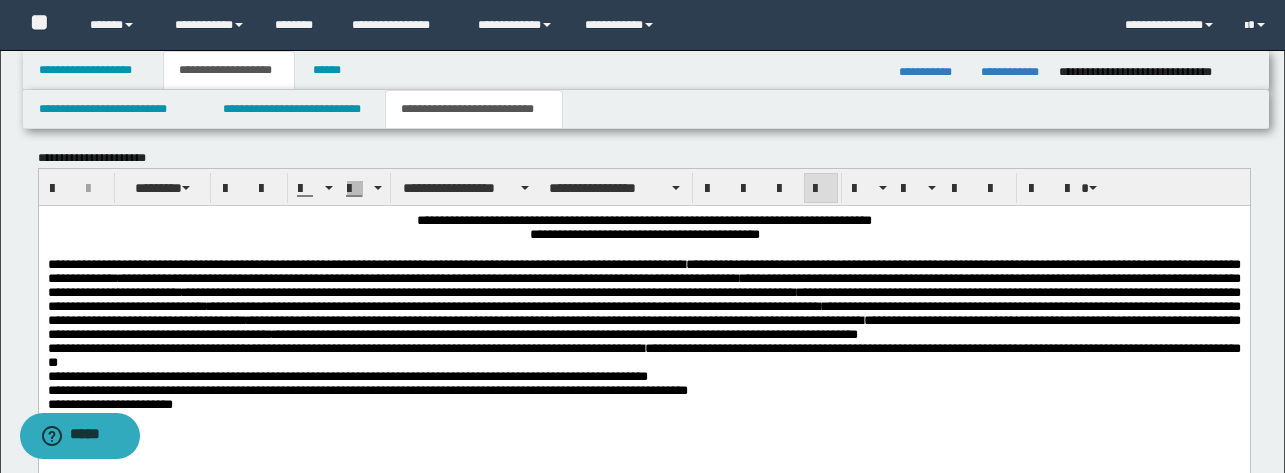 click on "**********" at bounding box center (643, 350) 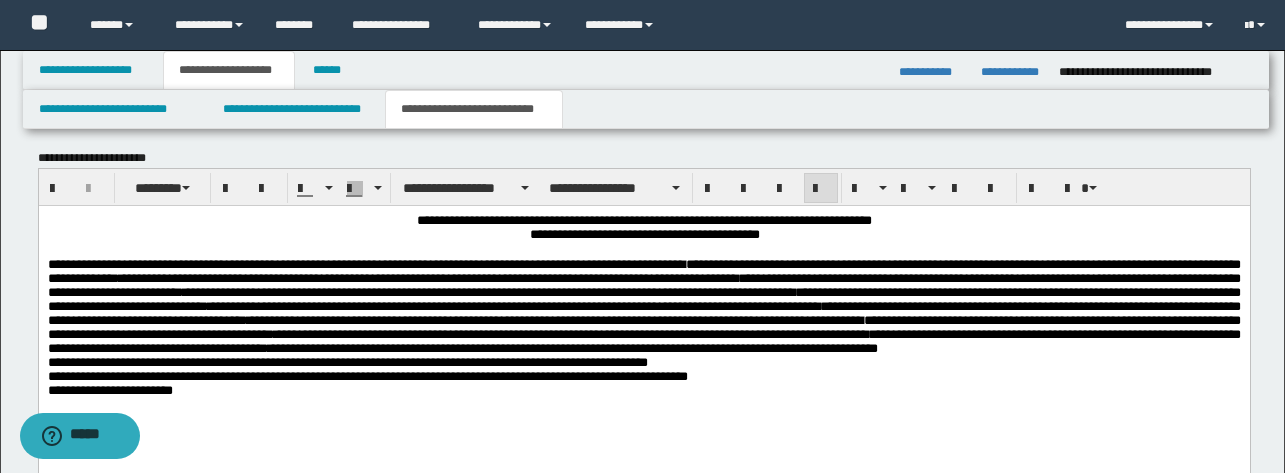 click on "**********" at bounding box center [643, 340] 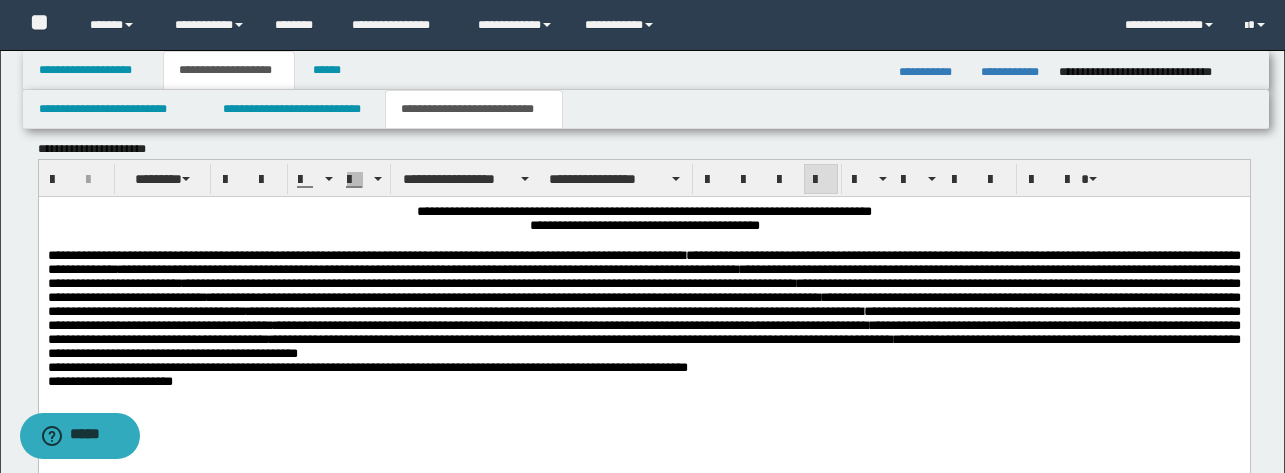 scroll, scrollTop: 1078, scrollLeft: 0, axis: vertical 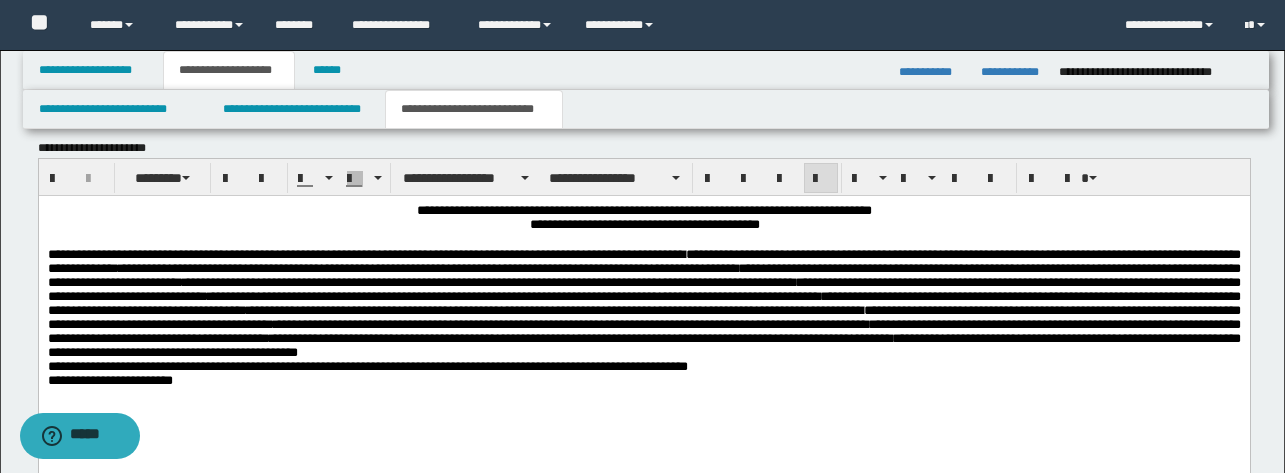 click on "**********" at bounding box center [643, 333] 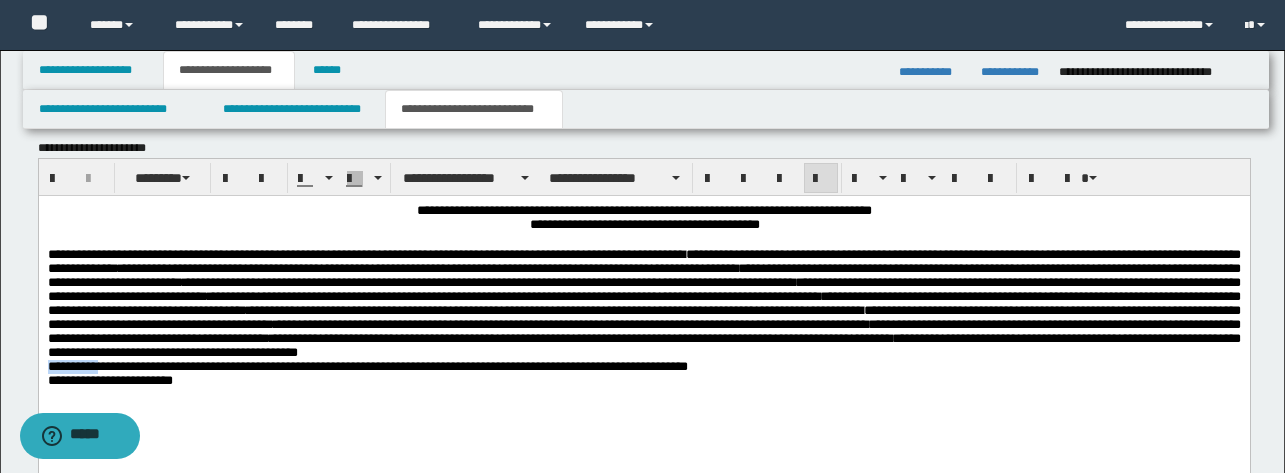 click on "**********" at bounding box center (643, 333) 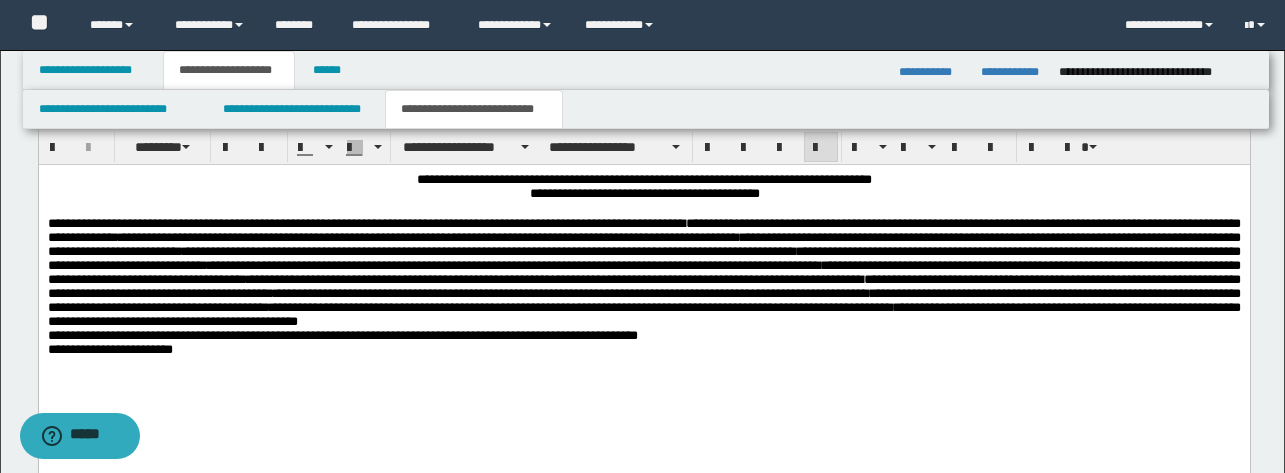 scroll, scrollTop: 1111, scrollLeft: 0, axis: vertical 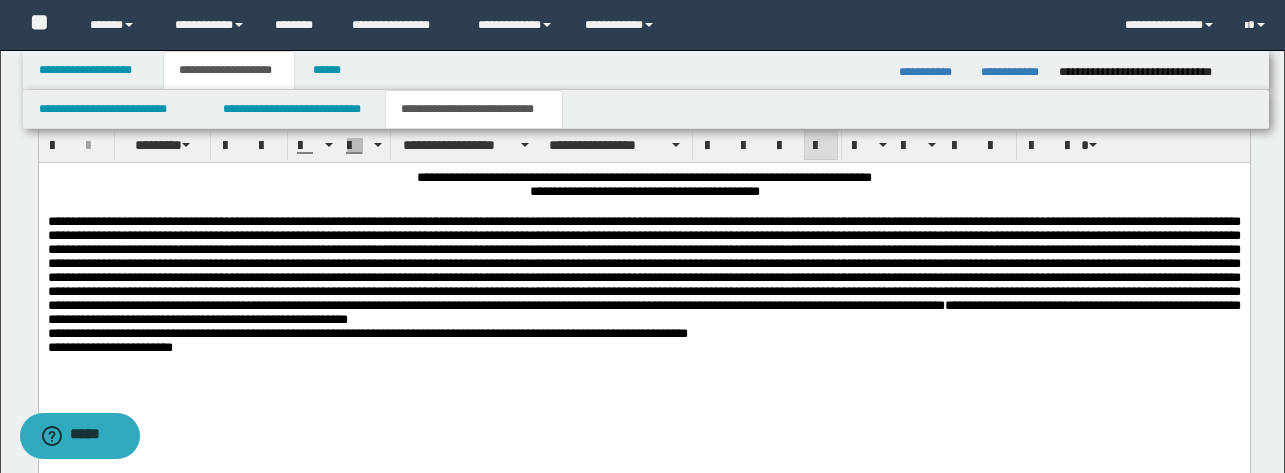 click on "**********" at bounding box center (643, 300) 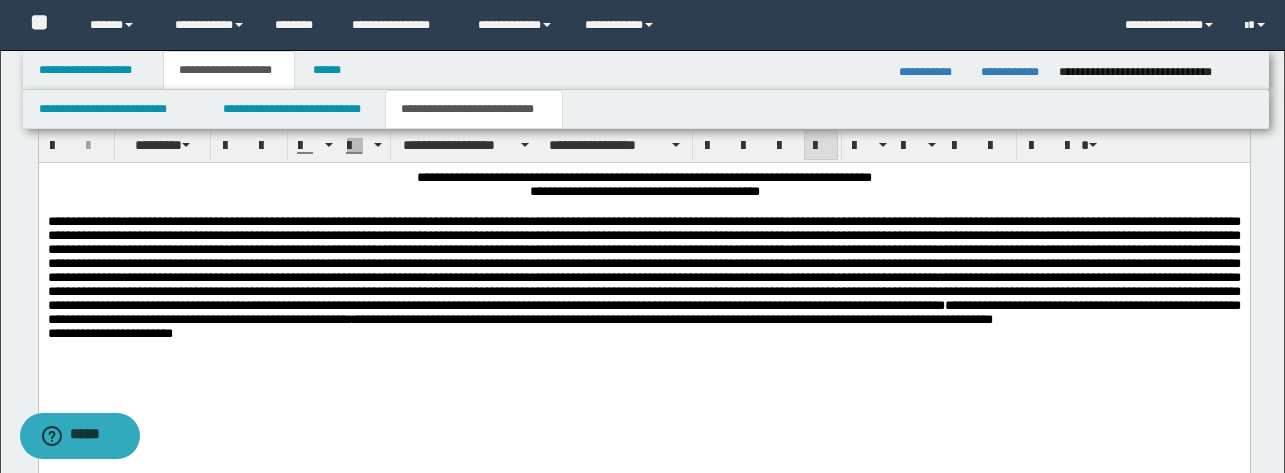 click on "**********" at bounding box center (643, 290) 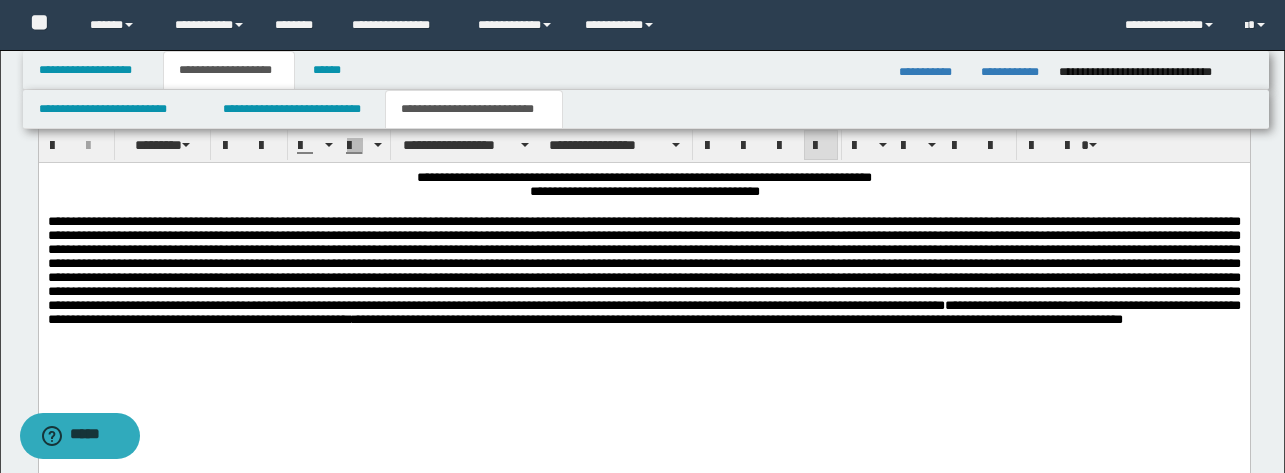 click on "**********" at bounding box center [643, 292] 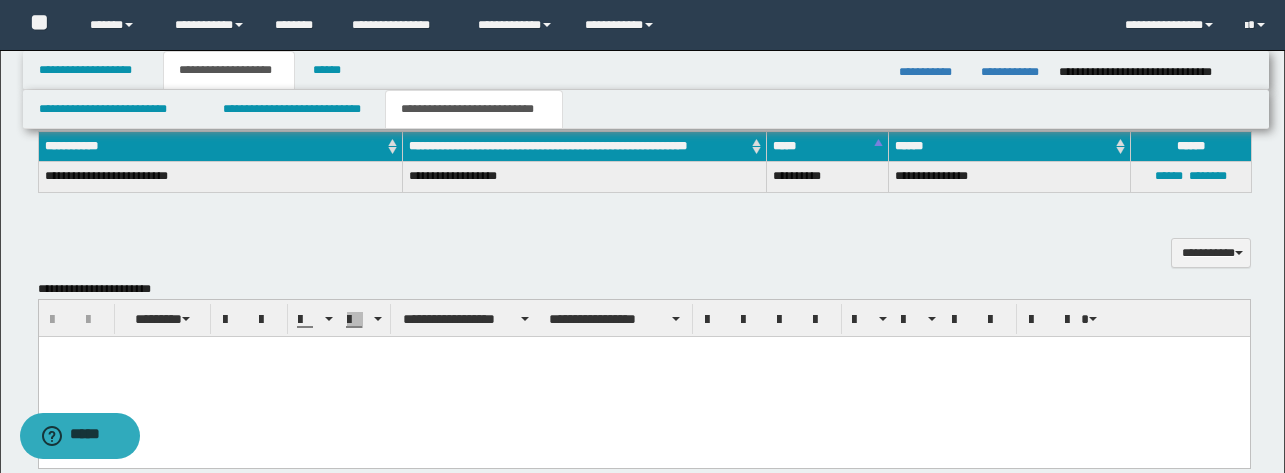scroll, scrollTop: 489, scrollLeft: 0, axis: vertical 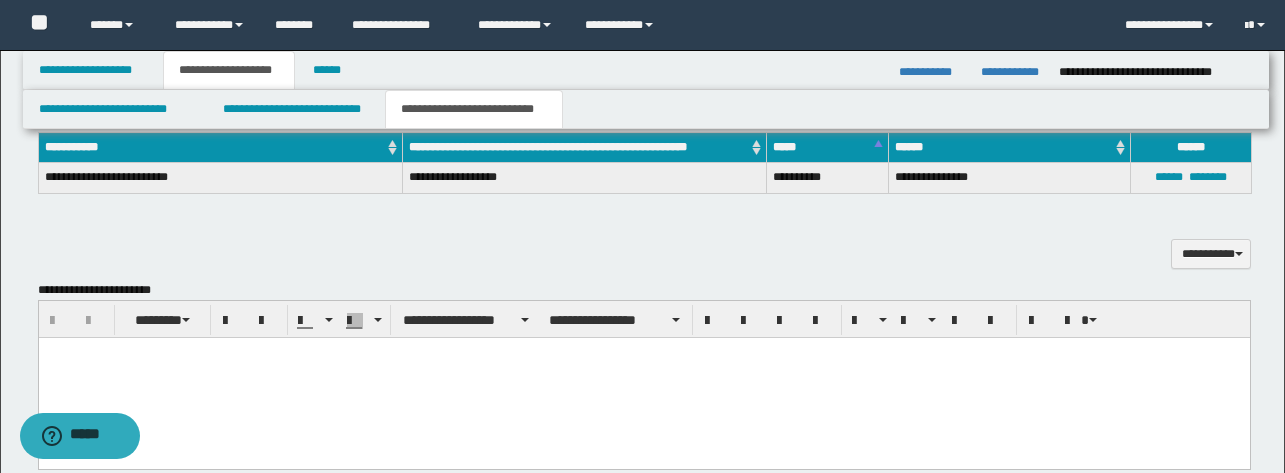 click at bounding box center (643, 378) 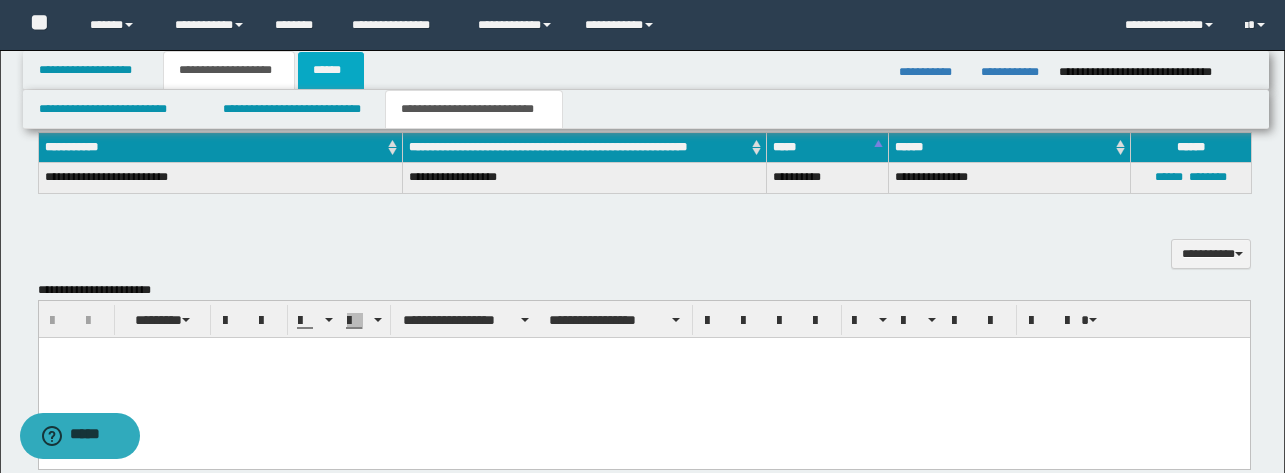 click on "******" at bounding box center [331, 70] 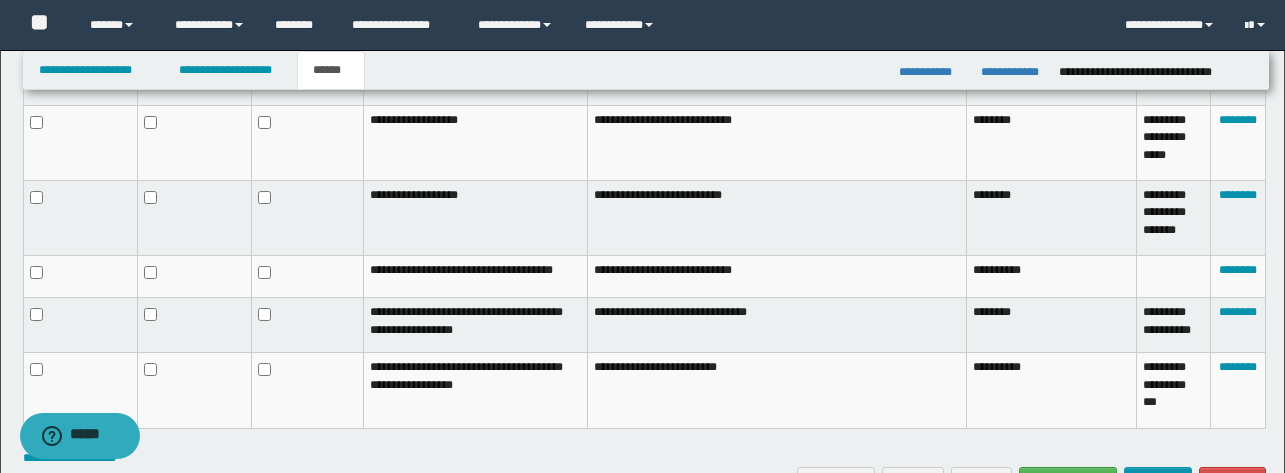 scroll, scrollTop: 1110, scrollLeft: 0, axis: vertical 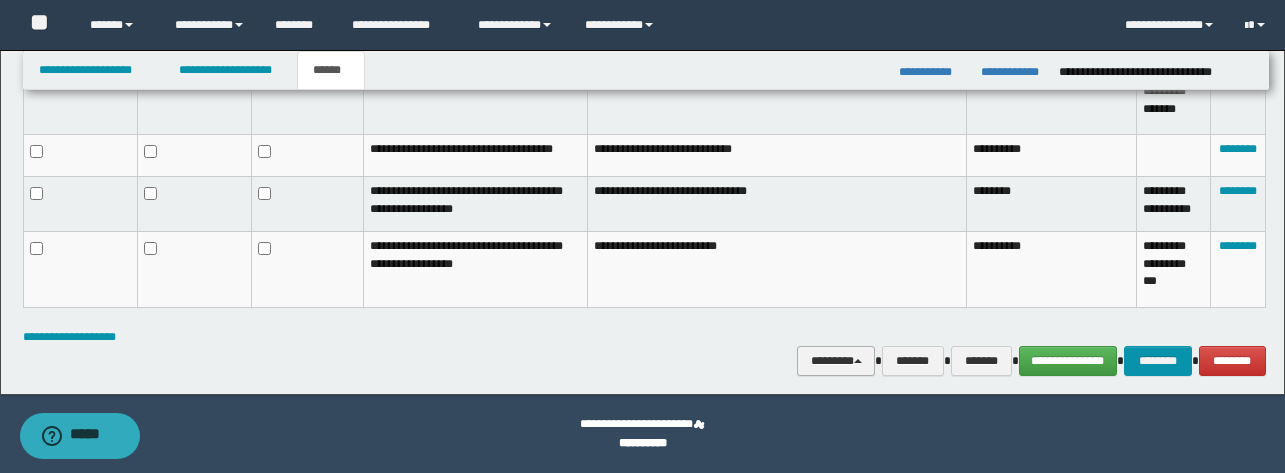 click on "********" at bounding box center [836, 361] 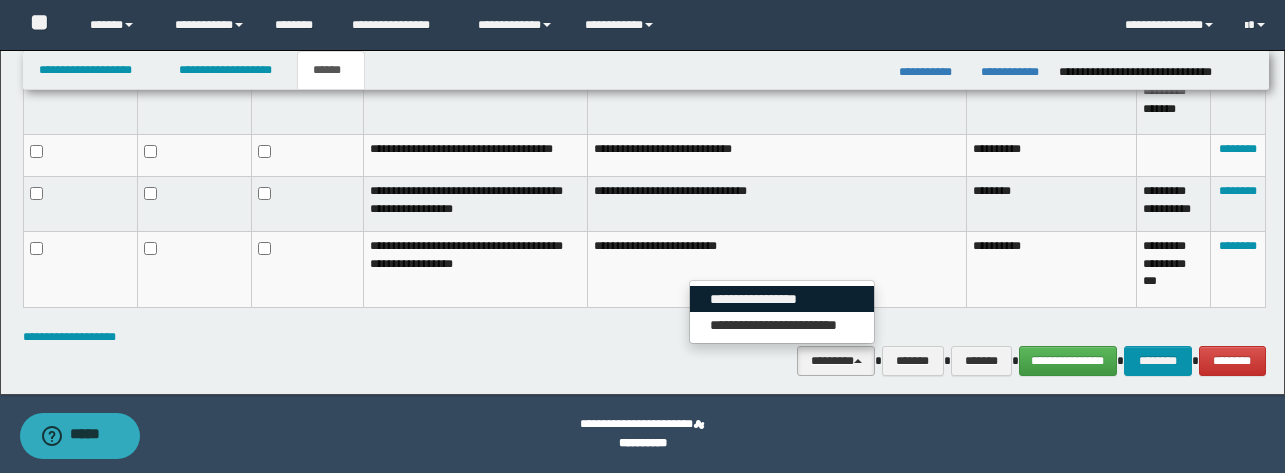 click on "**********" at bounding box center (782, 299) 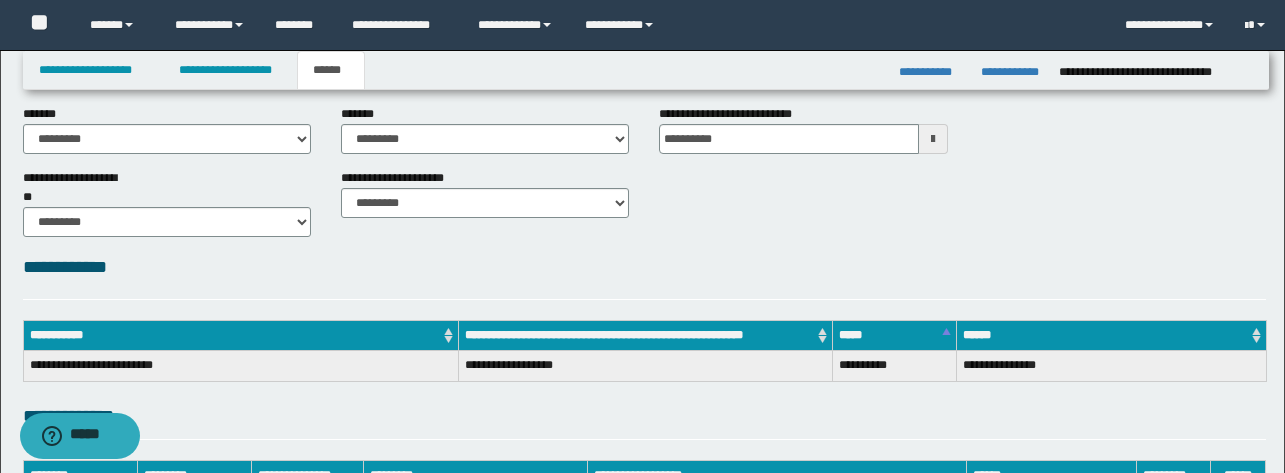 scroll, scrollTop: 0, scrollLeft: 0, axis: both 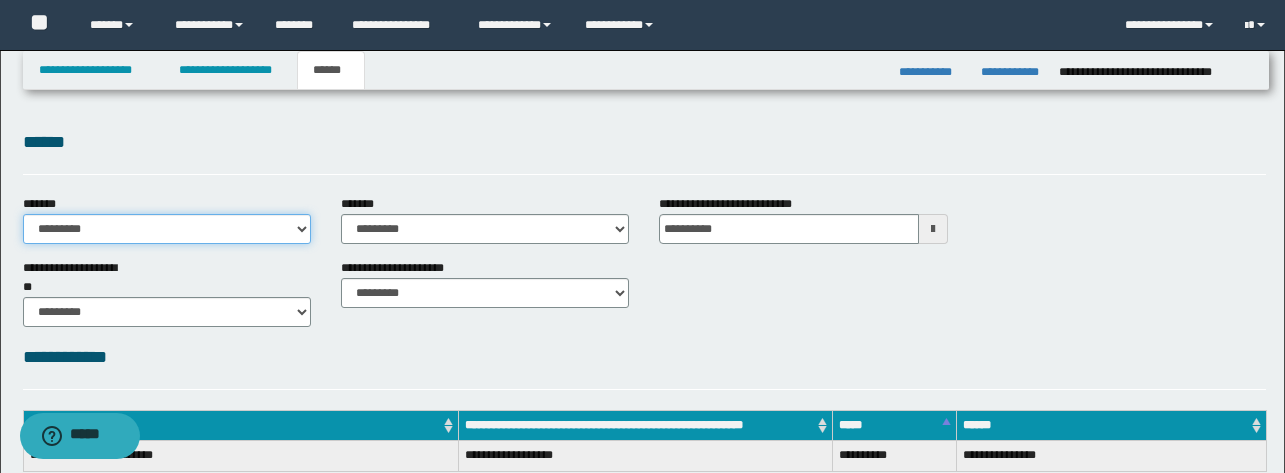 click on "**********" at bounding box center (167, 229) 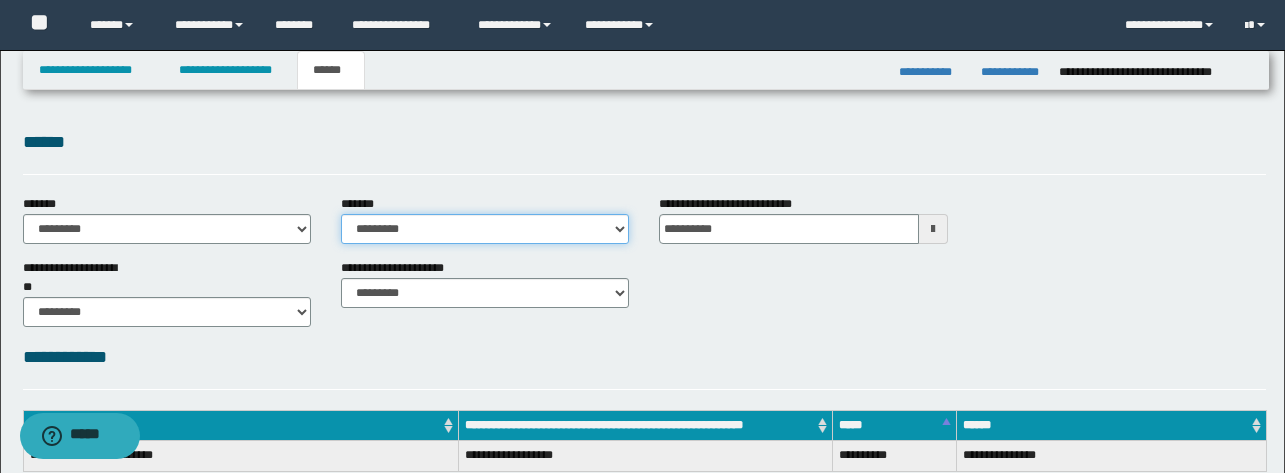 click on "**********" at bounding box center [485, 229] 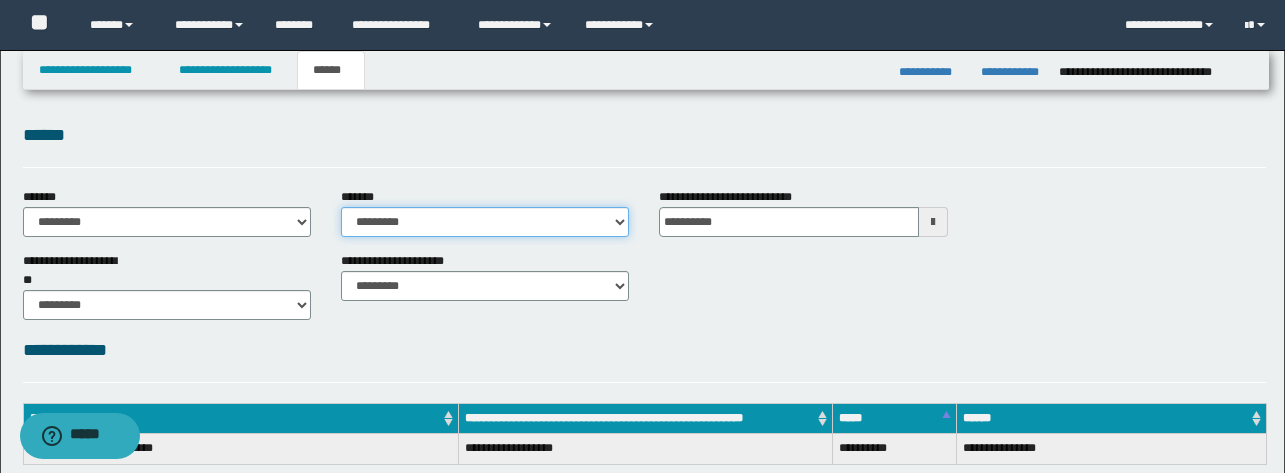 scroll, scrollTop: 8, scrollLeft: 0, axis: vertical 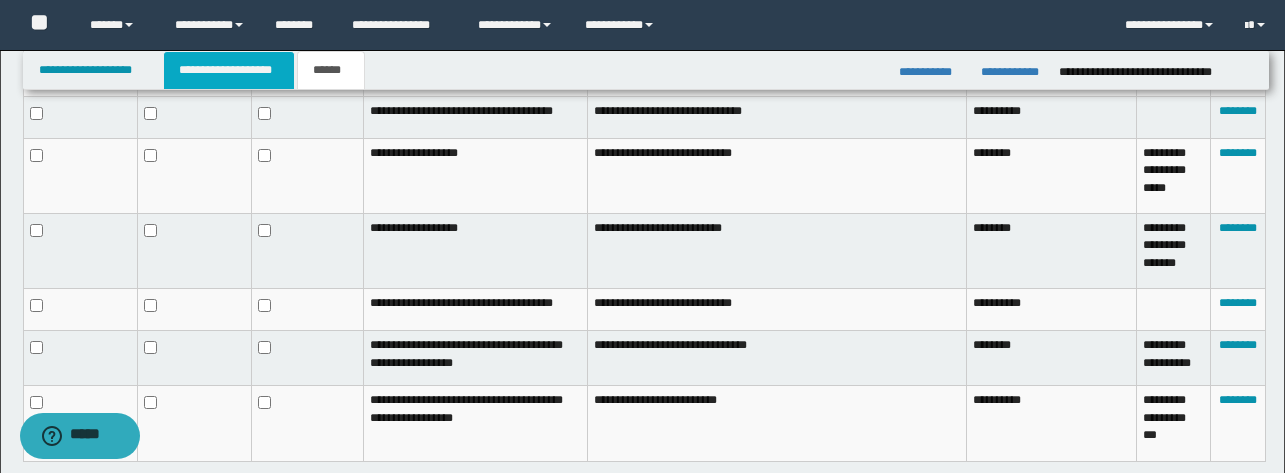 click on "**********" at bounding box center (229, 70) 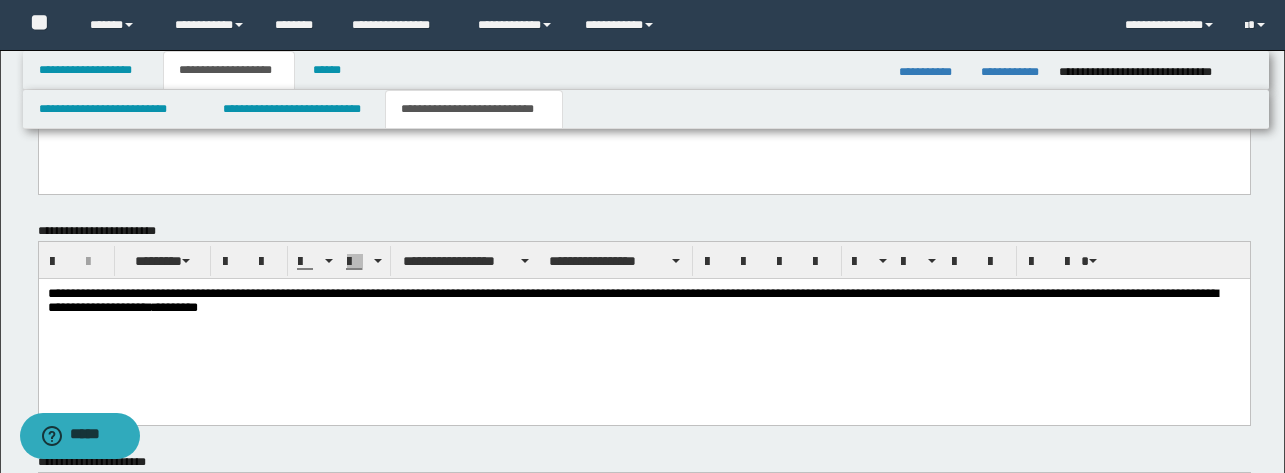 scroll, scrollTop: 557, scrollLeft: 0, axis: vertical 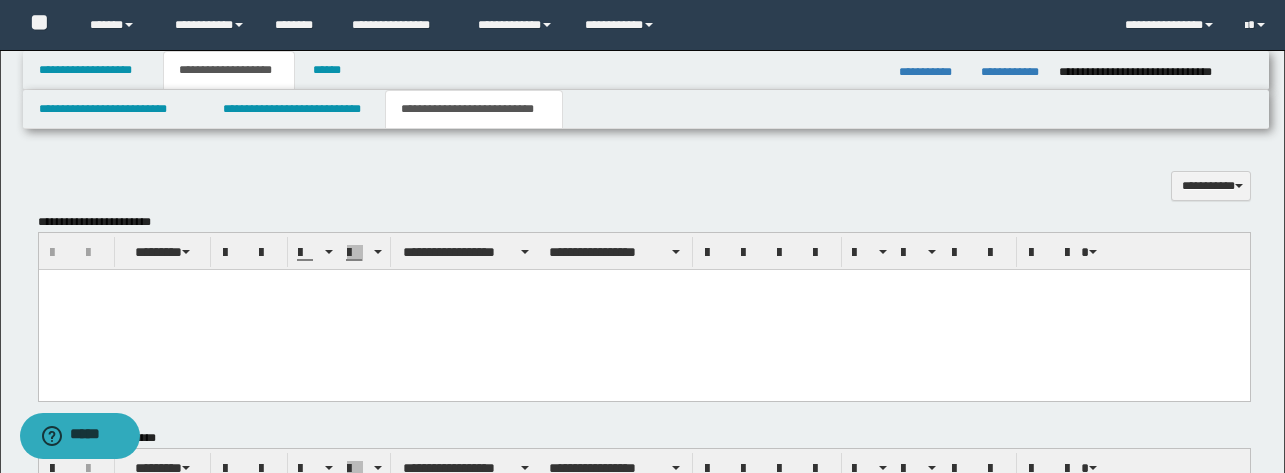 click at bounding box center (643, 310) 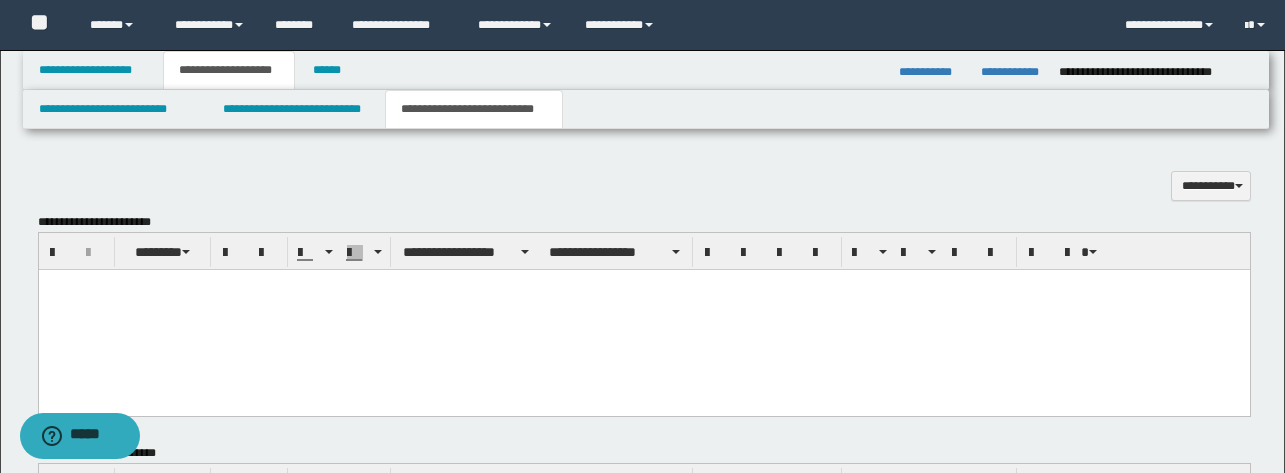 paste 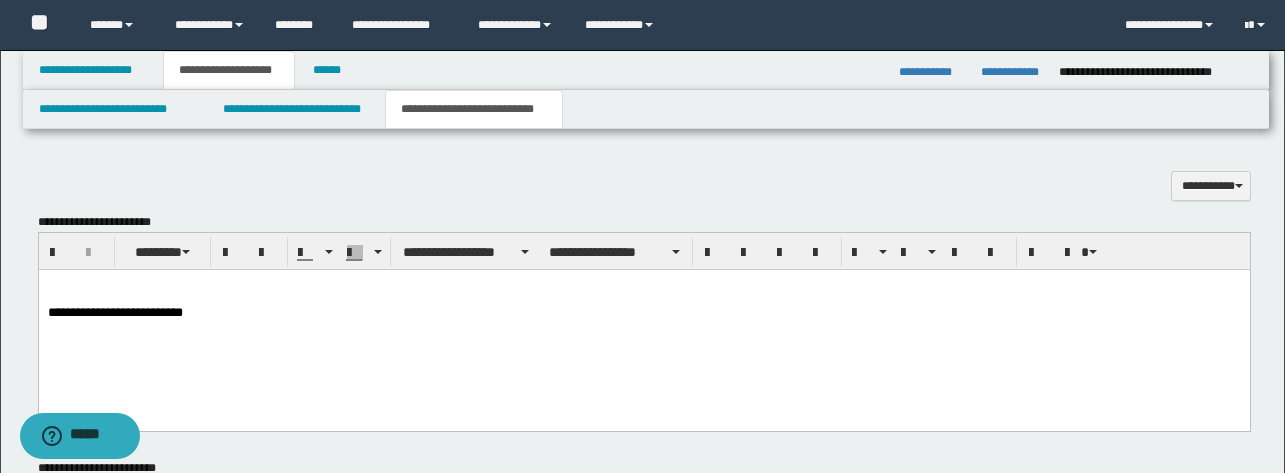 click on "**********" at bounding box center [643, 324] 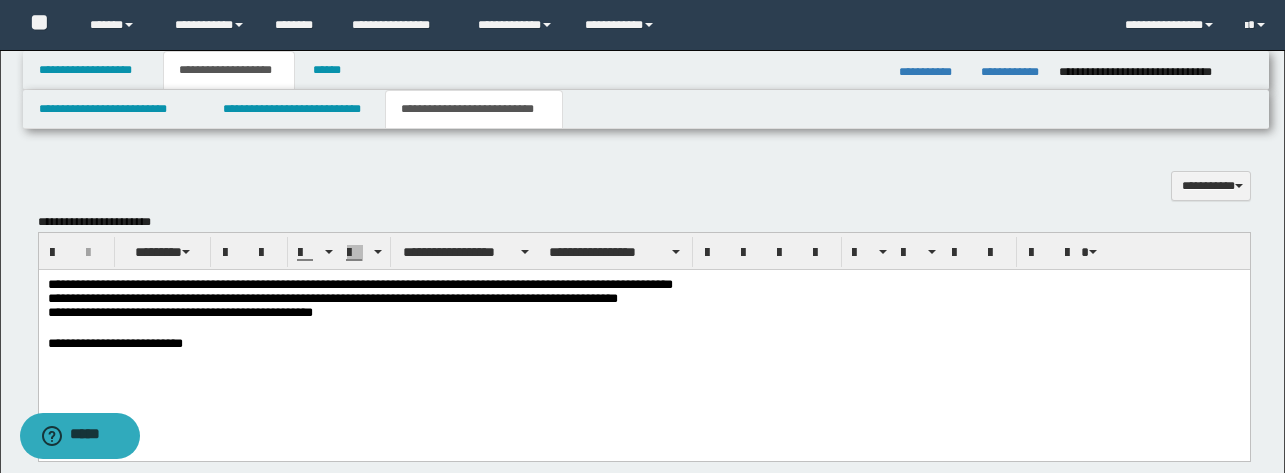 click on "**********" at bounding box center [643, 340] 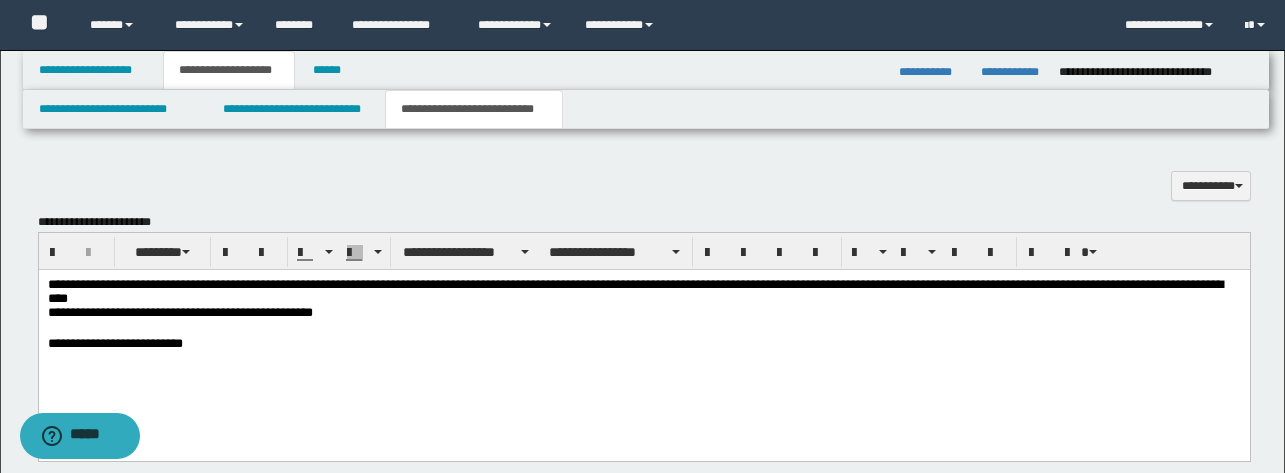 click on "**********" at bounding box center (643, 300) 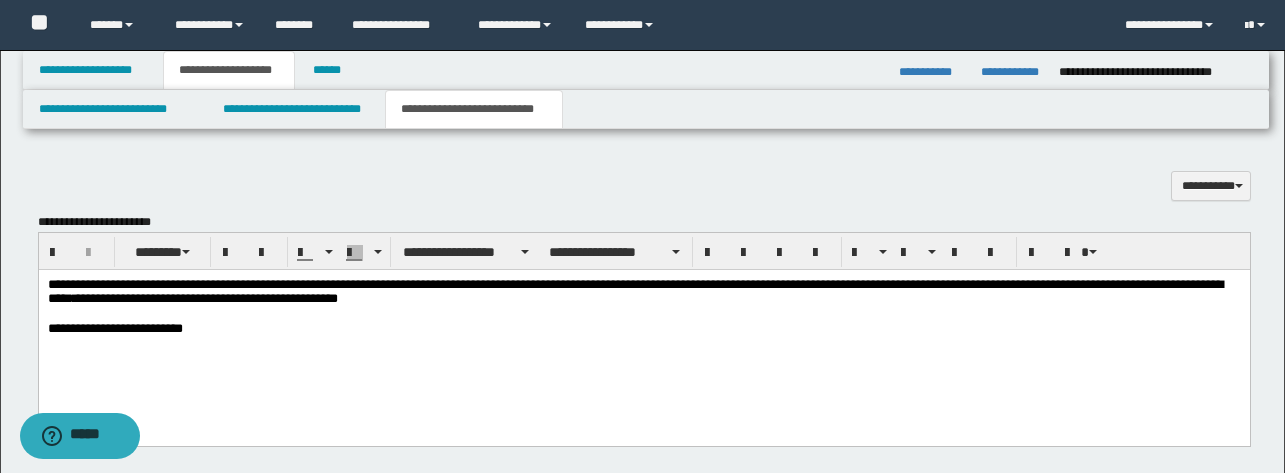 click on "**********" at bounding box center [643, 293] 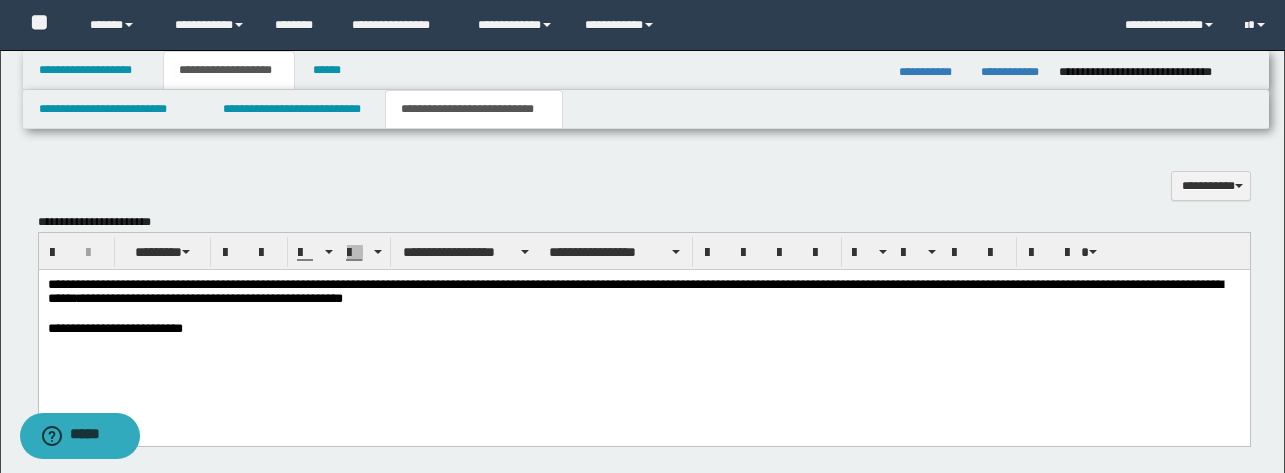 click on "**********" at bounding box center [643, 293] 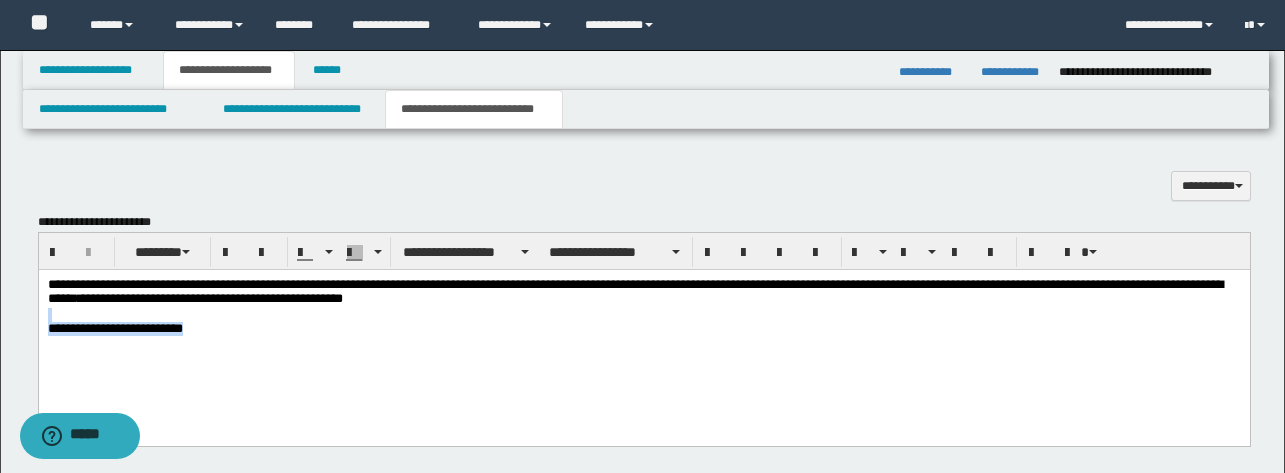 drag, startPoint x: 280, startPoint y: 339, endPoint x: 16, endPoint y: 321, distance: 264.6129 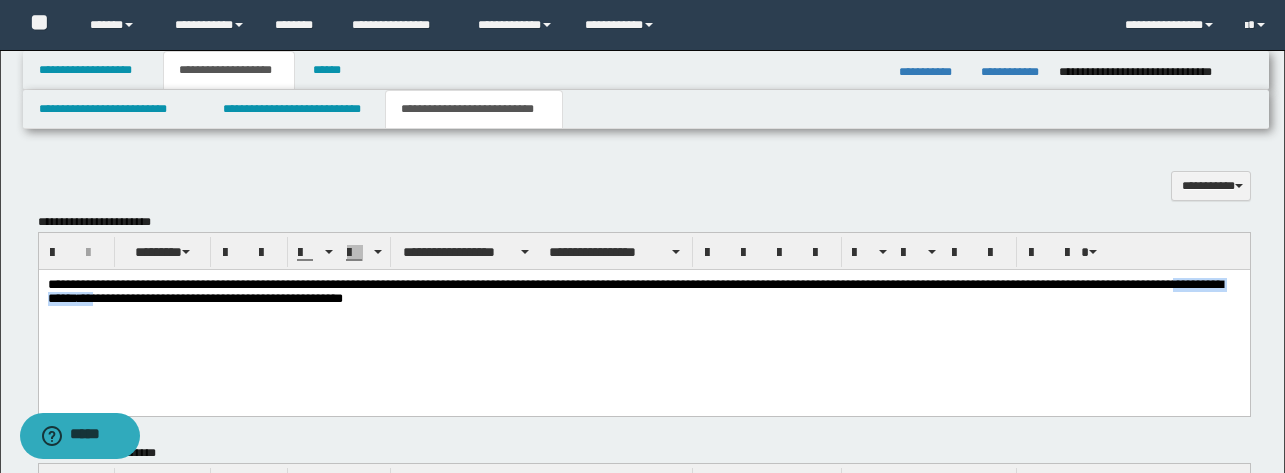 drag, startPoint x: 411, startPoint y: 298, endPoint x: 254, endPoint y: 294, distance: 157.05095 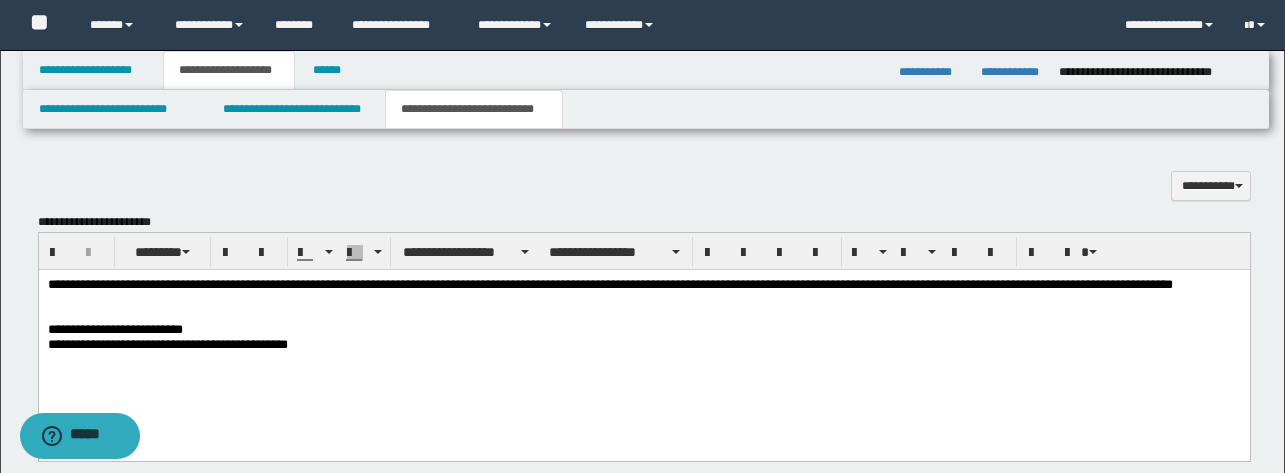 click on "**********" at bounding box center (643, 340) 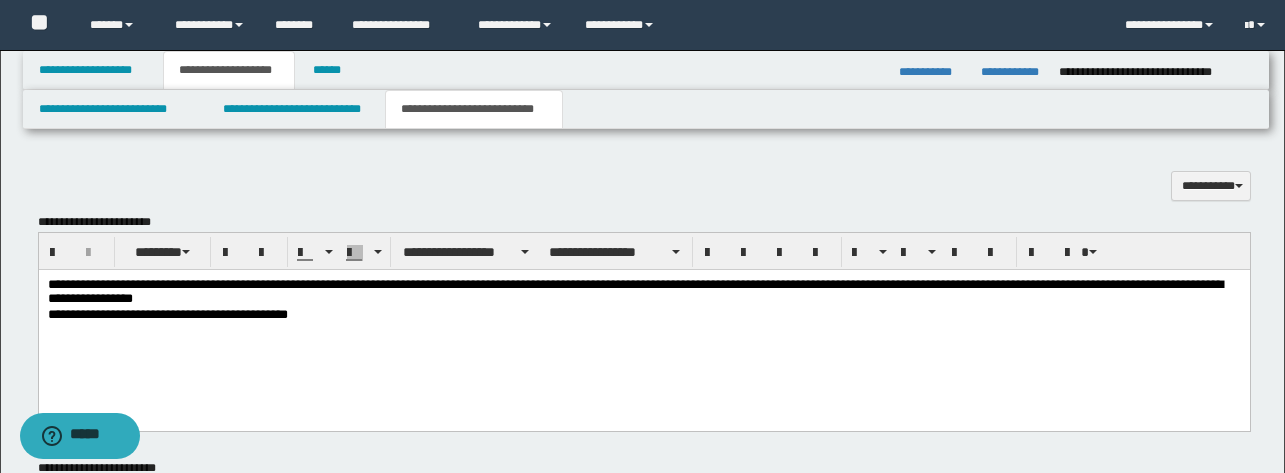 click on "**********" at bounding box center (643, 315) 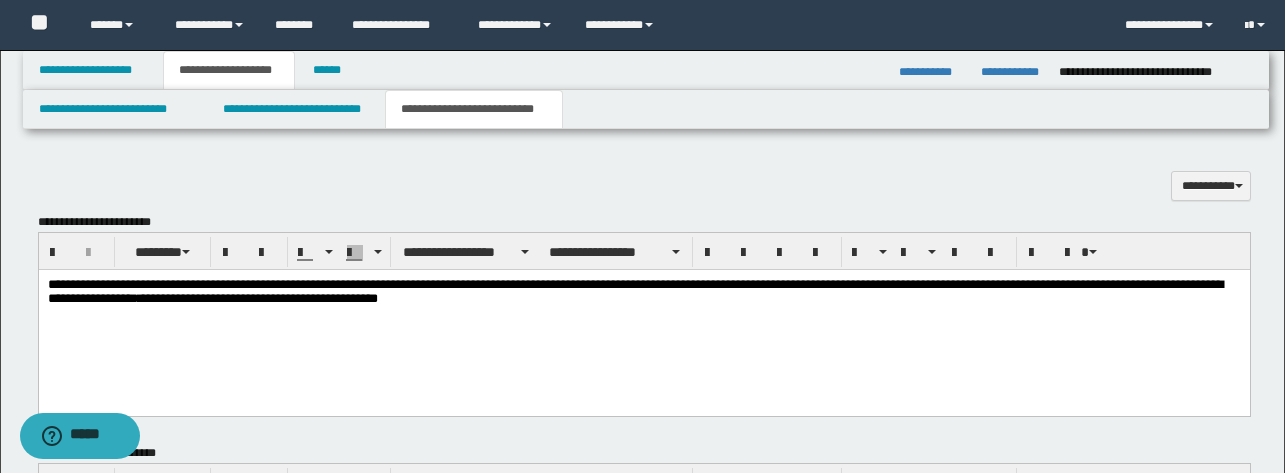 click on "**********" at bounding box center (643, 318) 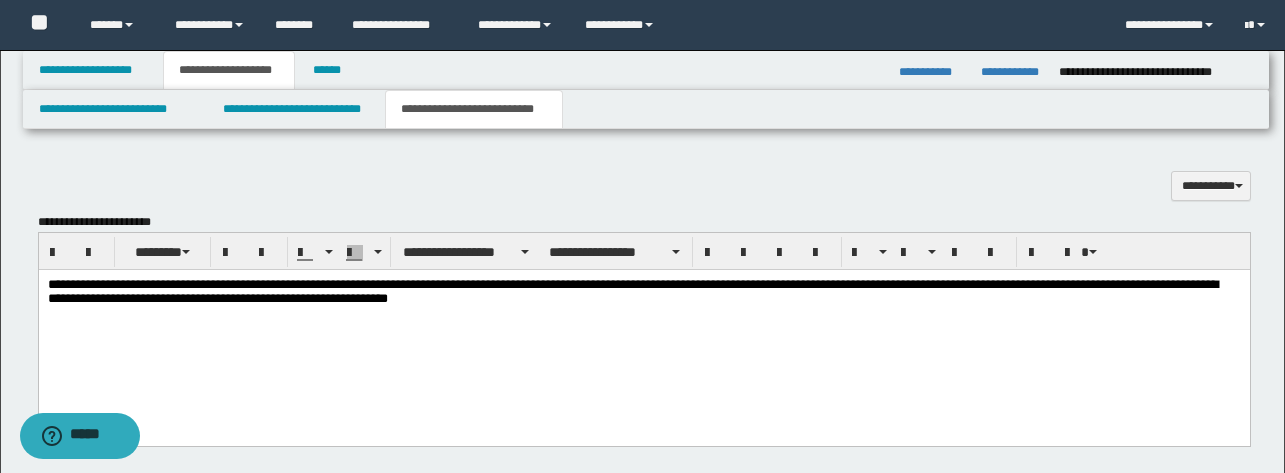 click on "**********" at bounding box center [643, 332] 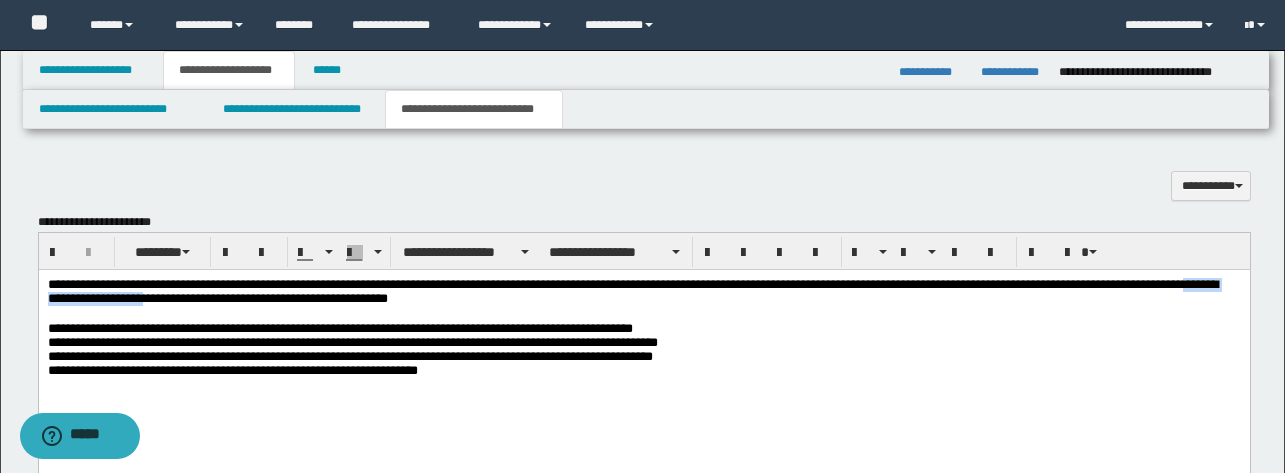 drag, startPoint x: 474, startPoint y: 300, endPoint x: 263, endPoint y: 301, distance: 211.00237 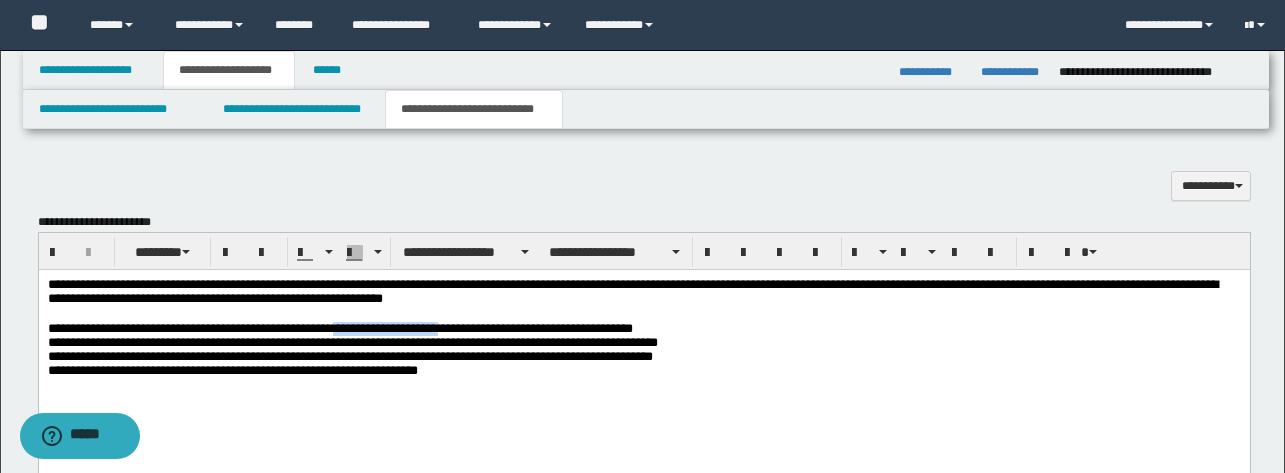 drag, startPoint x: 555, startPoint y: 331, endPoint x: 392, endPoint y: 333, distance: 163.01227 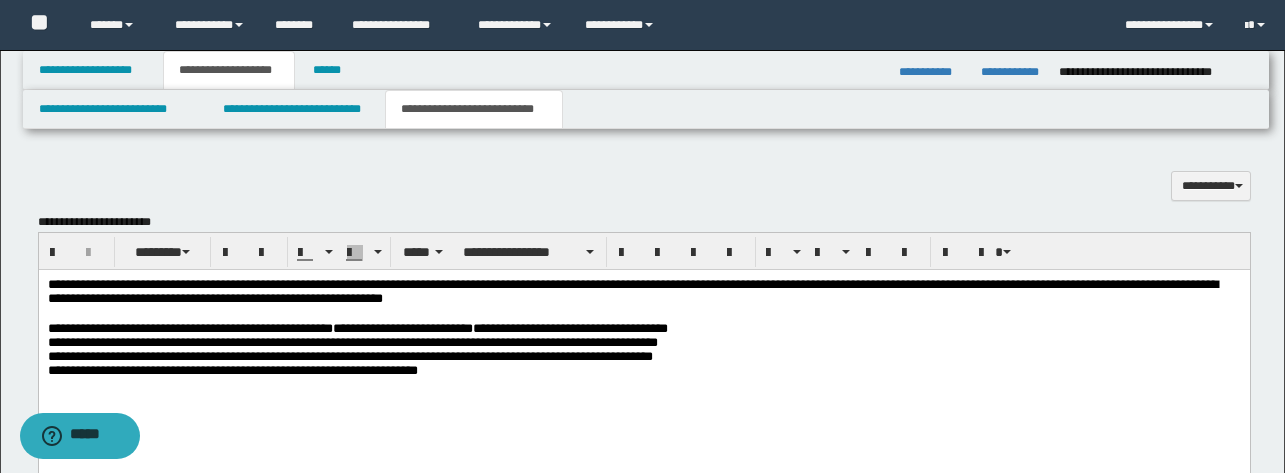 click on "**********" at bounding box center [402, 328] 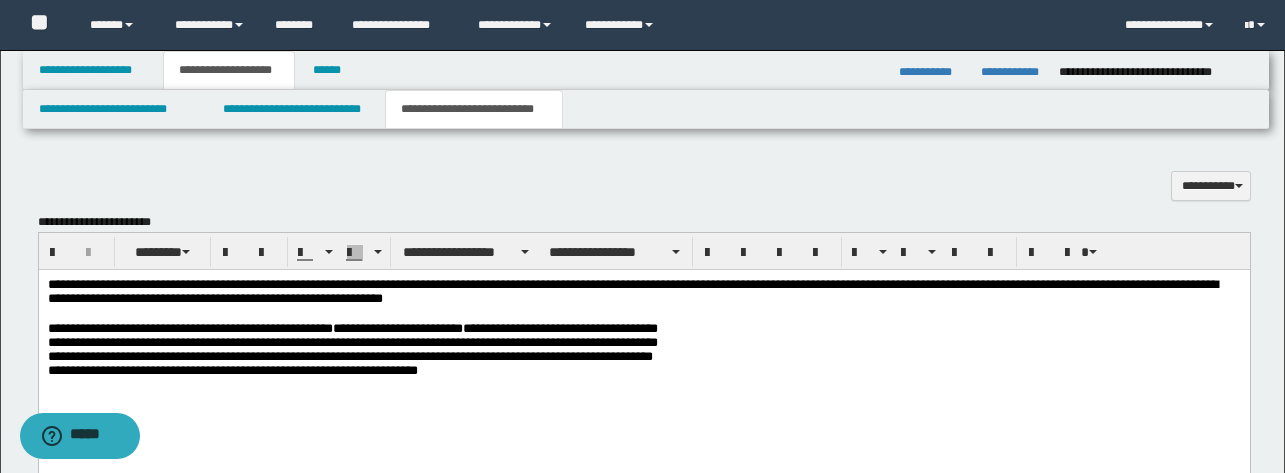 click on "**********" at bounding box center (643, 352) 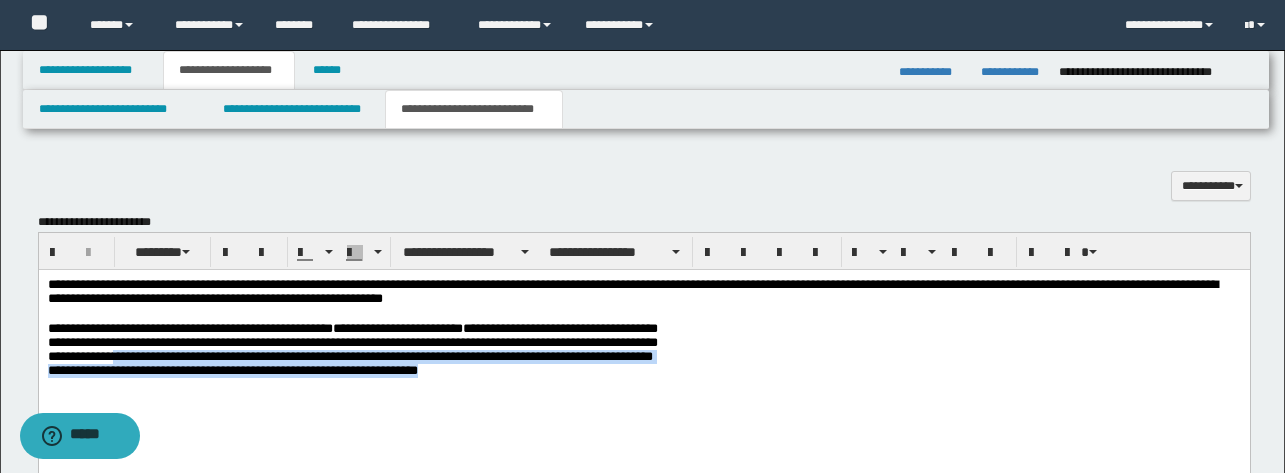 drag, startPoint x: 513, startPoint y: 383, endPoint x: 113, endPoint y: 354, distance: 401.04987 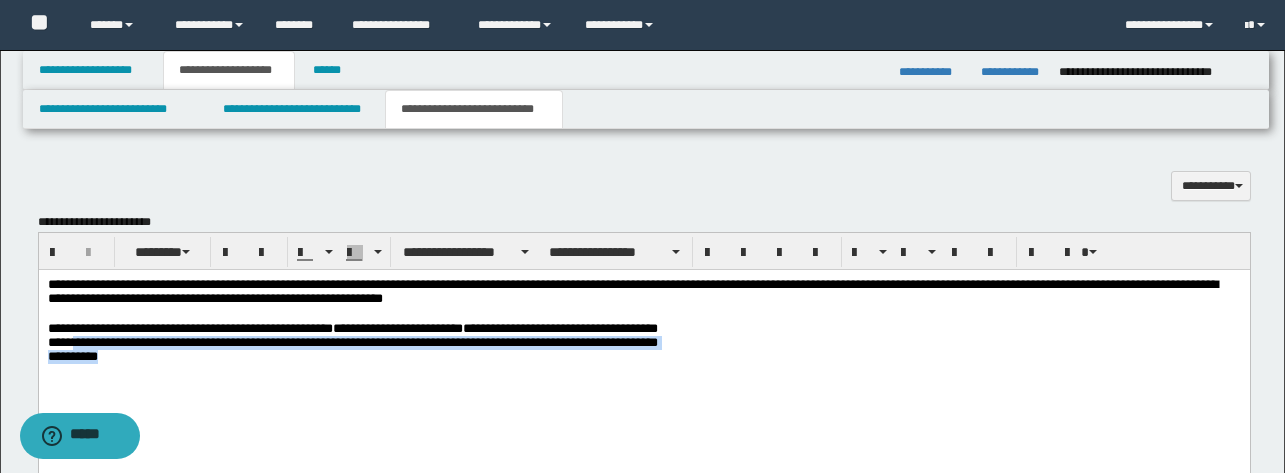 drag, startPoint x: 113, startPoint y: 354, endPoint x: 72, endPoint y: 346, distance: 41.773197 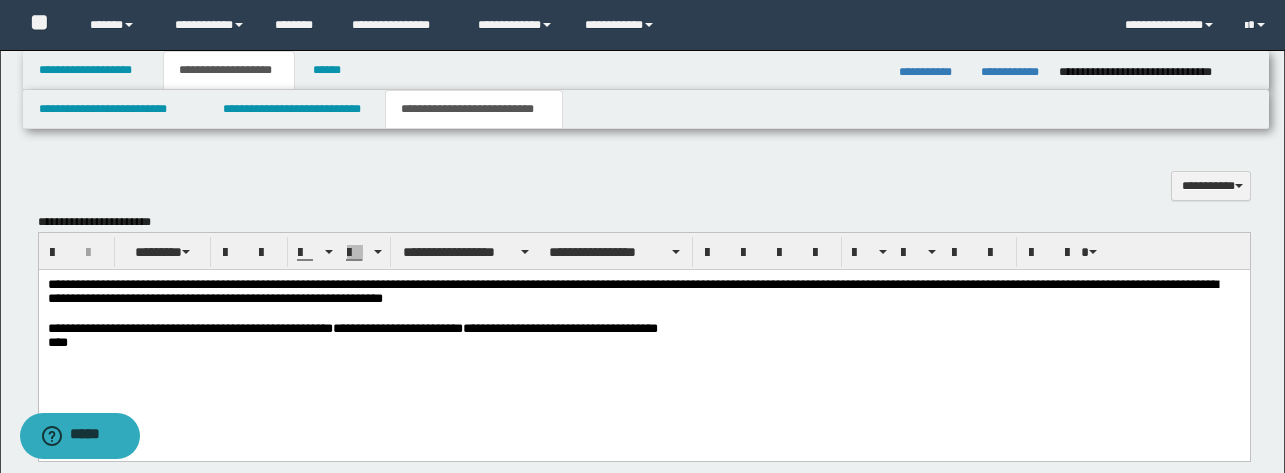 click on "**********" at bounding box center [643, 337] 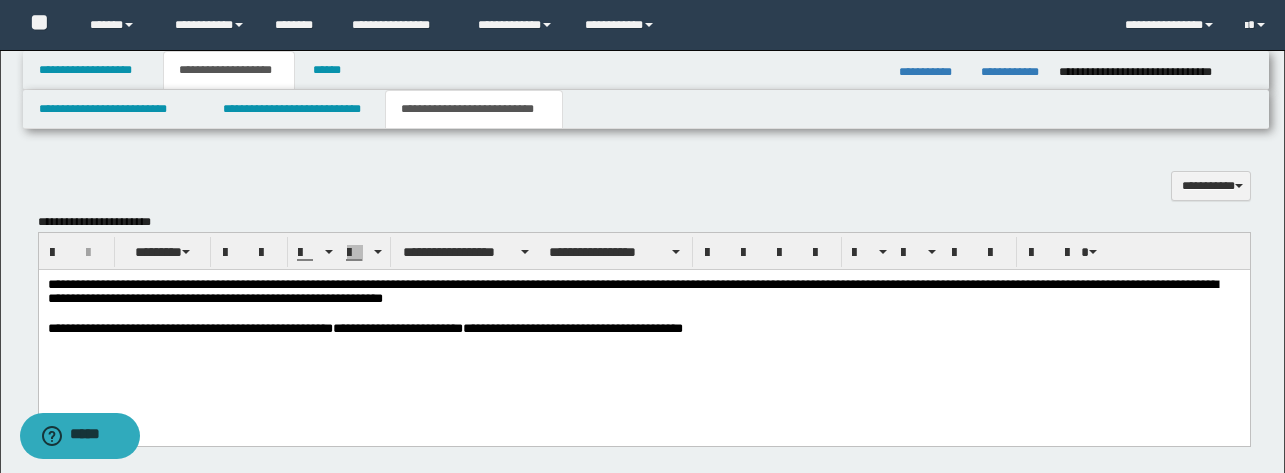 click on "**********" at bounding box center (643, 329) 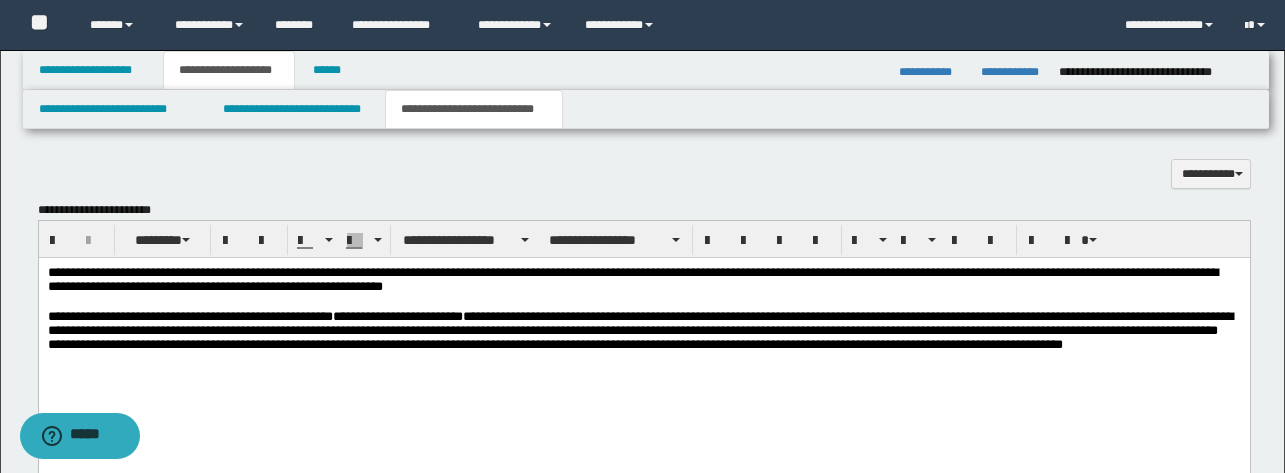scroll, scrollTop: 570, scrollLeft: 0, axis: vertical 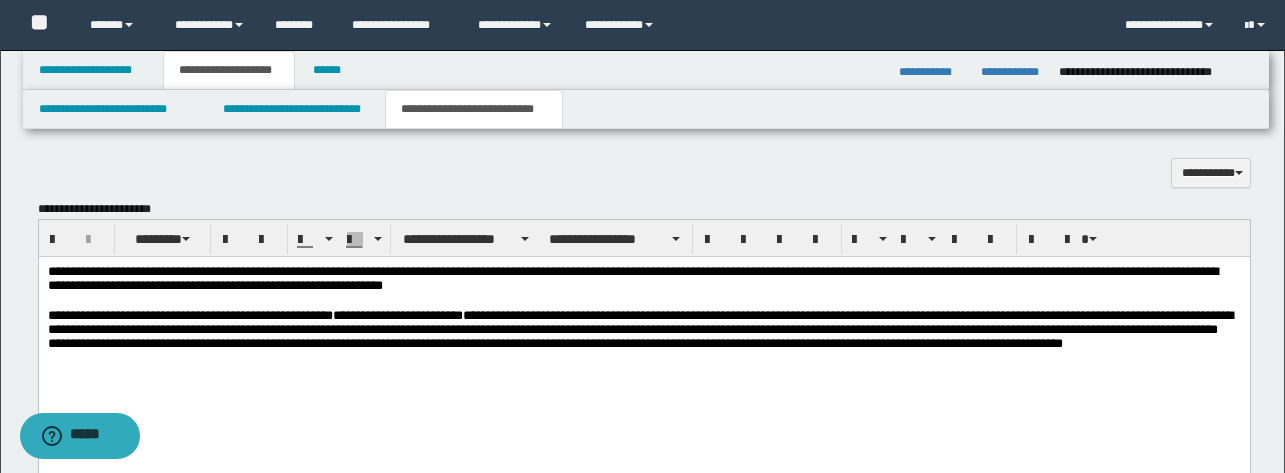 click on "**********" at bounding box center (643, 339) 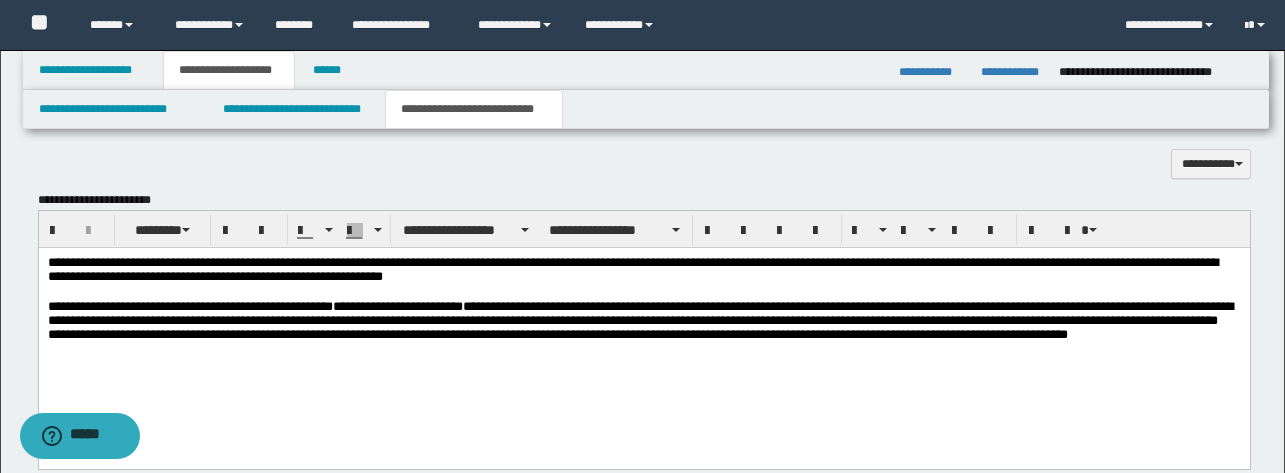 scroll, scrollTop: 580, scrollLeft: 0, axis: vertical 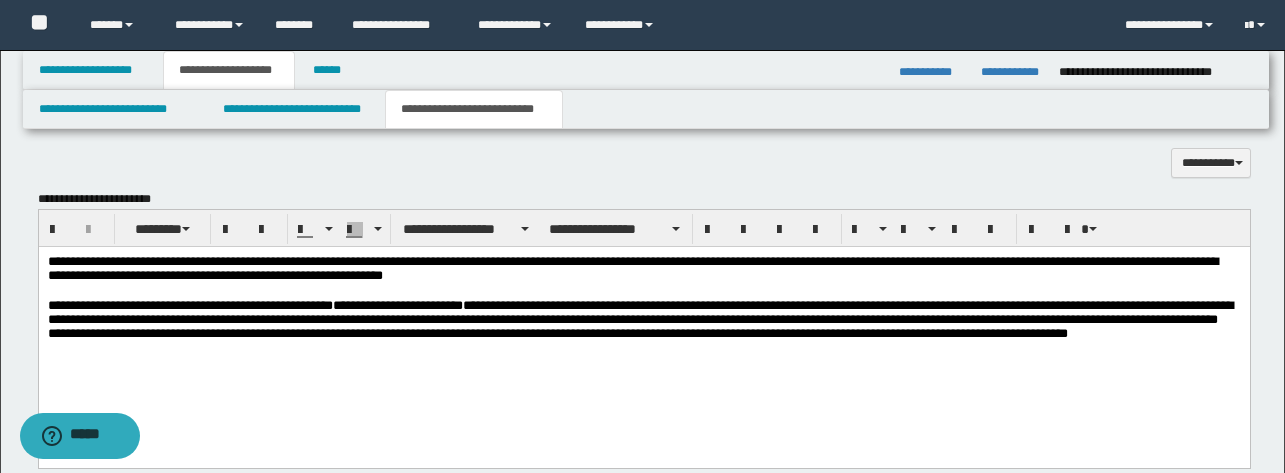 click on "**********" at bounding box center (643, 329) 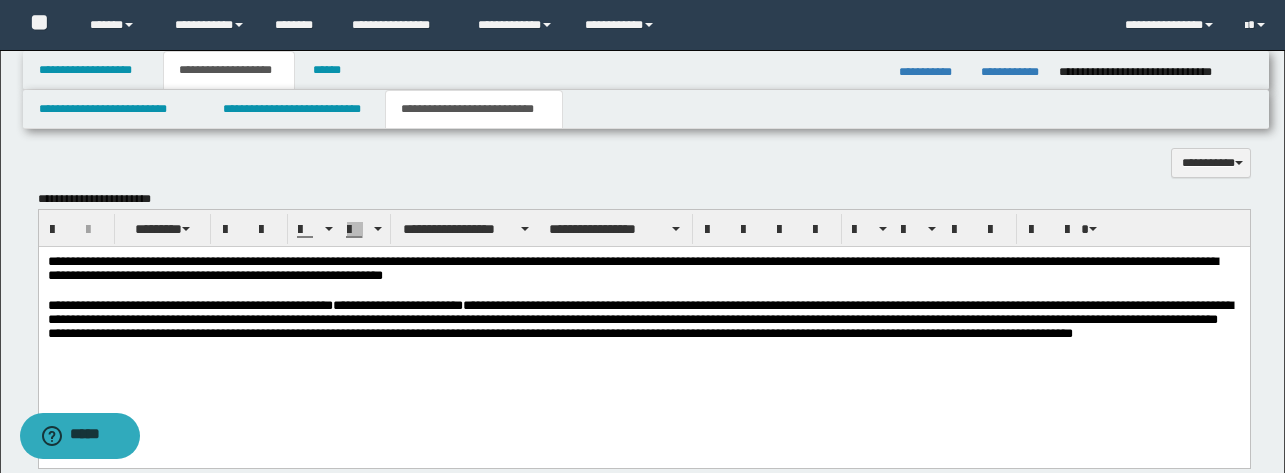 click on "**********" at bounding box center (643, 329) 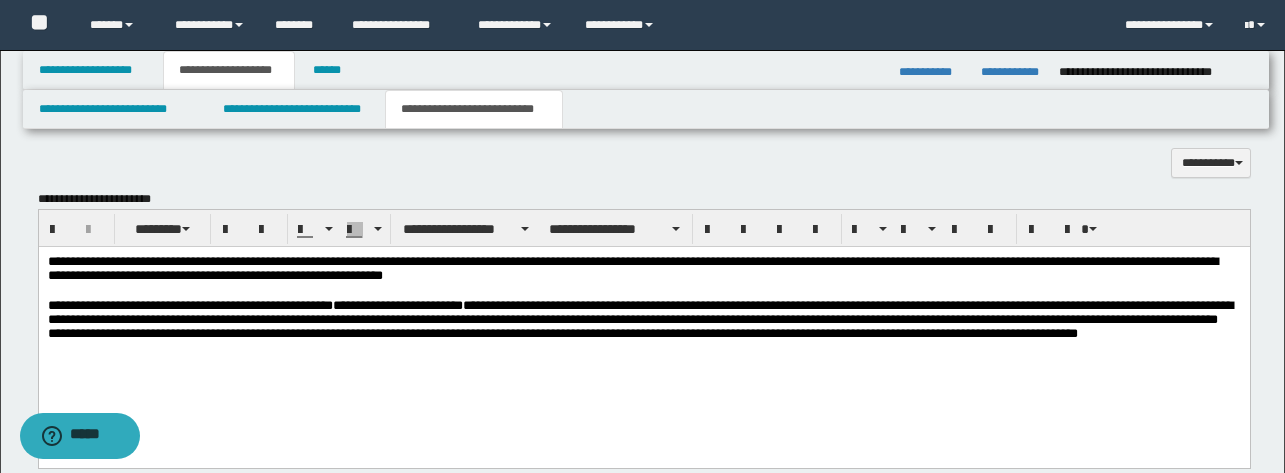 drag, startPoint x: 671, startPoint y: 353, endPoint x: 694, endPoint y: 467, distance: 116.297035 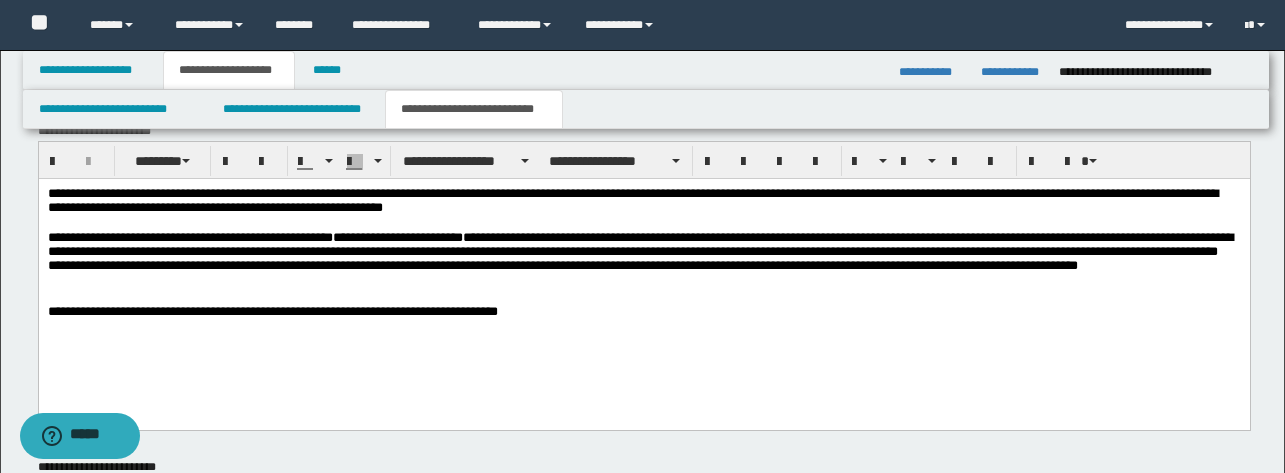 scroll, scrollTop: 649, scrollLeft: 0, axis: vertical 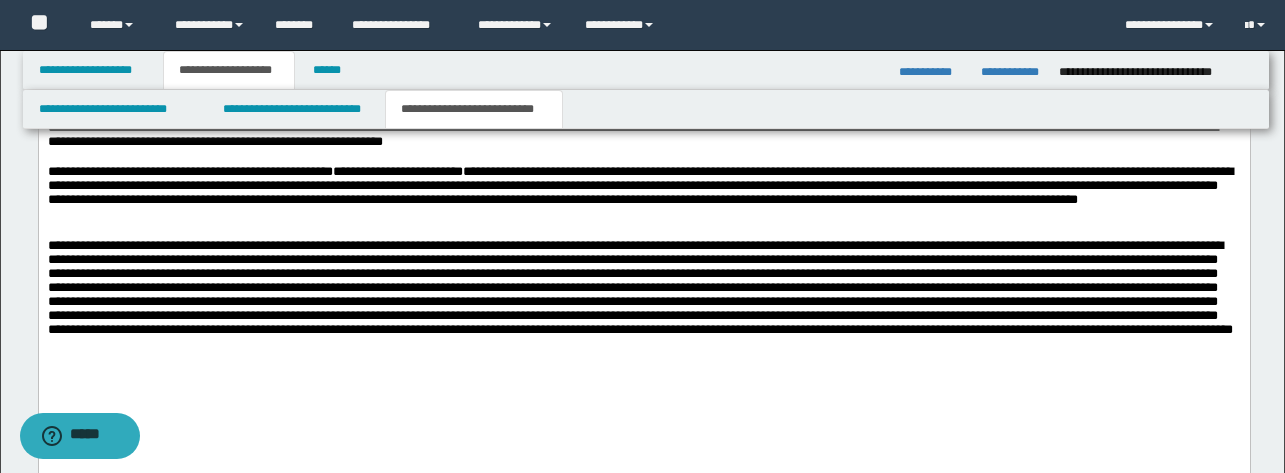 click on "**********" at bounding box center (643, 306) 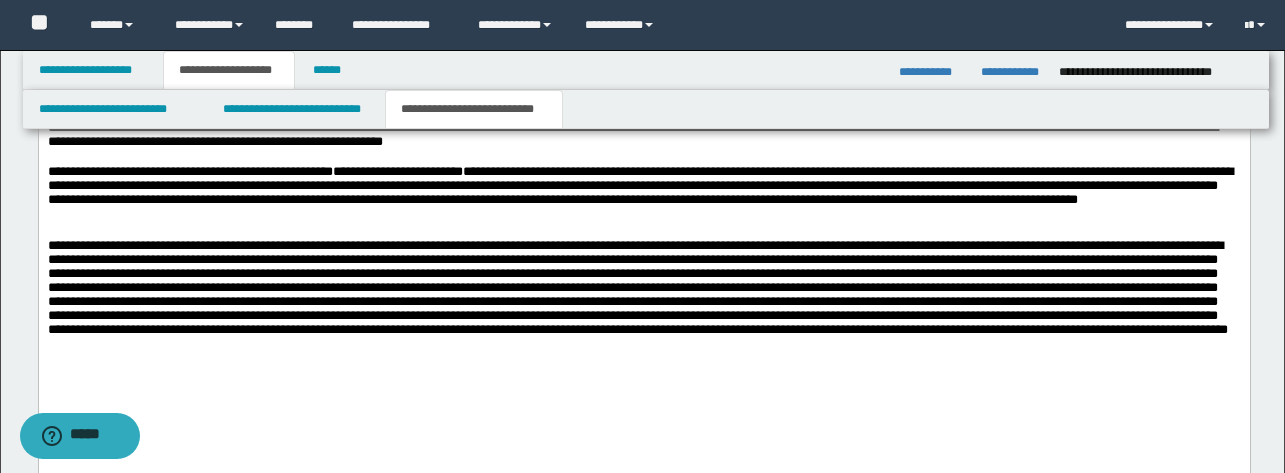 click on "**********" at bounding box center (643, 306) 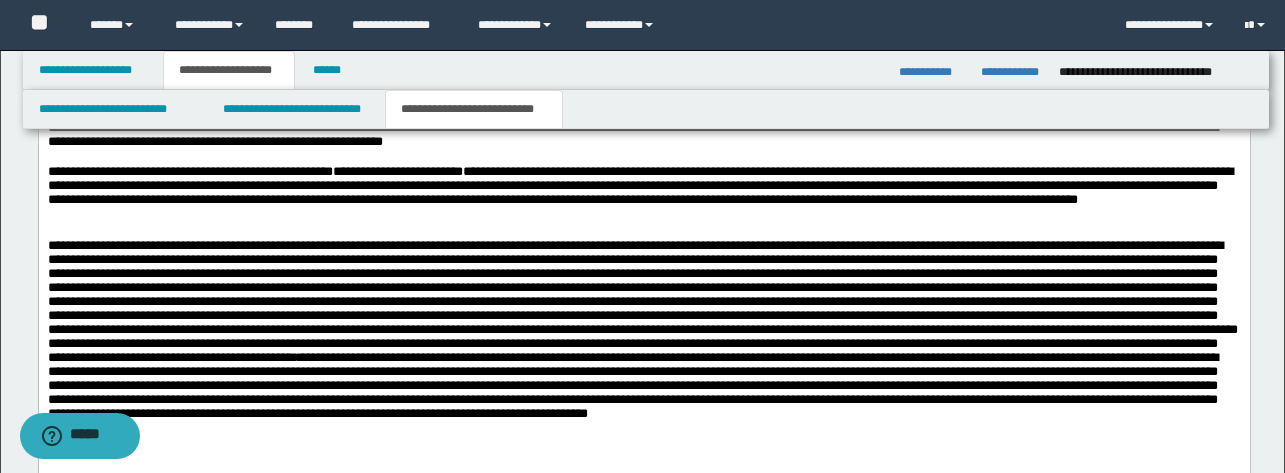 click on "**********" at bounding box center [643, 351] 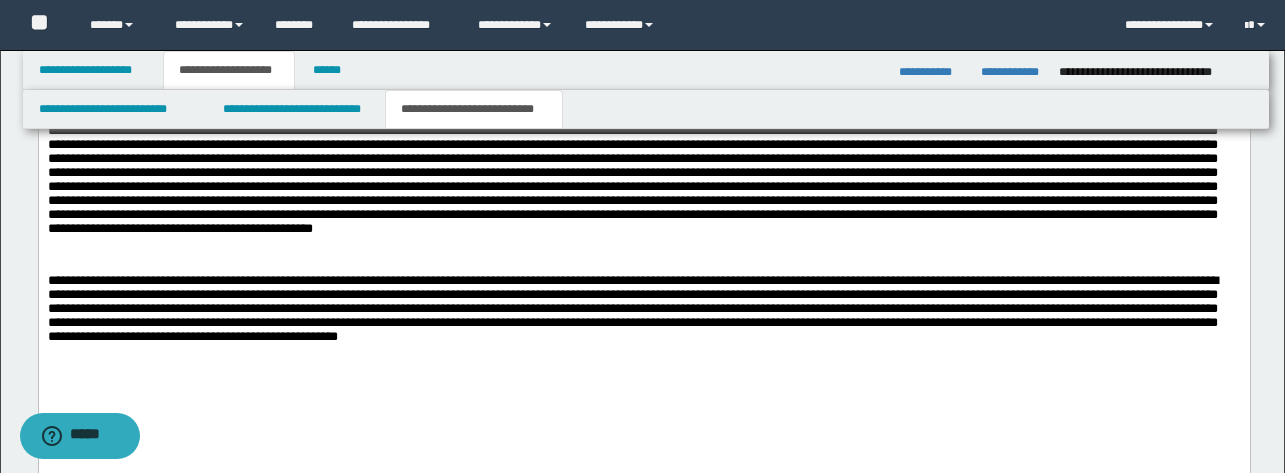 scroll, scrollTop: 844, scrollLeft: 0, axis: vertical 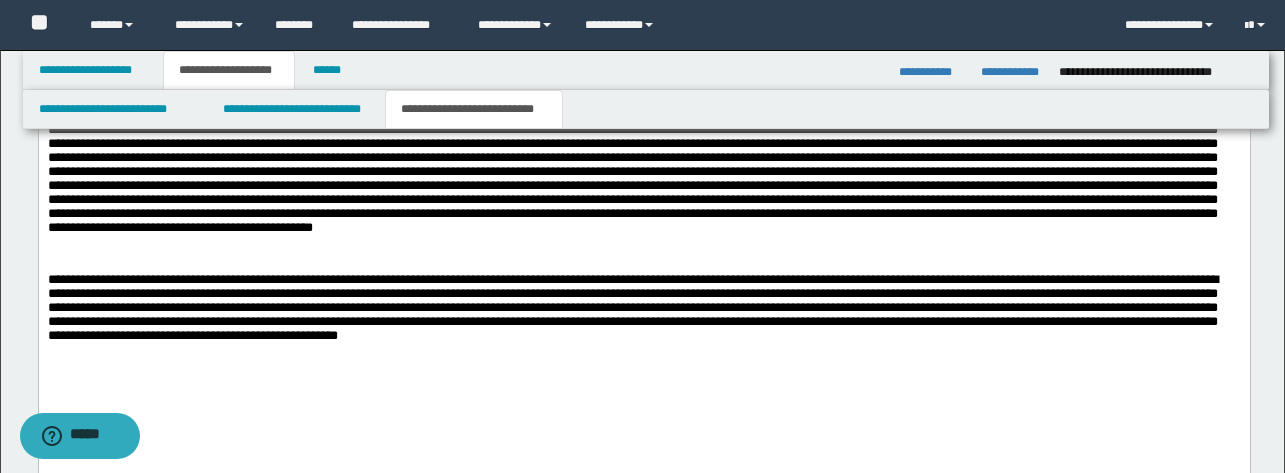 click on "**********" at bounding box center (643, 202) 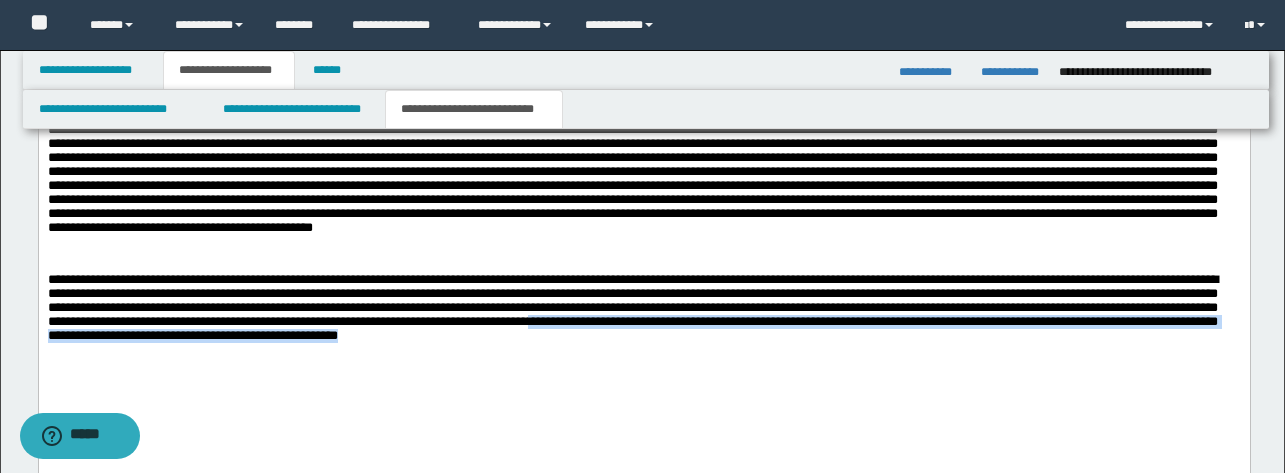 drag, startPoint x: 214, startPoint y: 371, endPoint x: 147, endPoint y: 338, distance: 74.68601 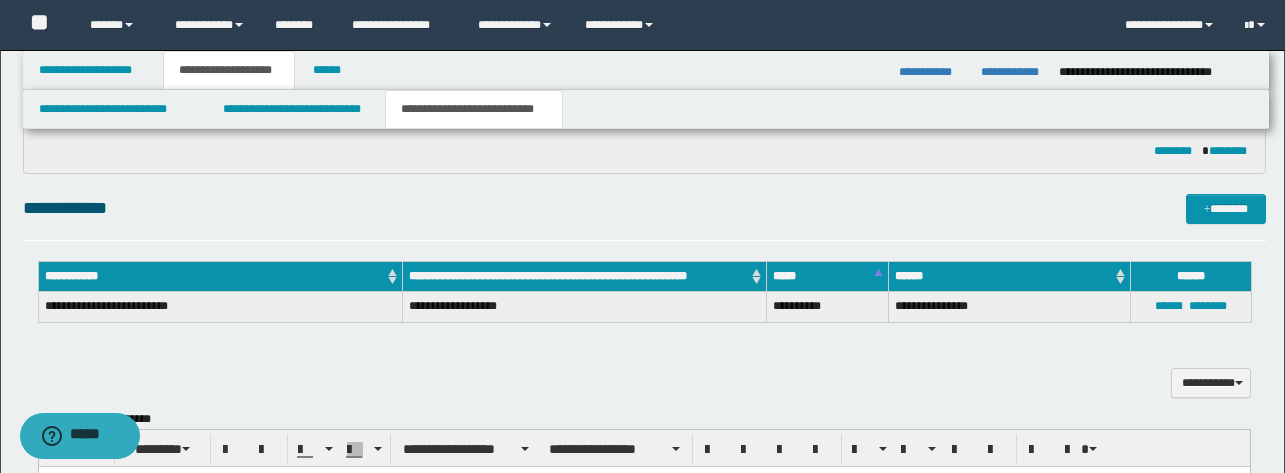 scroll, scrollTop: 0, scrollLeft: 0, axis: both 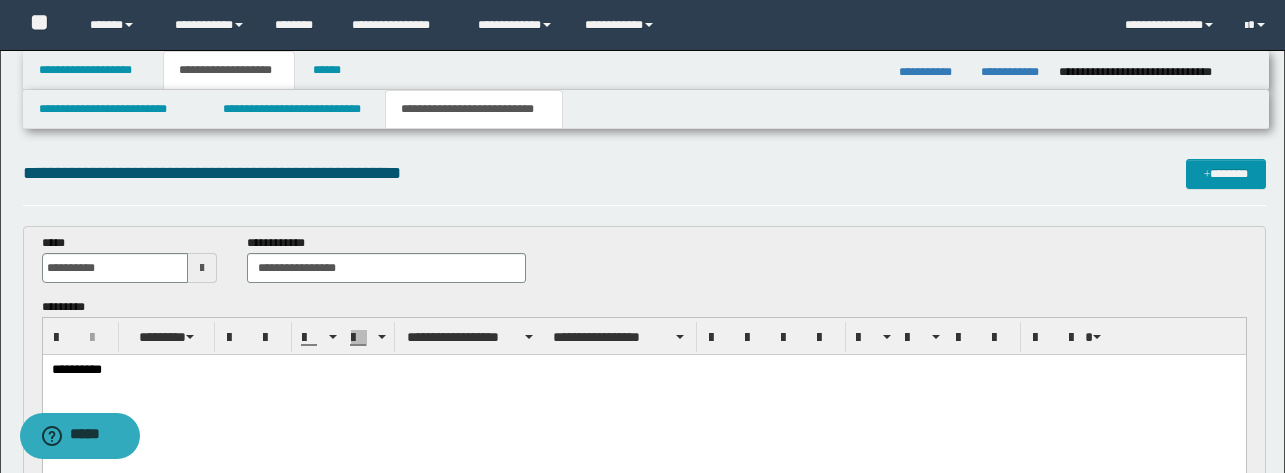 drag, startPoint x: 219, startPoint y: 1201, endPoint x: -8, endPoint y: -25, distance: 1246.838 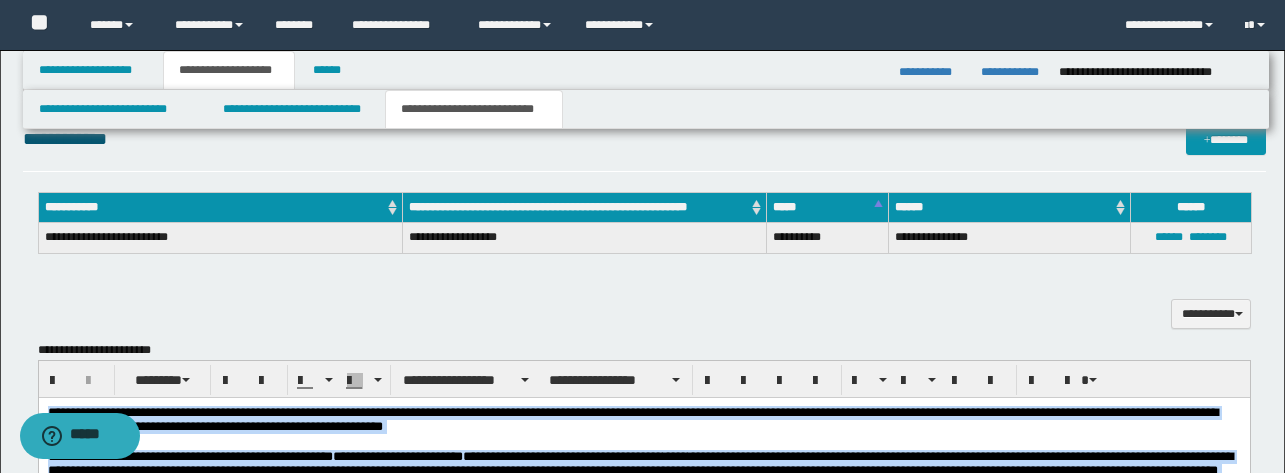 scroll, scrollTop: 430, scrollLeft: 0, axis: vertical 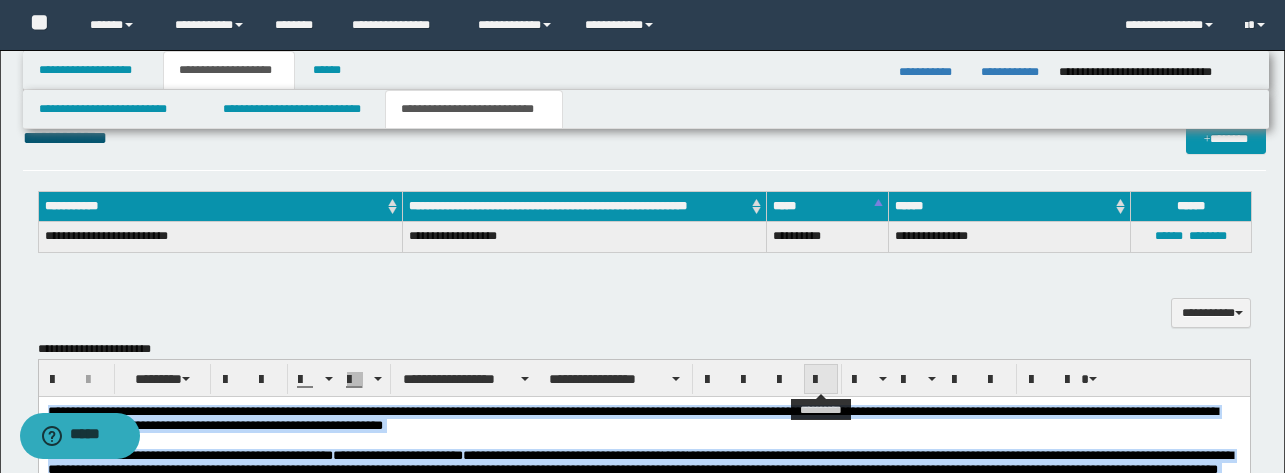 click at bounding box center [821, 379] 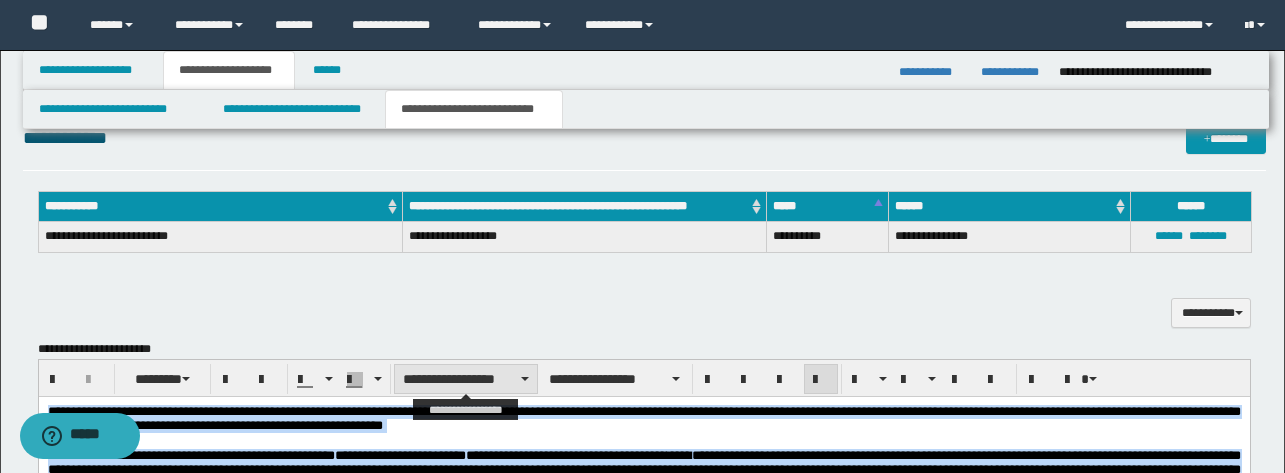 click on "**********" at bounding box center (466, 379) 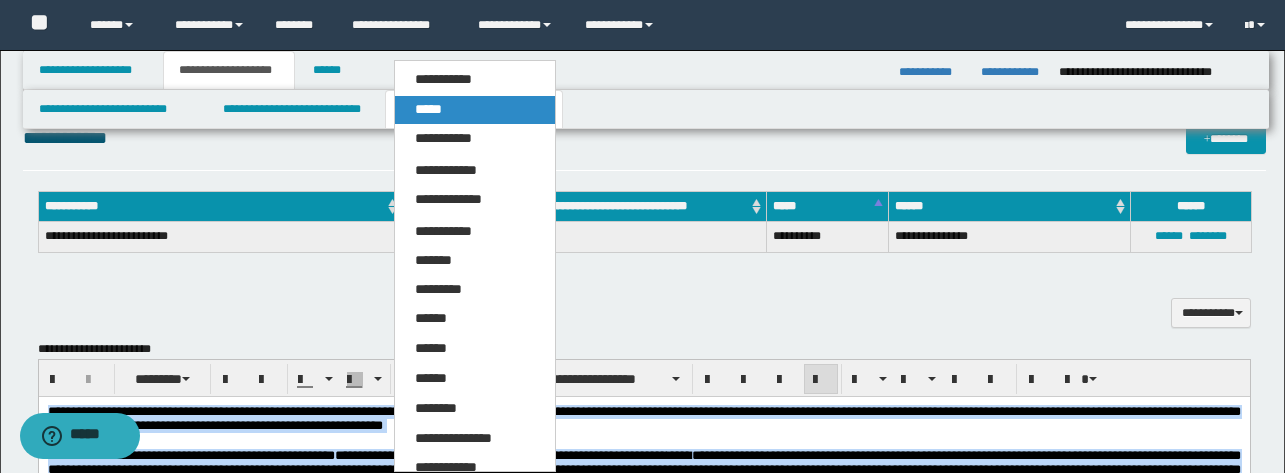click on "*****" at bounding box center [475, 110] 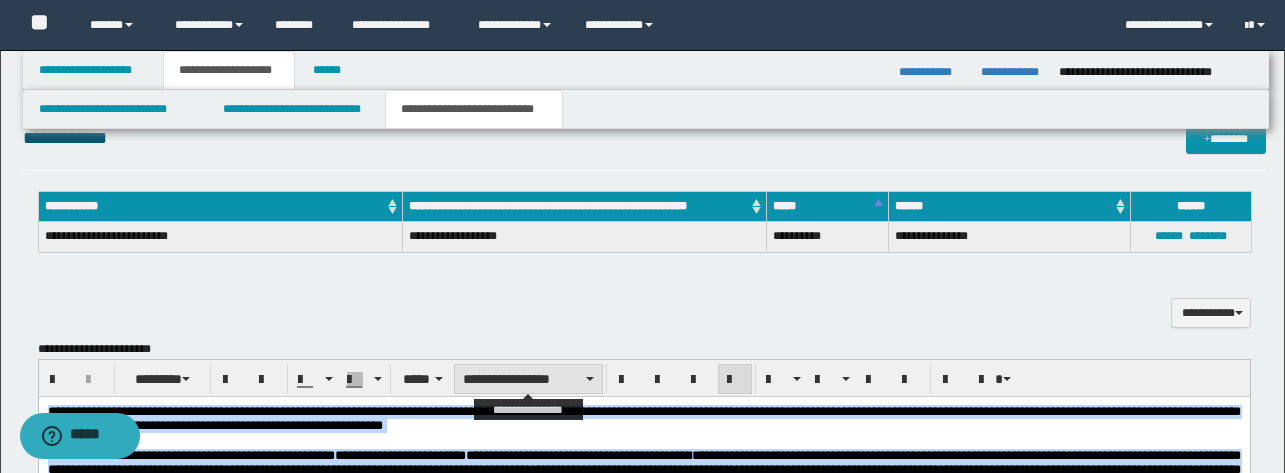 click on "**********" at bounding box center [528, 379] 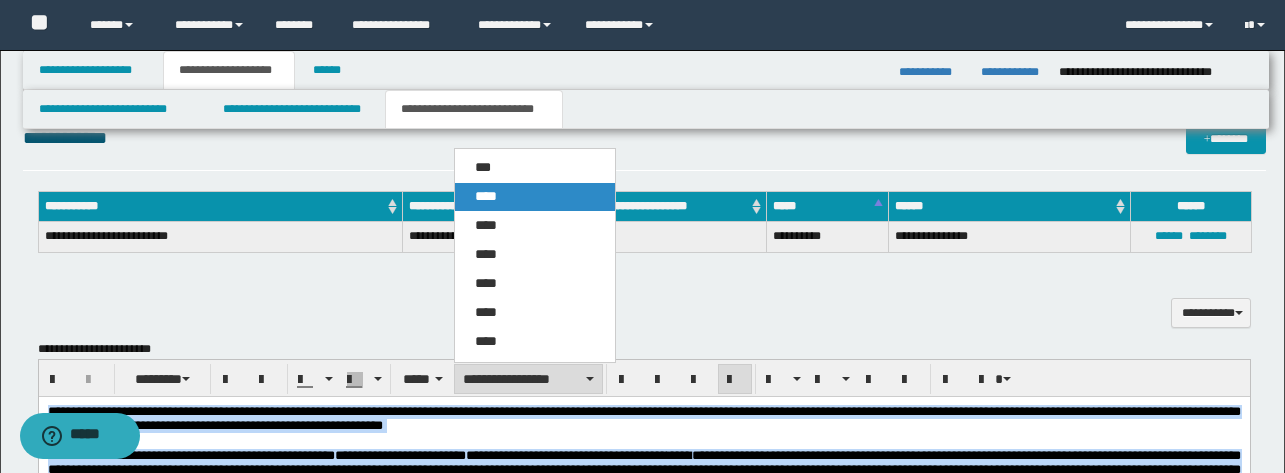 click on "****" at bounding box center (535, 197) 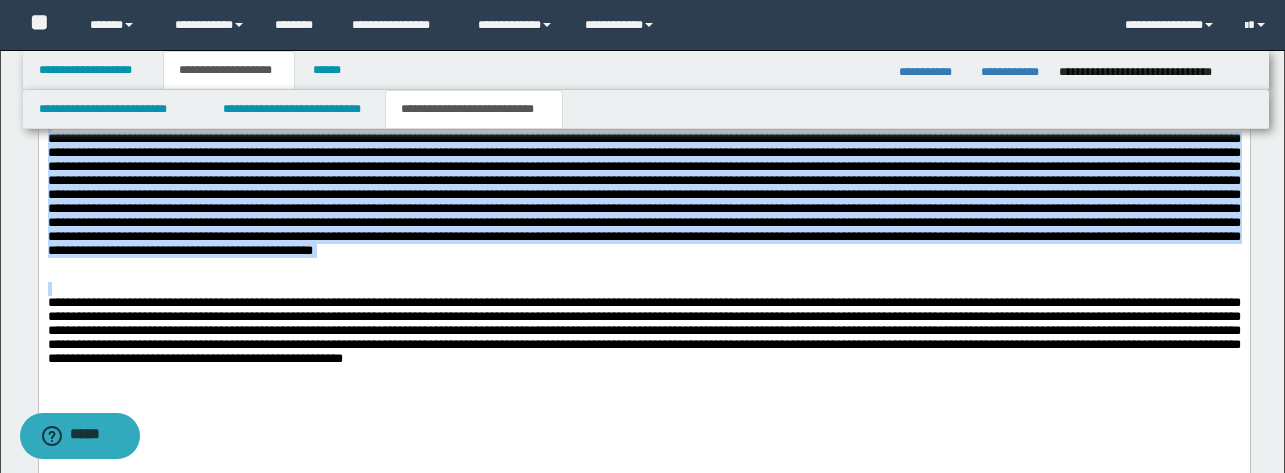 scroll, scrollTop: 872, scrollLeft: 0, axis: vertical 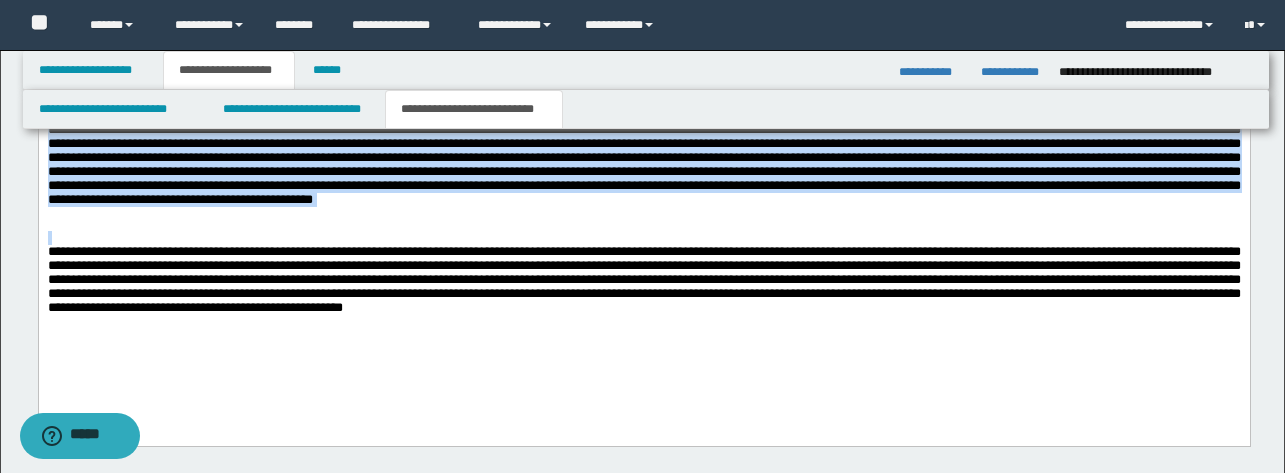 click on "**********" at bounding box center [643, 174] 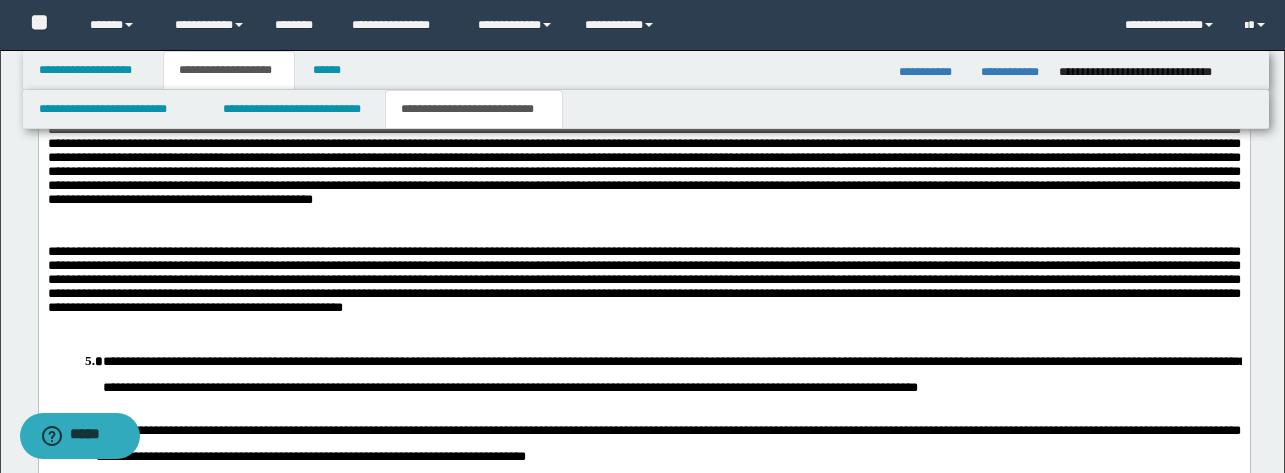 click on "**********" at bounding box center [673, 374] 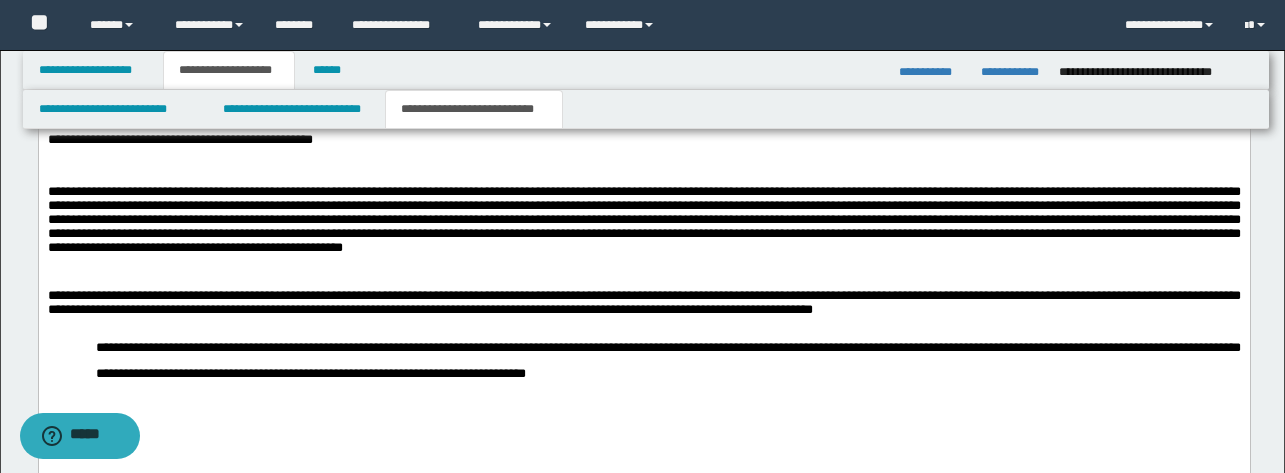 scroll, scrollTop: 950, scrollLeft: 0, axis: vertical 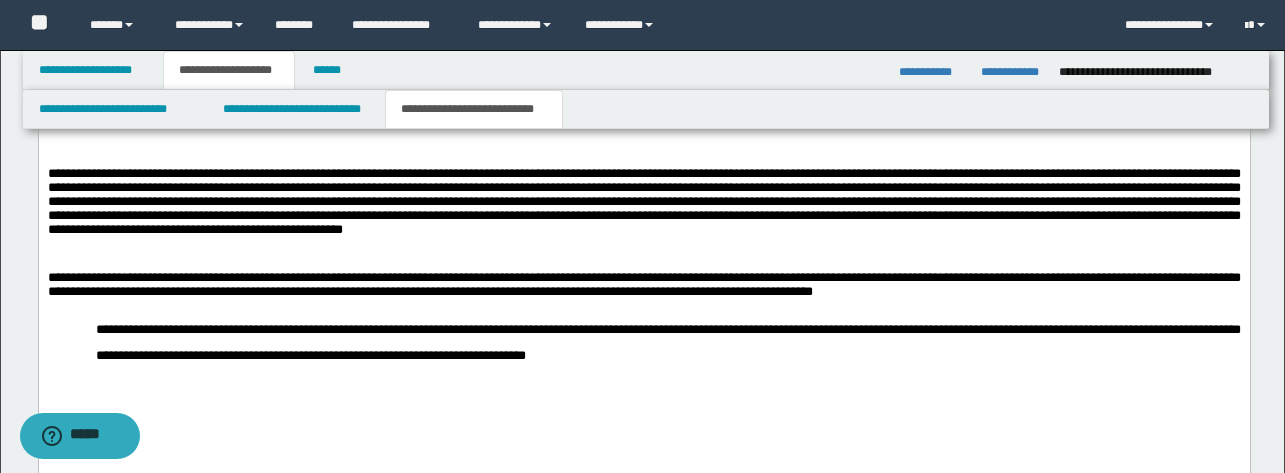 click on "**********" at bounding box center [643, 160] 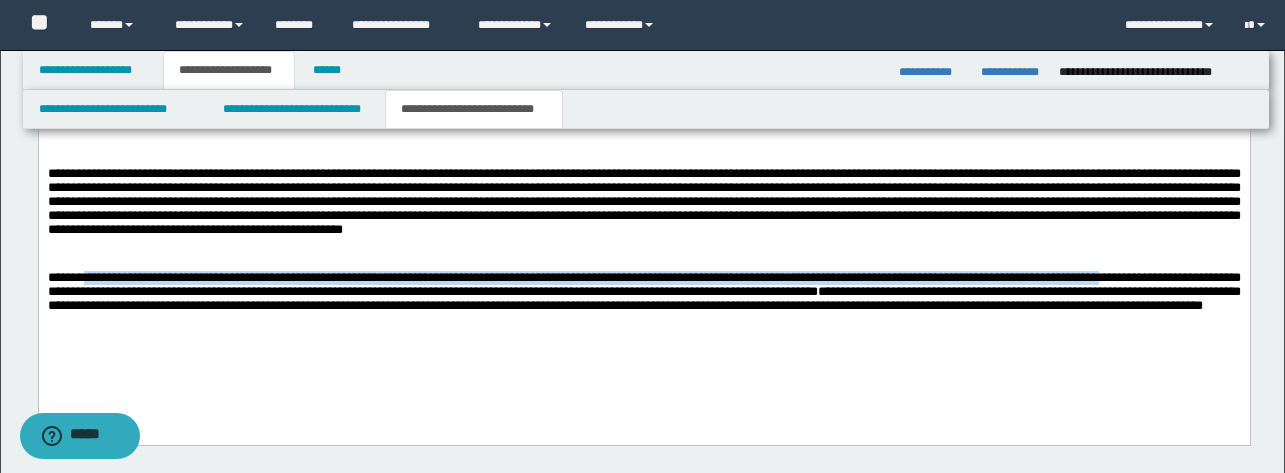 drag, startPoint x: 149, startPoint y: 290, endPoint x: 101, endPoint y: 284, distance: 48.373547 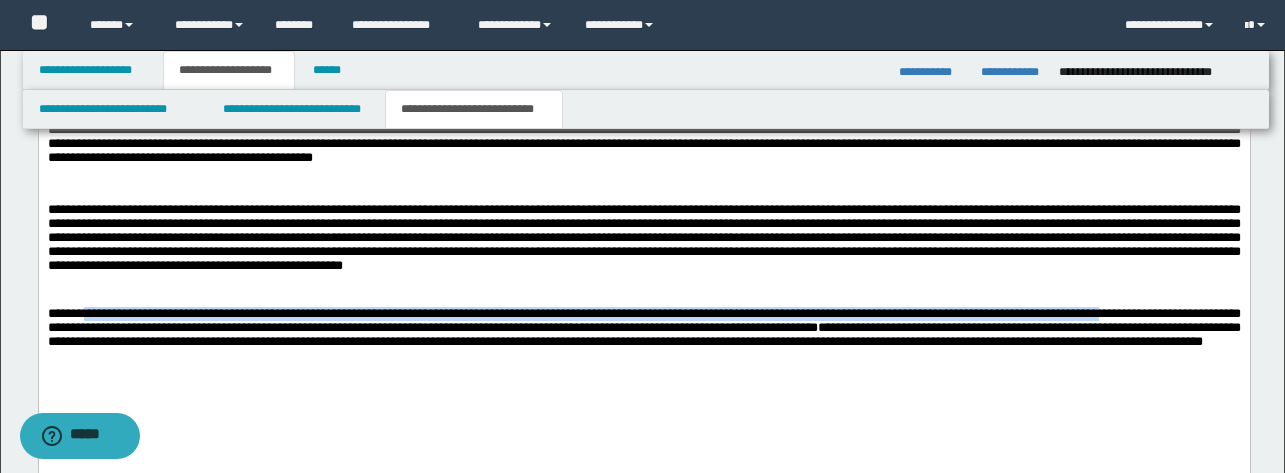 scroll, scrollTop: 918, scrollLeft: 0, axis: vertical 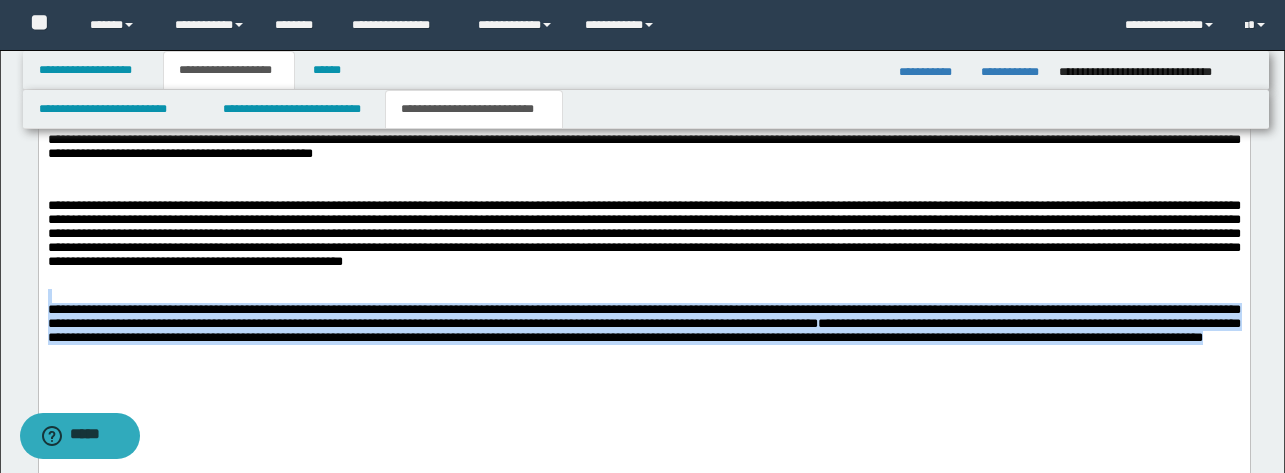 drag, startPoint x: 714, startPoint y: 400, endPoint x: 48, endPoint y: 213, distance: 691.755 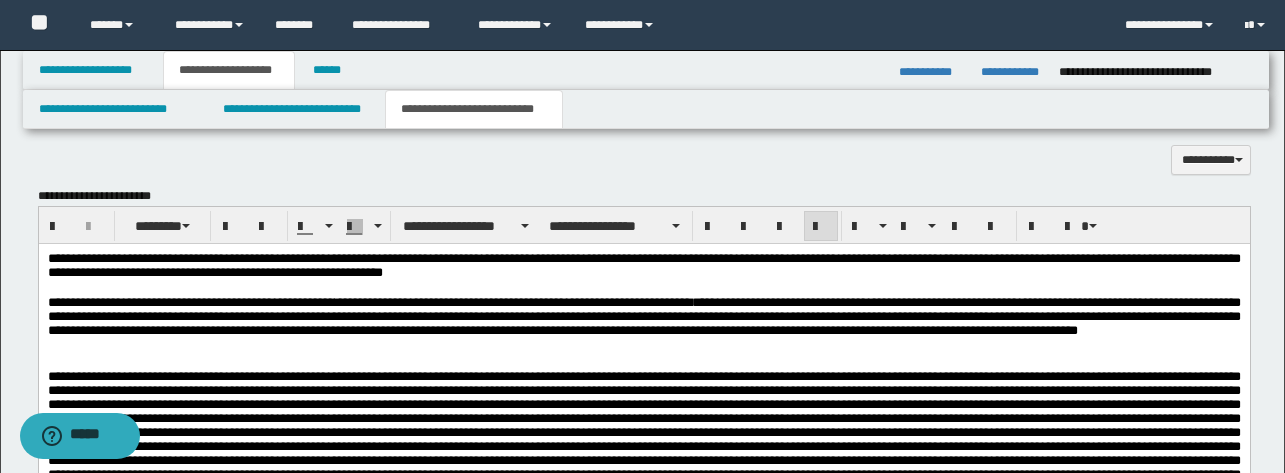scroll, scrollTop: 582, scrollLeft: 0, axis: vertical 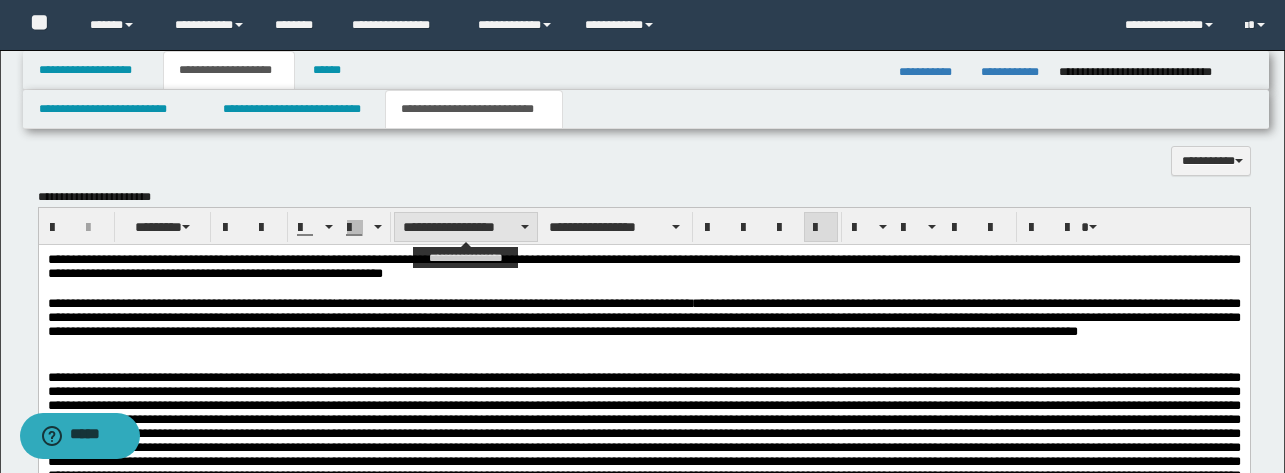 click on "**********" at bounding box center (466, 227) 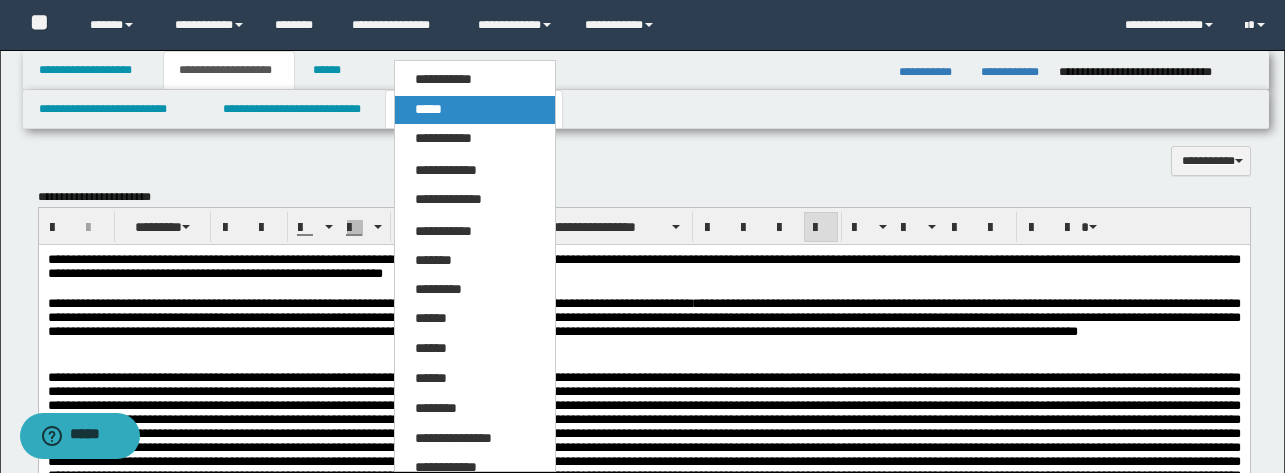 click on "*****" at bounding box center [475, 110] 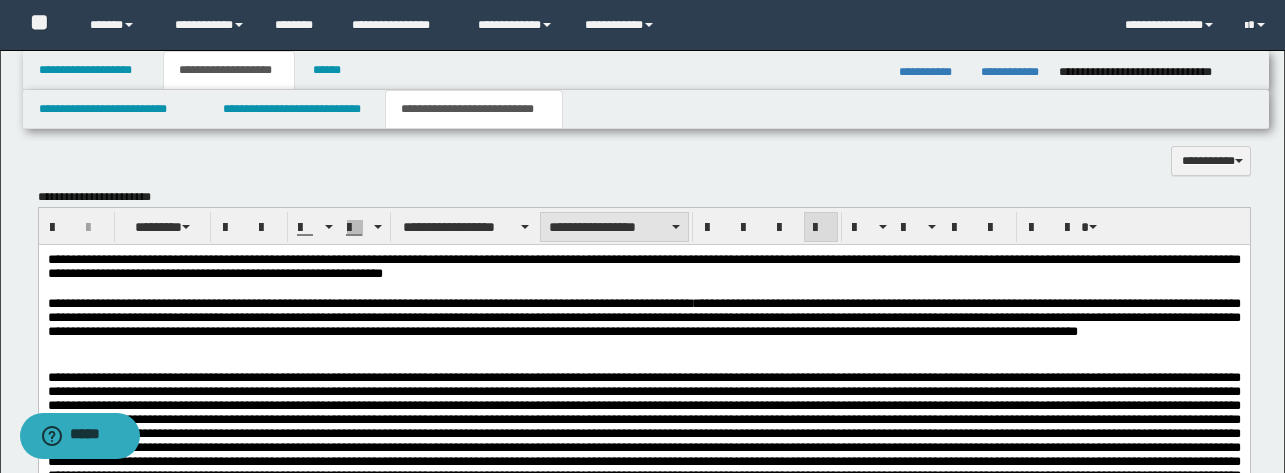 click on "**********" at bounding box center [614, 227] 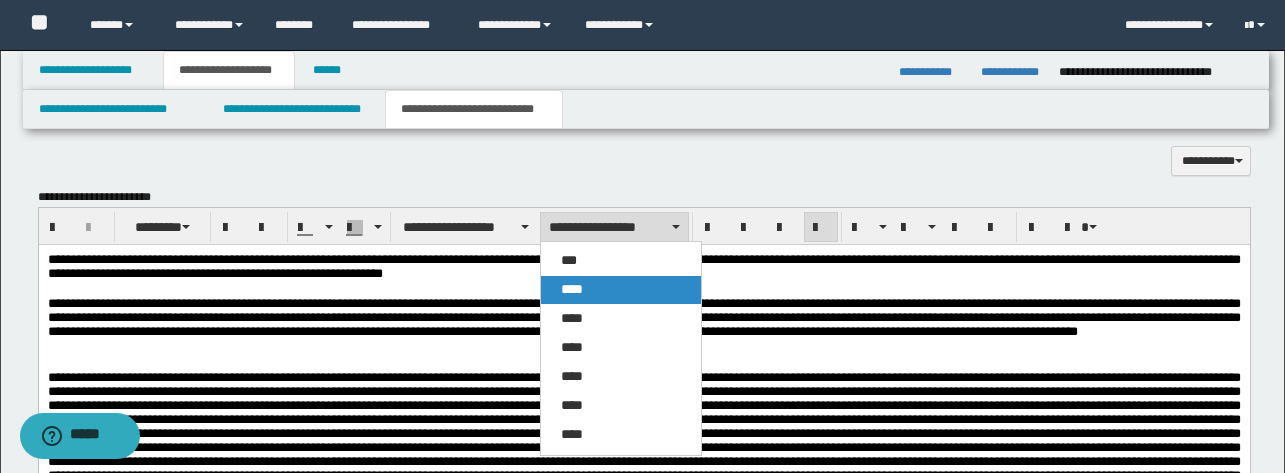 click on "****" at bounding box center [621, 290] 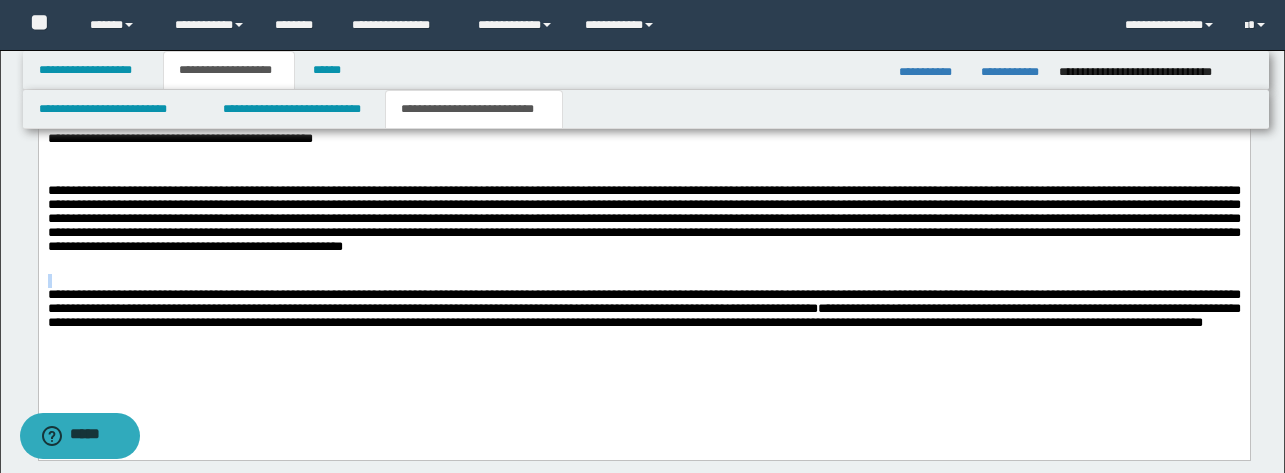scroll, scrollTop: 934, scrollLeft: 0, axis: vertical 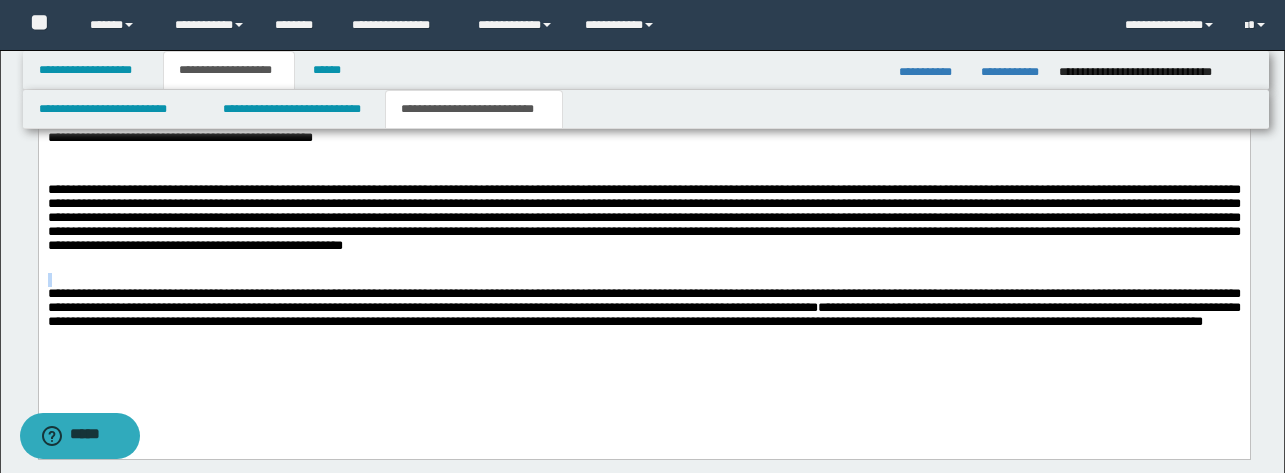 click on "**********" at bounding box center [643, 149] 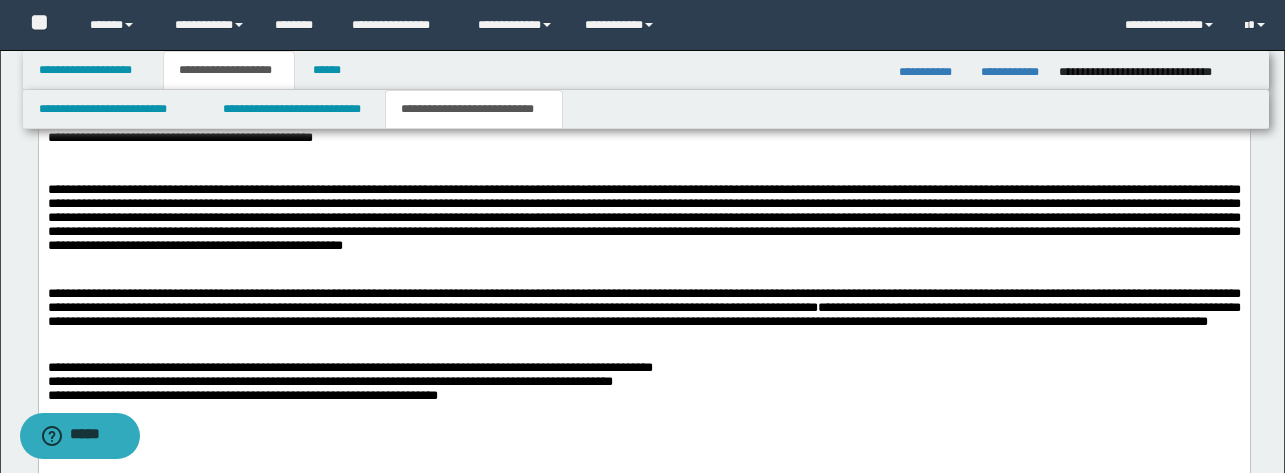 click on "**********" at bounding box center (349, 381) 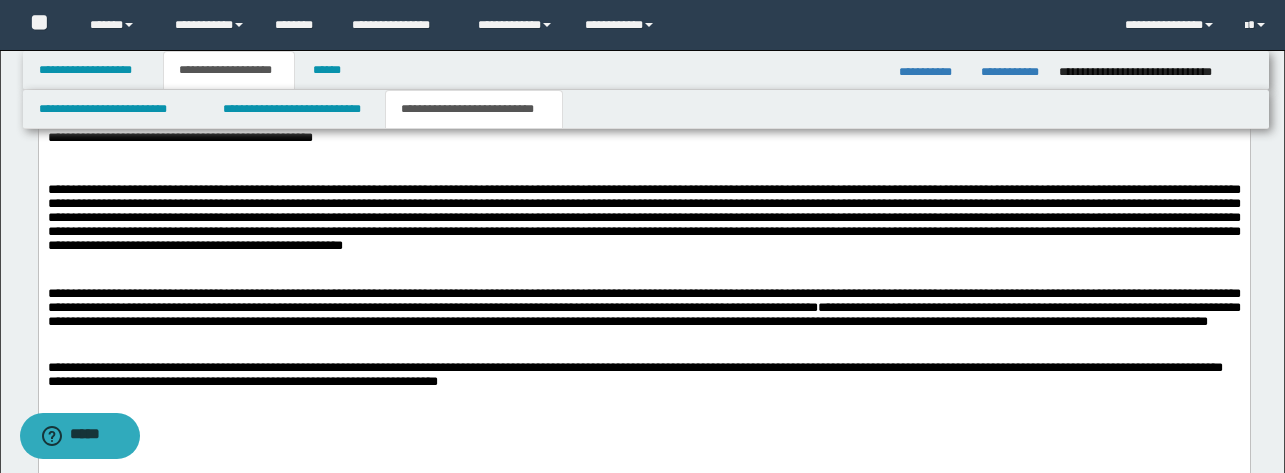 click on "**********" at bounding box center [643, 170] 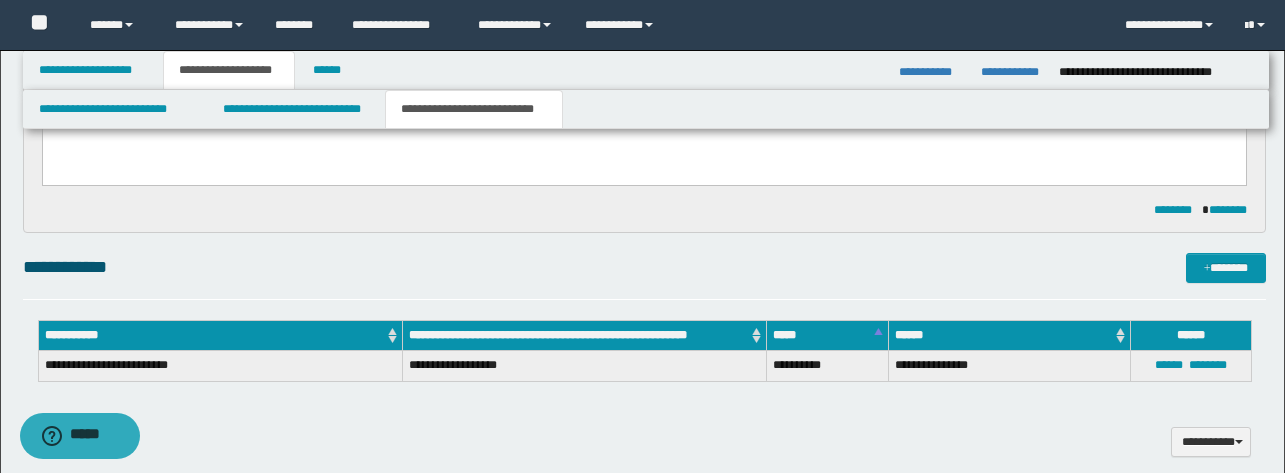 scroll, scrollTop: 0, scrollLeft: 0, axis: both 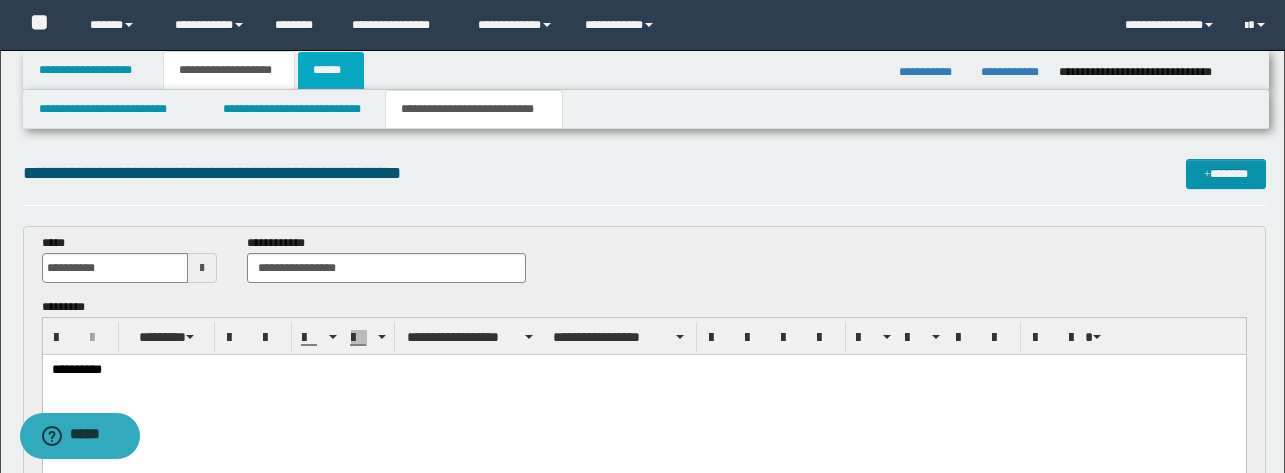 click on "******" at bounding box center [331, 70] 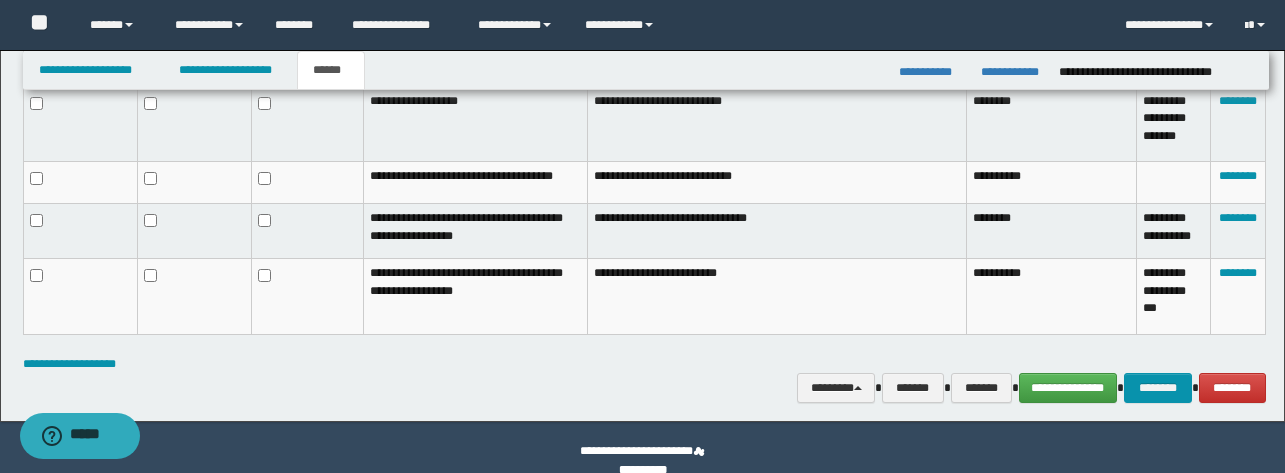 scroll, scrollTop: 1110, scrollLeft: 0, axis: vertical 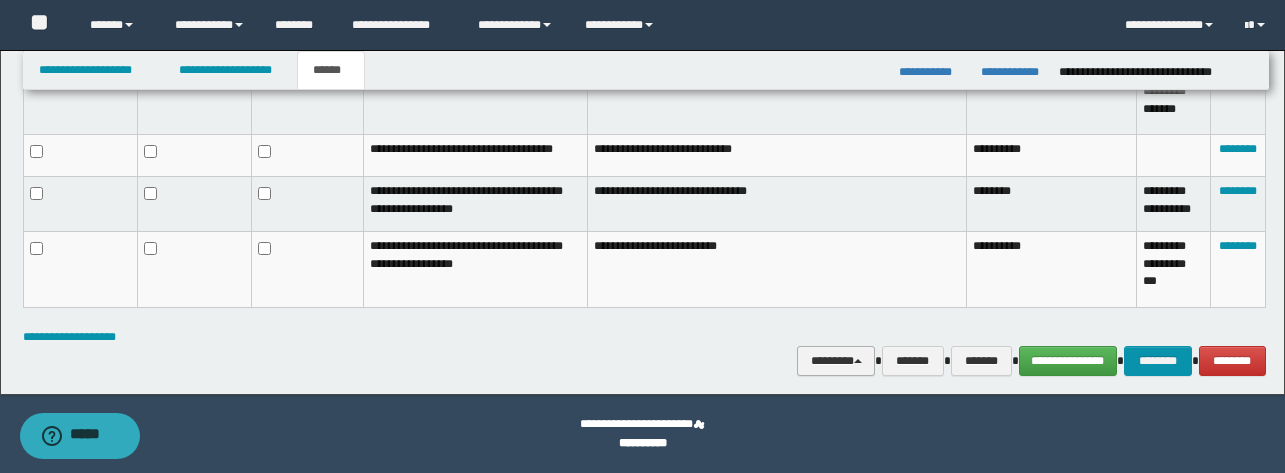 click on "********" at bounding box center [836, 361] 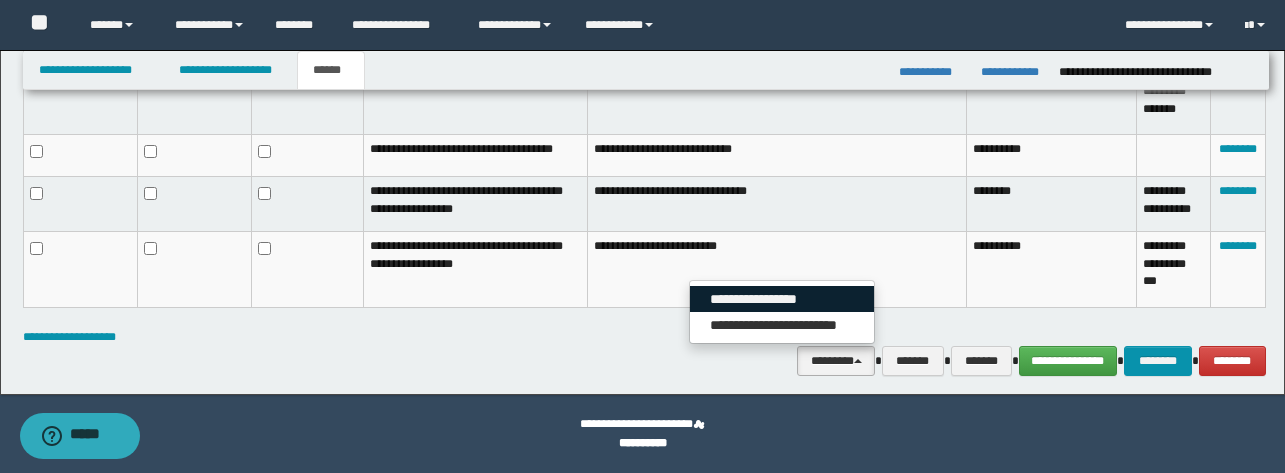 click on "**********" at bounding box center [782, 299] 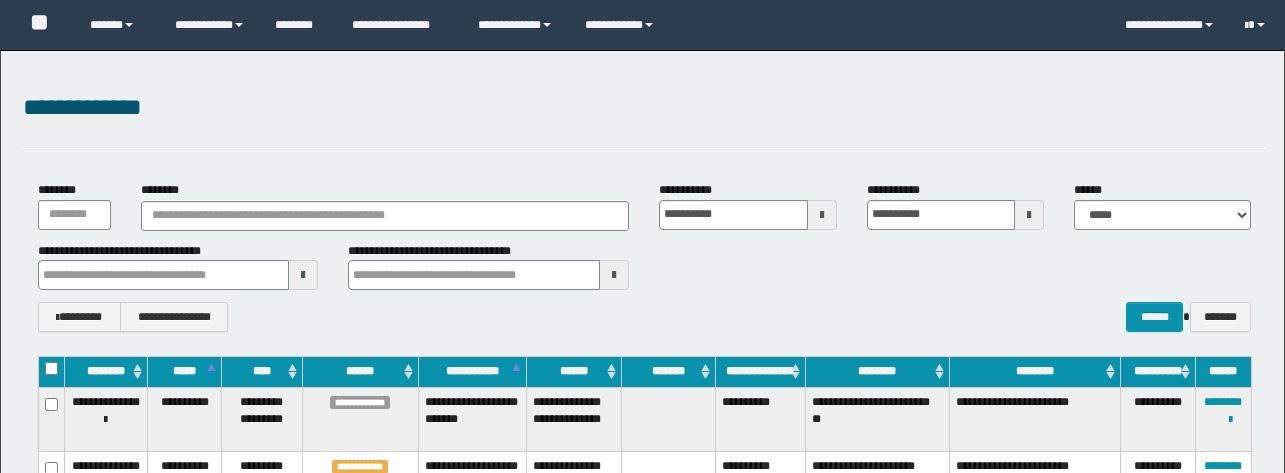scroll, scrollTop: 219, scrollLeft: 0, axis: vertical 